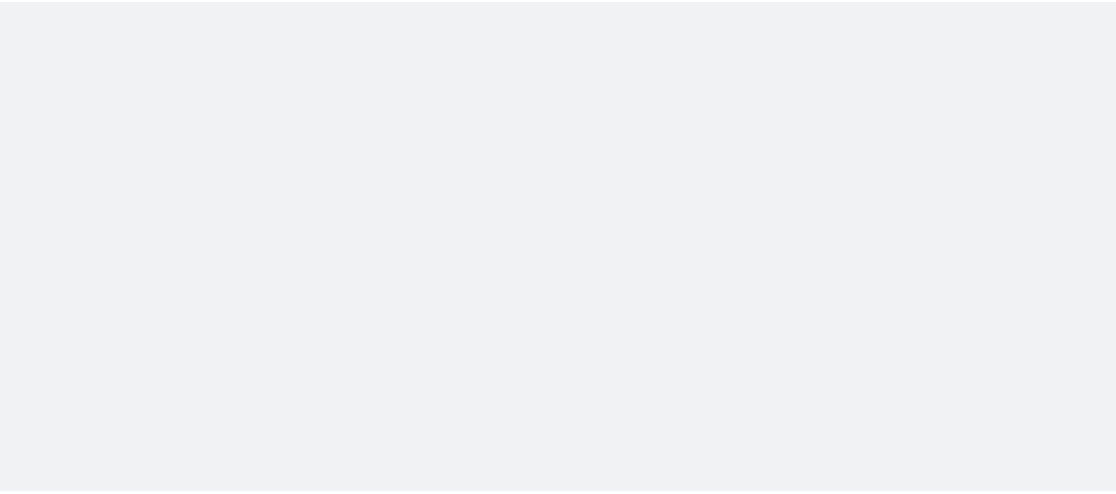 scroll, scrollTop: 0, scrollLeft: 0, axis: both 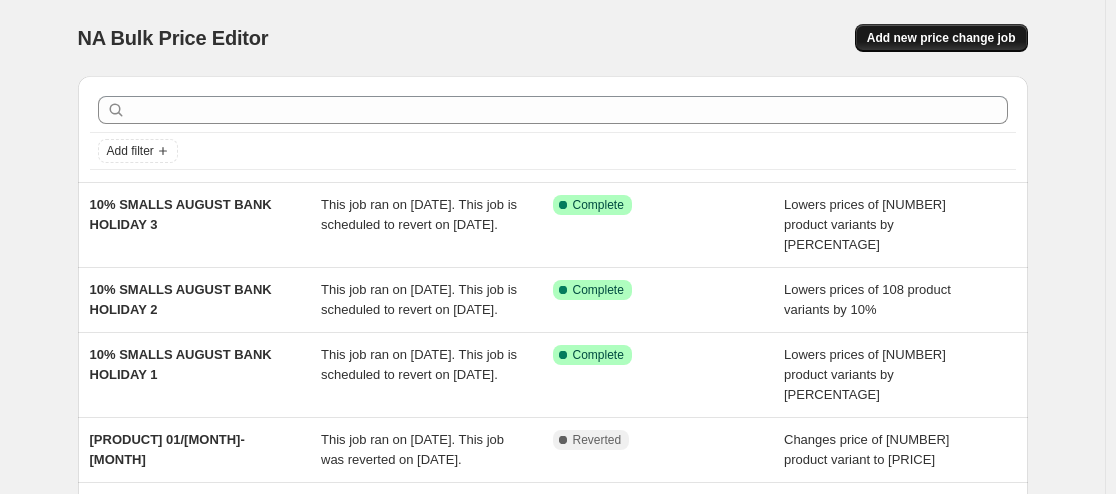 click on "Add new price change job" at bounding box center (941, 38) 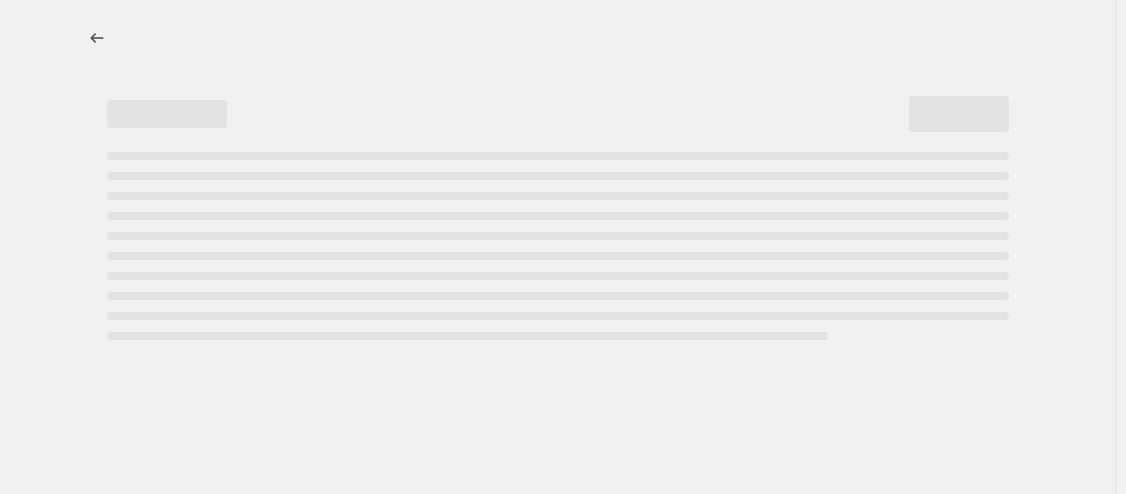select on "percentage" 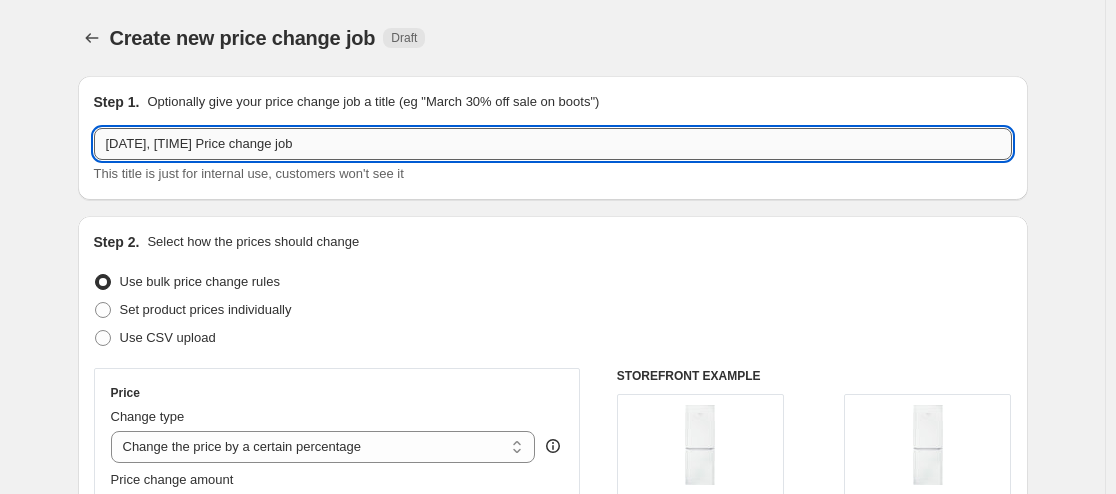 click on "[DATE], [TIME] Price change job" at bounding box center (553, 144) 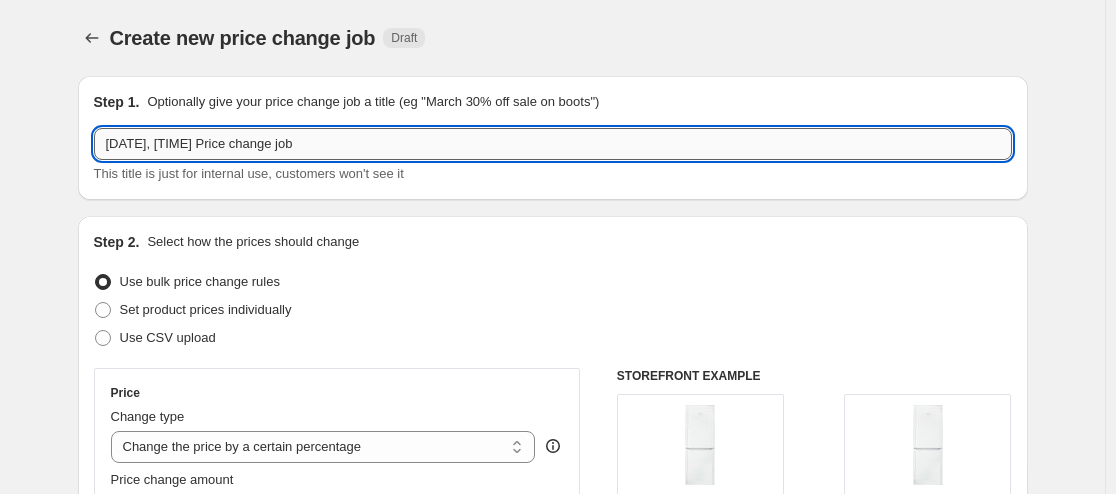 click on "[DATE], [TIME] Price change job" at bounding box center (553, 144) 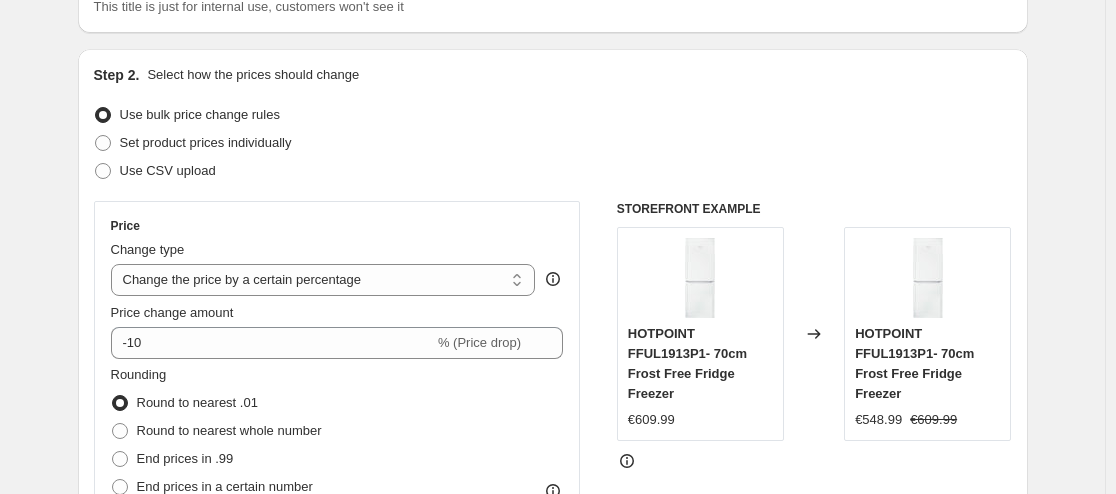 scroll, scrollTop: 233, scrollLeft: 0, axis: vertical 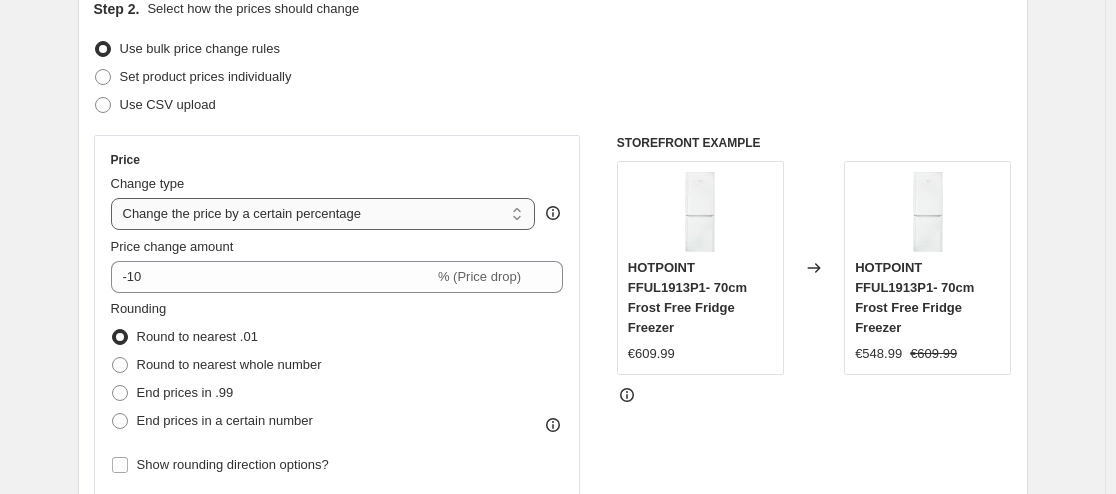 type on "5% OFF UPTO 499.99 AUGUST BANK HOLIDAY" 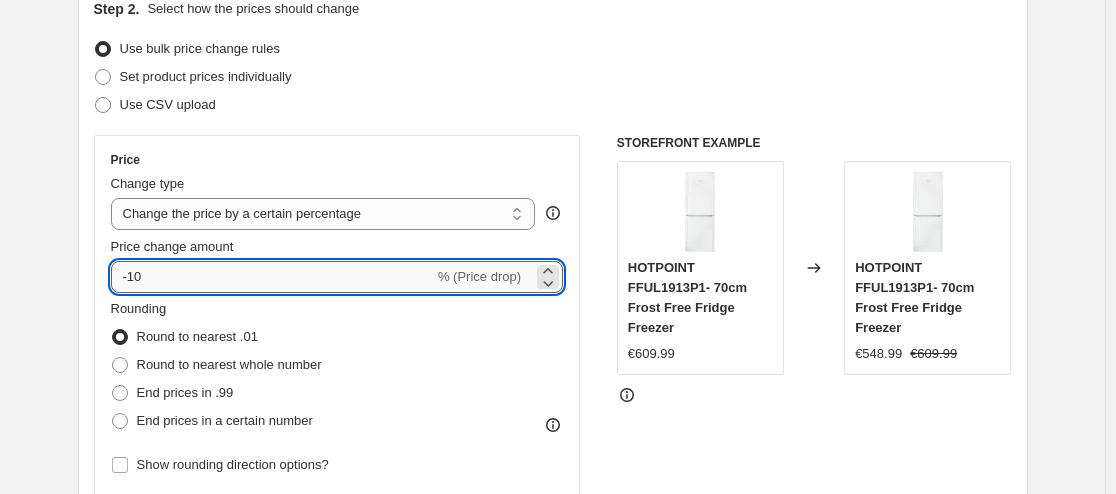 click on "-10" at bounding box center [272, 277] 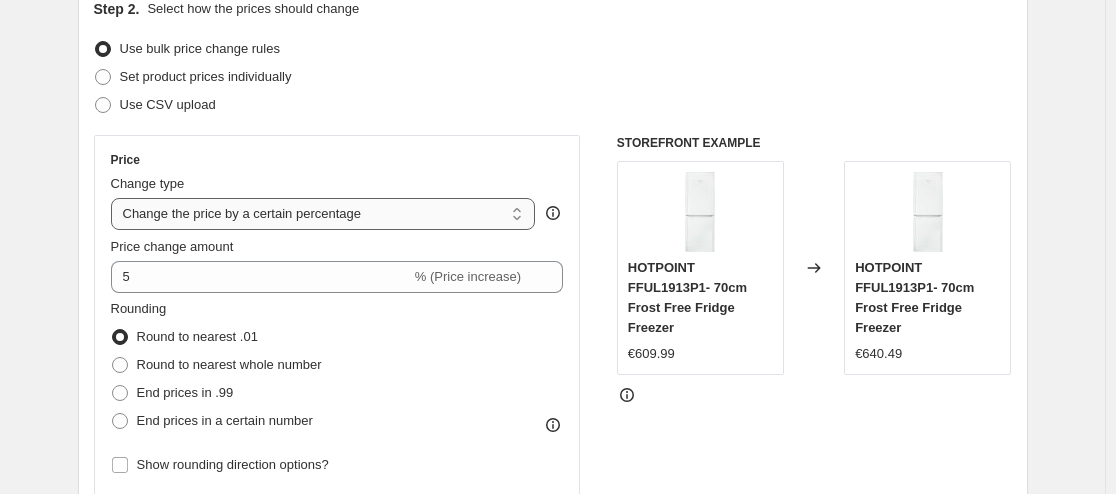 click on "Change the price to a certain amount Change the price by a certain amount Change the price by a certain percentage Change the price to the current compare at price (price before sale) Change the price by a certain amount relative to the compare at price Change the price by a certain percentage relative to the compare at price Don't change the price Change the price by a certain percentage relative to the cost per item Change price to certain cost margin" at bounding box center [323, 214] 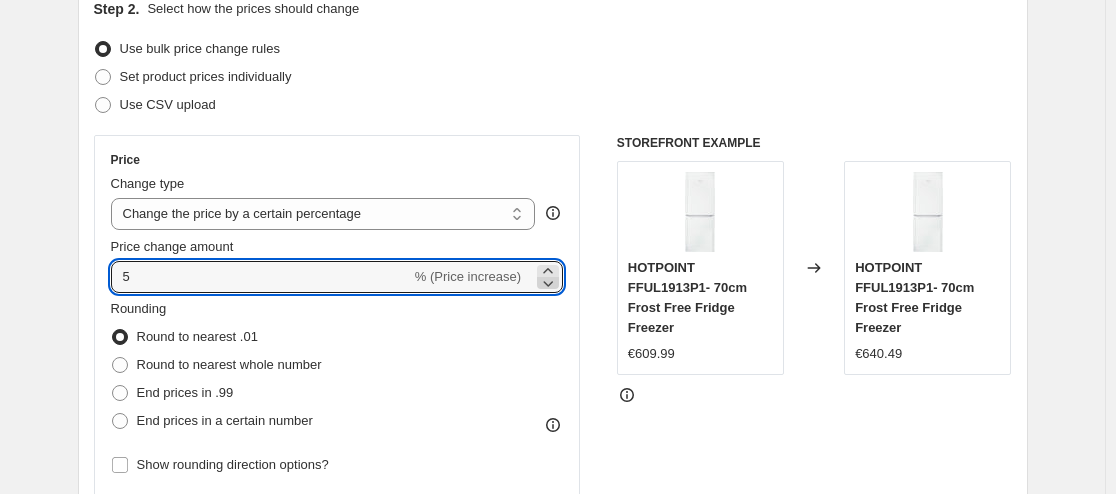 click 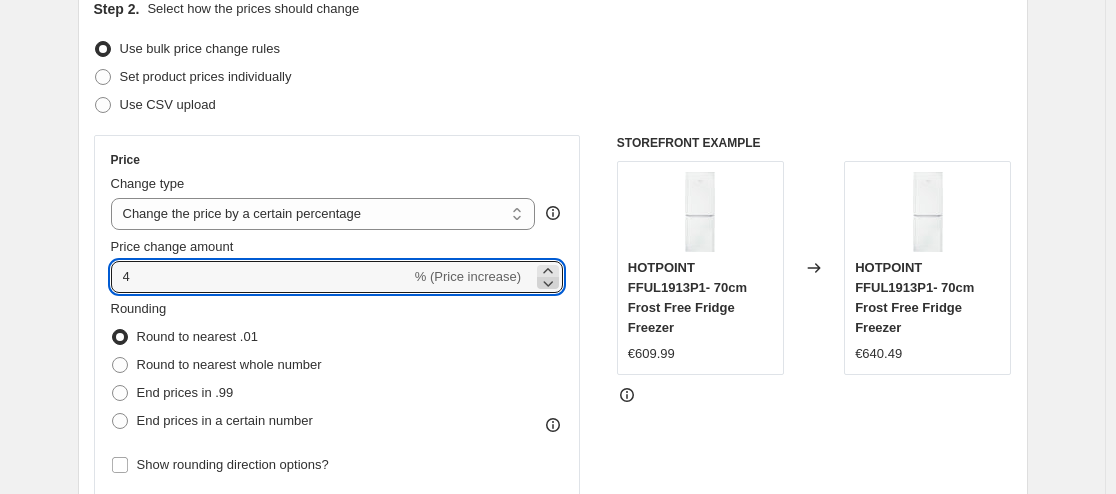 click 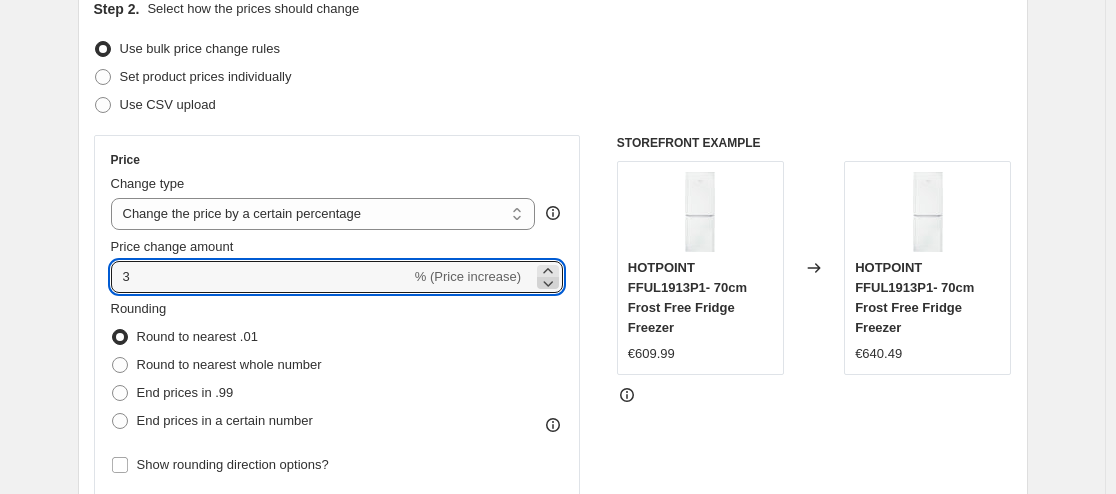click 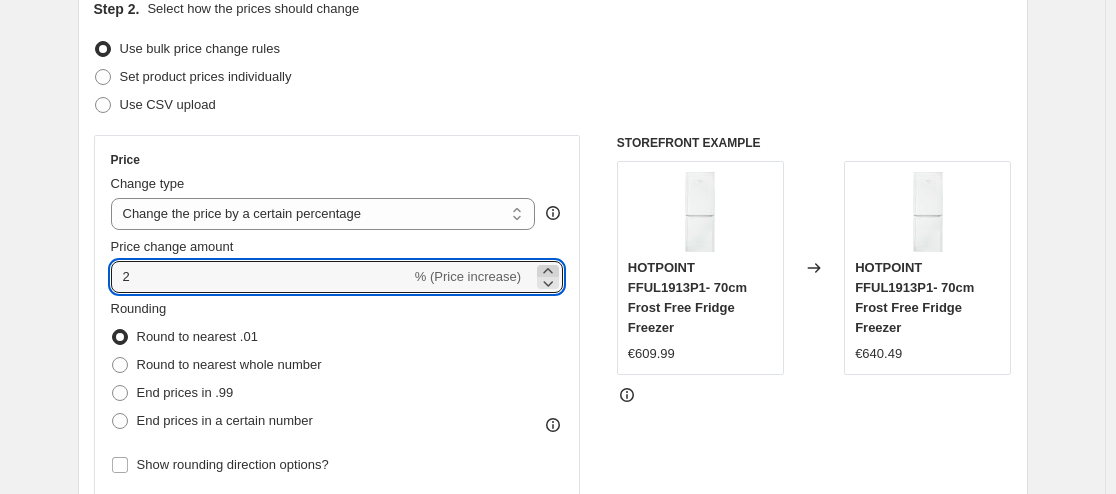 click 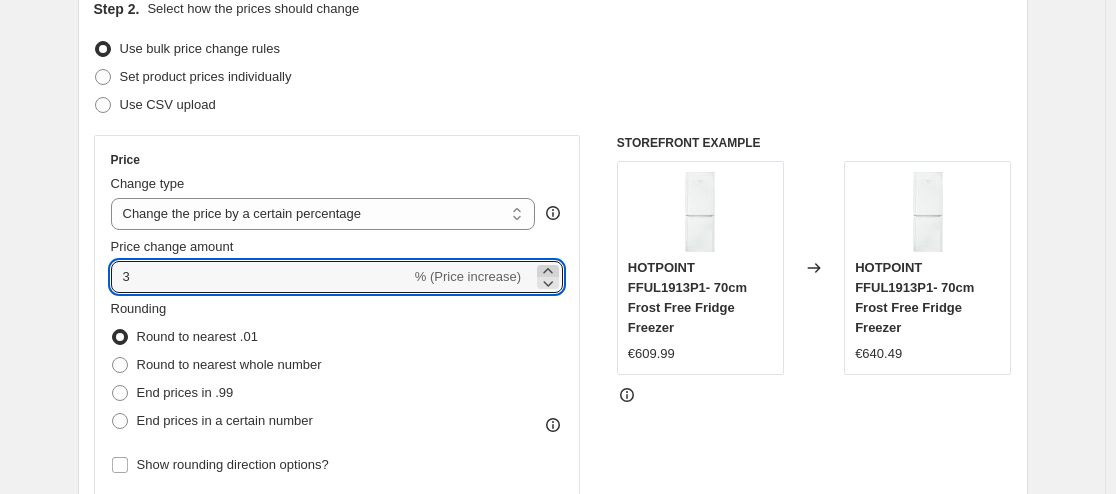 click 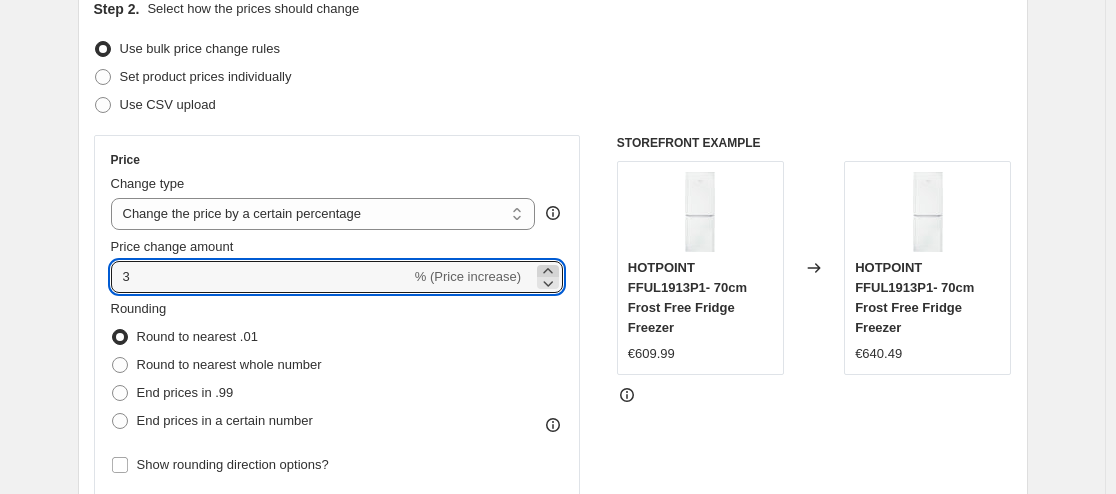 type on "4" 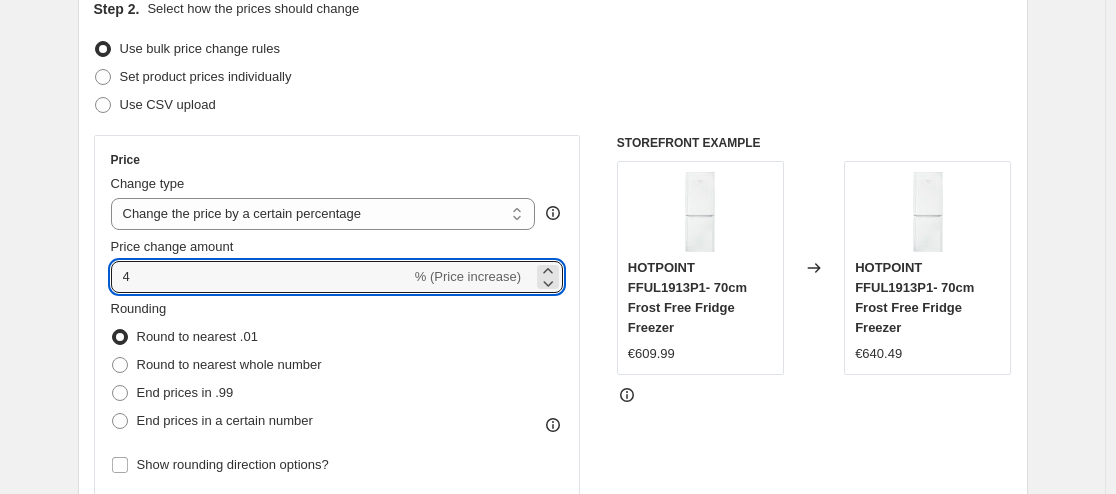 click on "Rounding Round to nearest .01 Round to nearest whole number End prices in .99 End prices in a certain number" at bounding box center [337, 367] 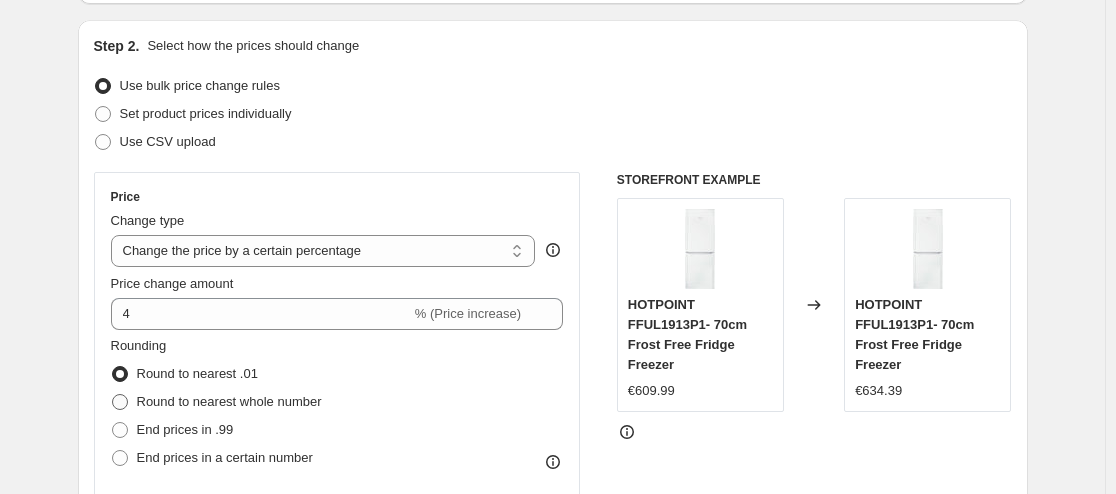scroll, scrollTop: 233, scrollLeft: 0, axis: vertical 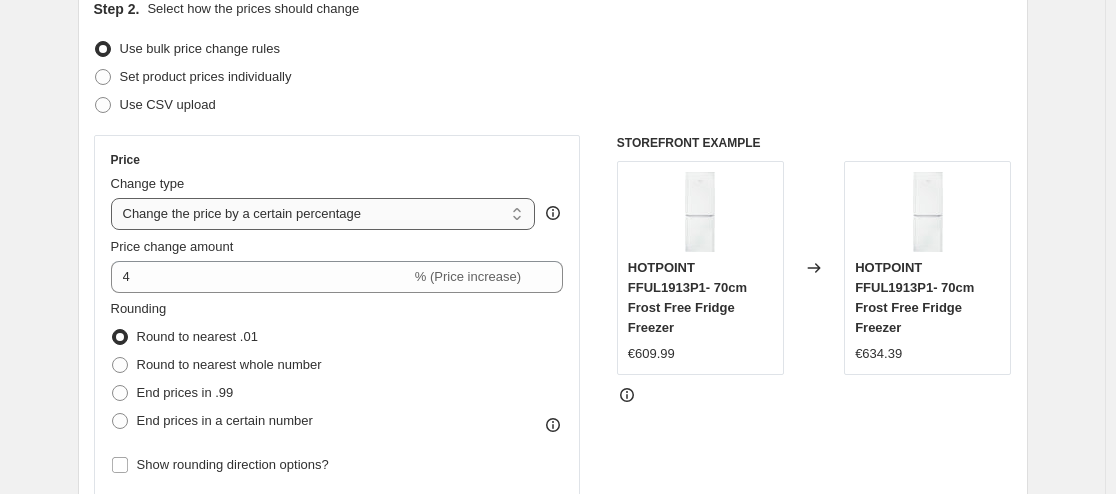 click on "Change the price to a certain amount Change the price by a certain amount Change the price by a certain percentage Change the price to the current compare at price (price before sale) Change the price by a certain amount relative to the compare at price Change the price by a certain percentage relative to the compare at price Don't change the price Change the price by a certain percentage relative to the cost per item Change price to certain cost margin" at bounding box center [323, 214] 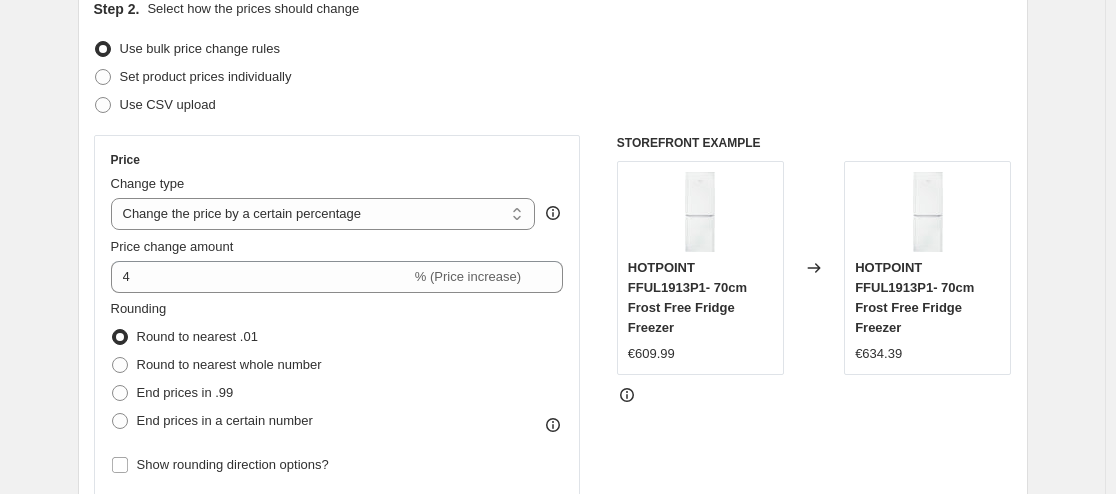 type on "80.00" 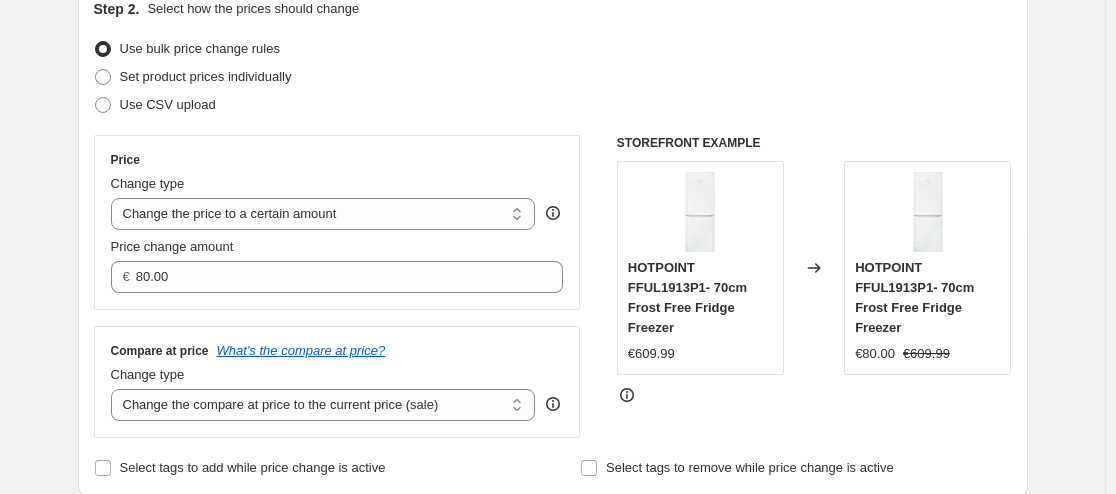 click on "Set product prices individually" at bounding box center [553, 77] 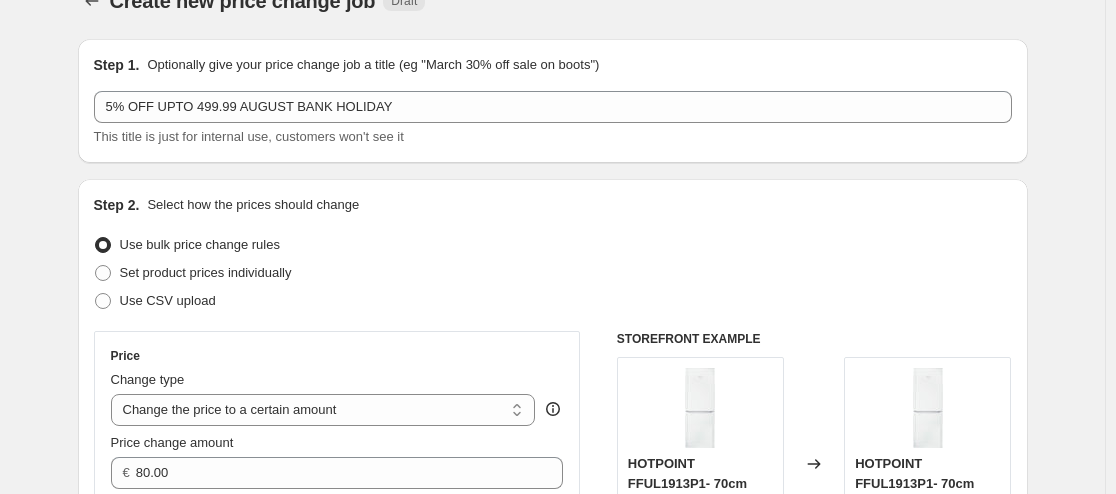 scroll, scrollTop: 0, scrollLeft: 0, axis: both 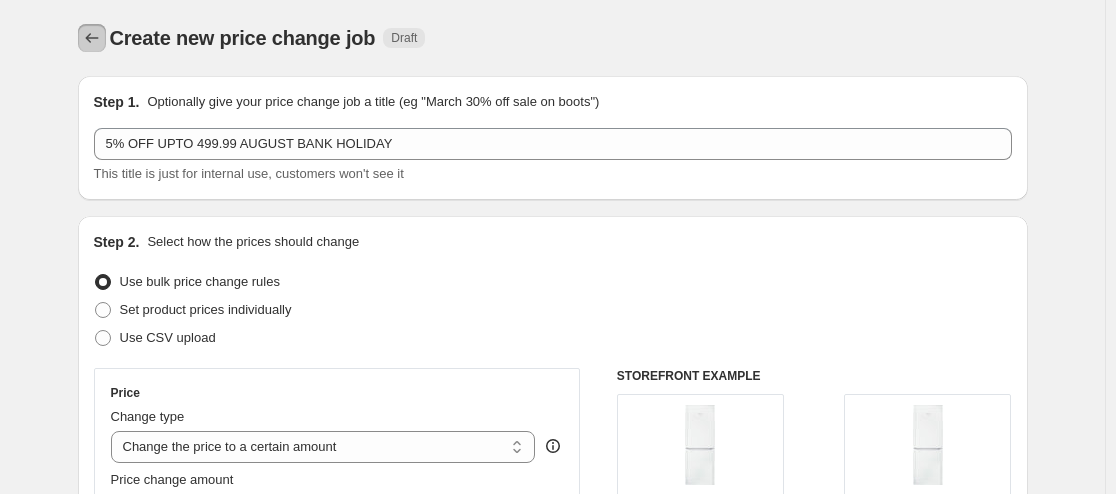 click 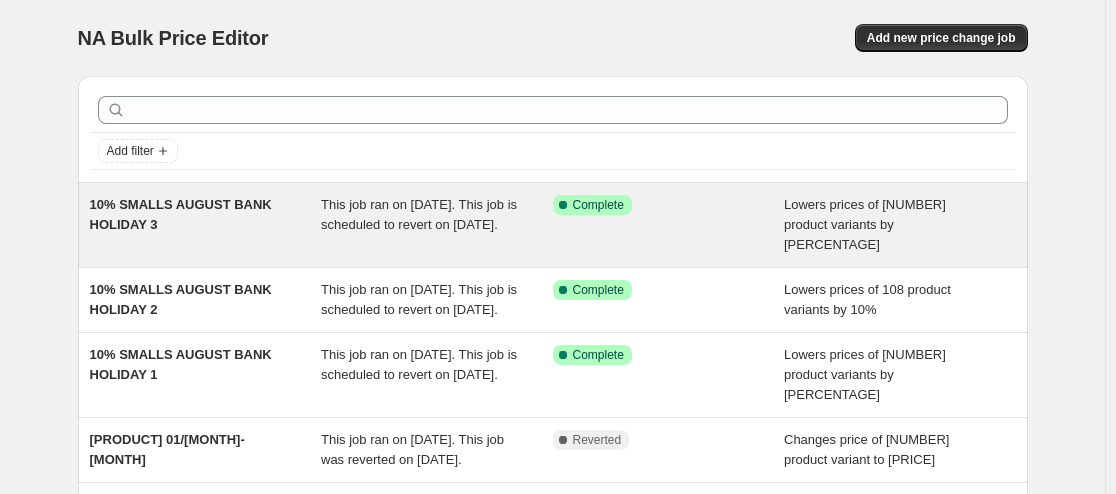 click on "This job ran on [DATE]. This job is scheduled to revert on [DATE]." at bounding box center (437, 225) 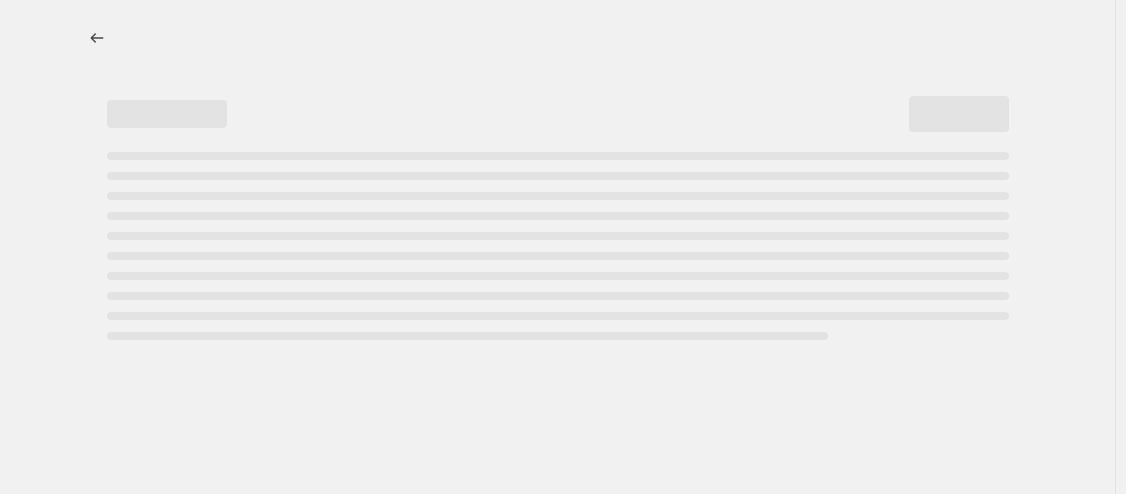 select on "percentage" 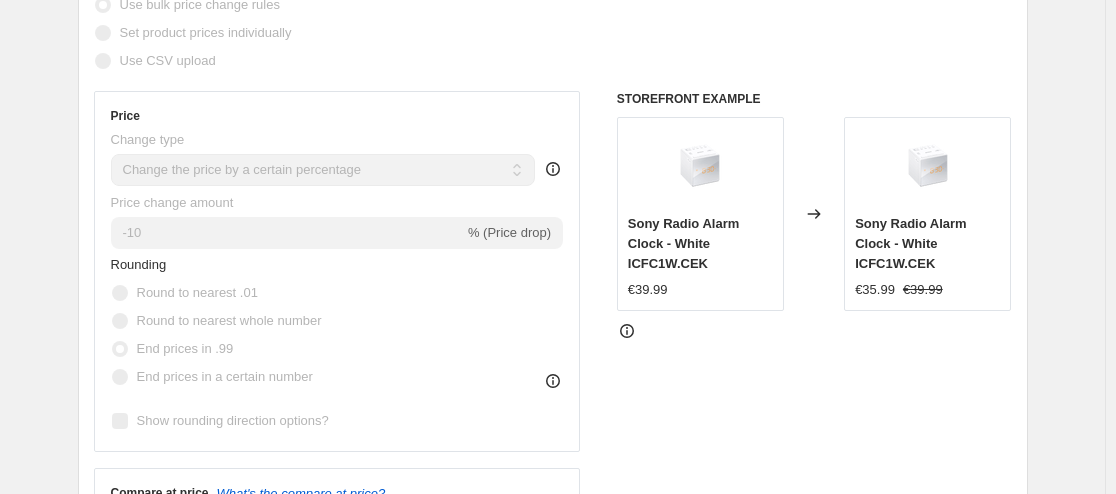 scroll, scrollTop: 0, scrollLeft: 0, axis: both 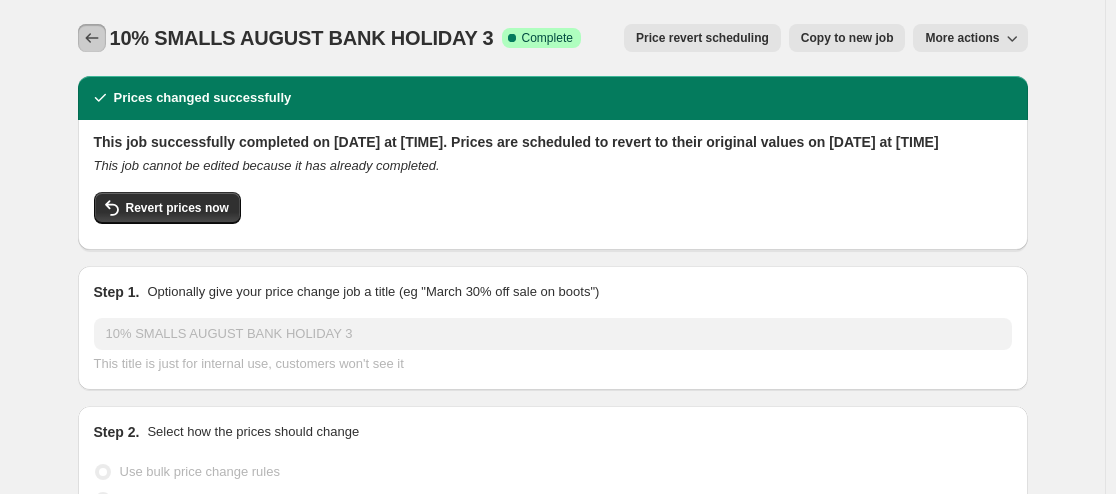 click 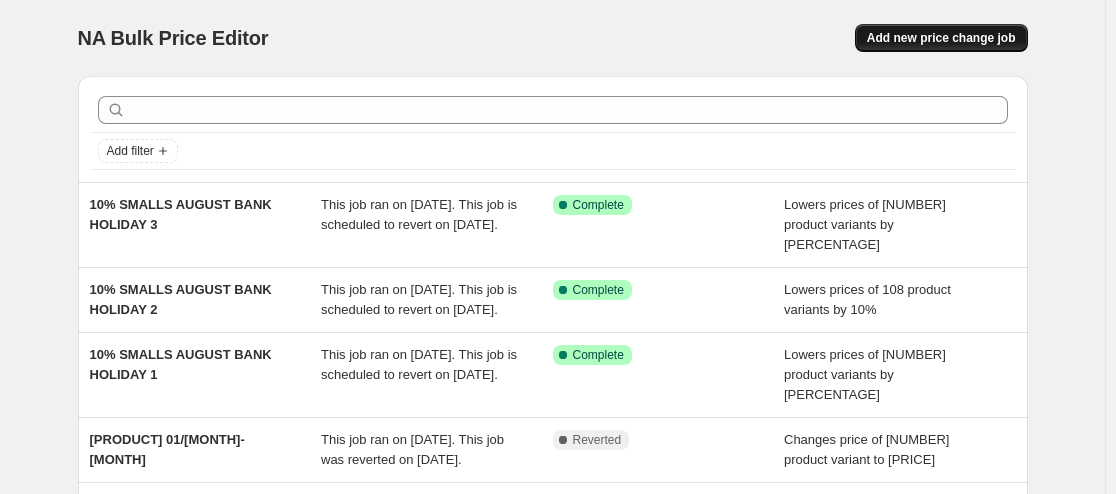 click on "Add new price change job" at bounding box center [941, 38] 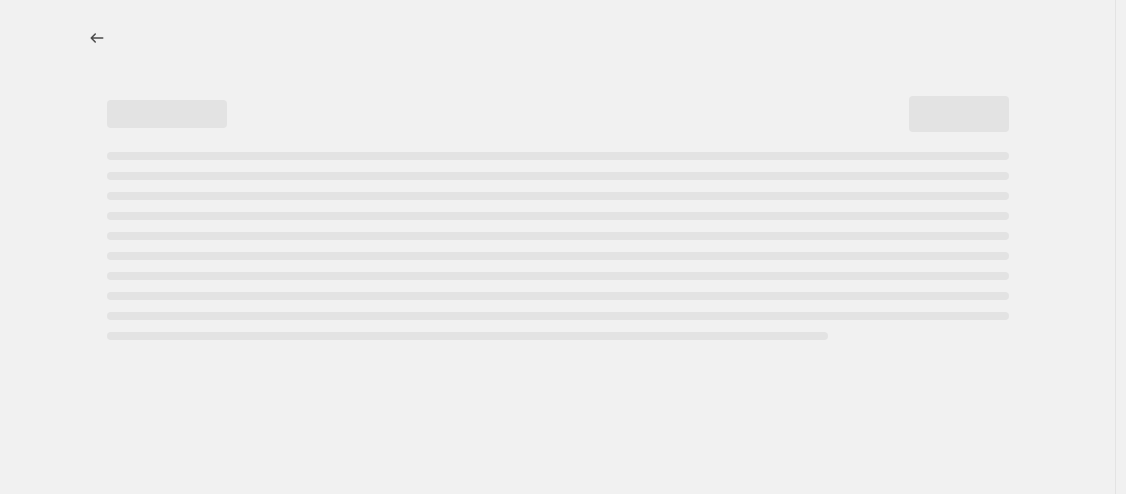 select on "percentage" 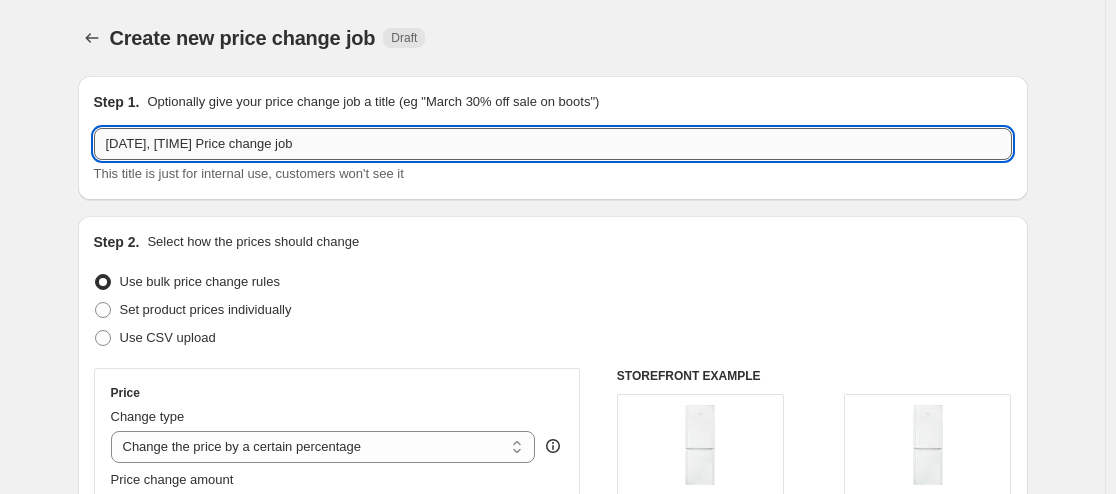 click on "[DATE], [TIME] Price change job" at bounding box center [553, 144] 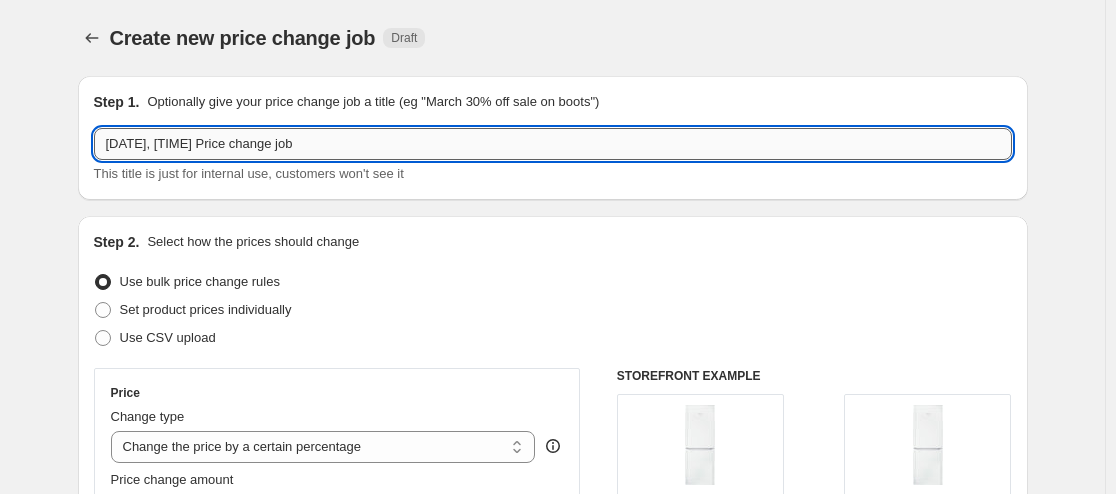 click on "[DATE], [TIME] Price change job" at bounding box center (553, 144) 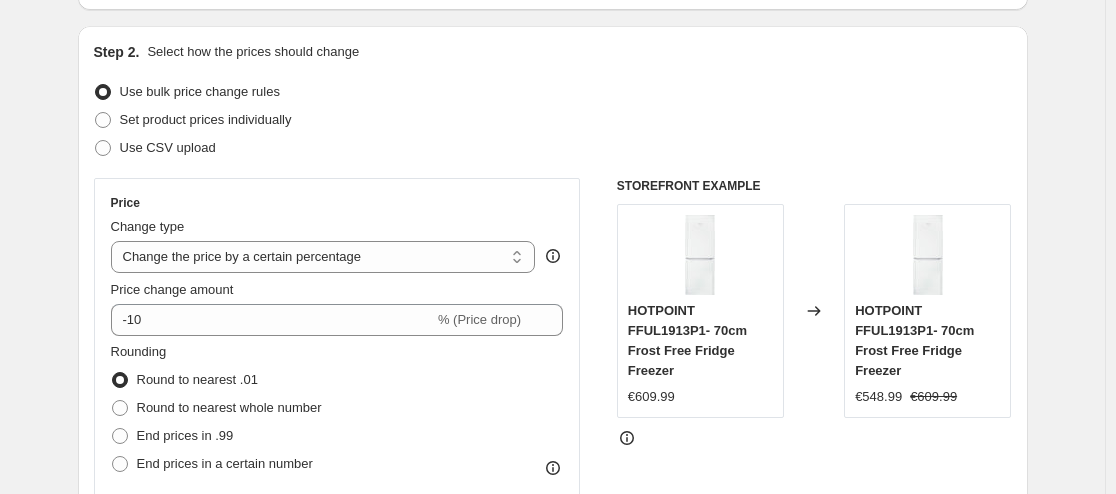 scroll, scrollTop: 233, scrollLeft: 0, axis: vertical 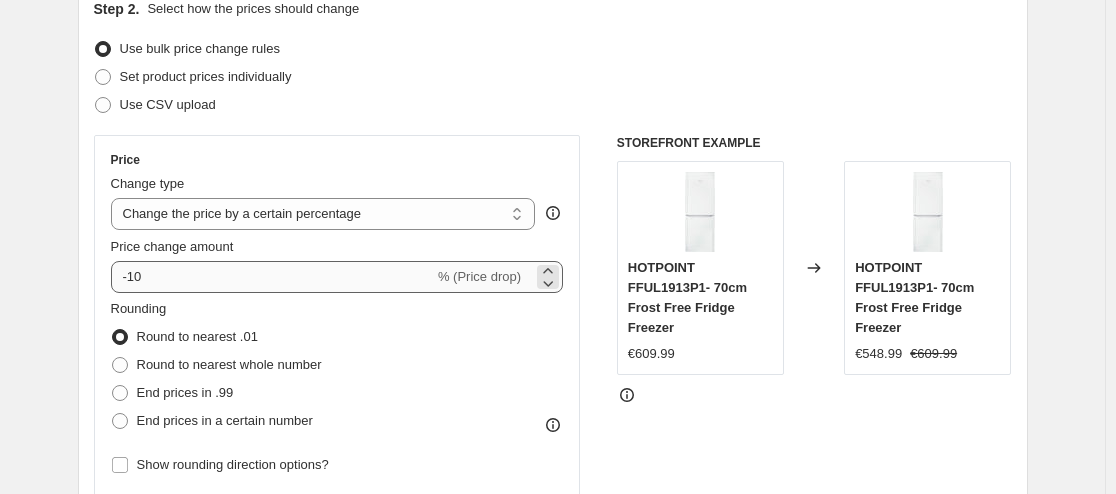 type on "5% OFF UPTO 499.99 AUGUST BANK HOLIDAY" 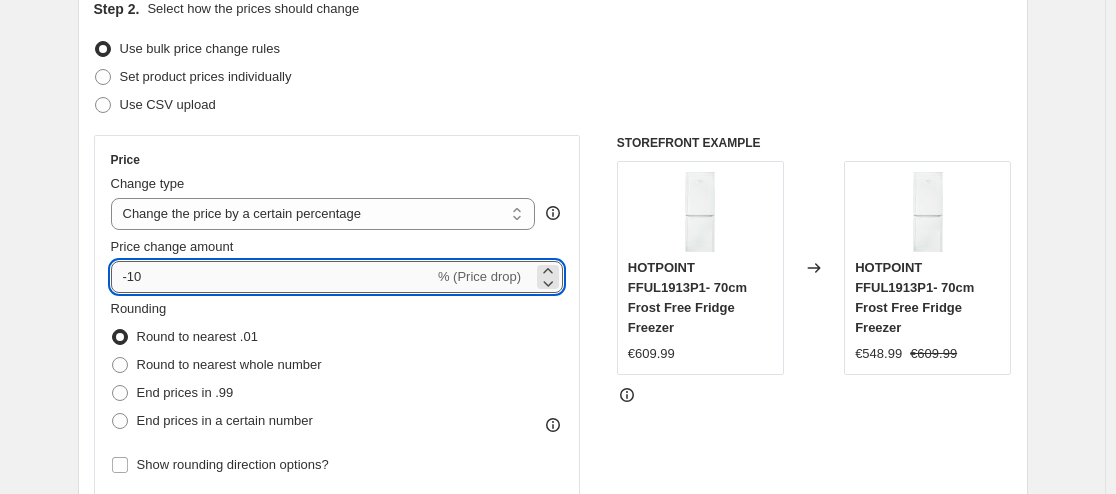 click on "-10" at bounding box center [272, 277] 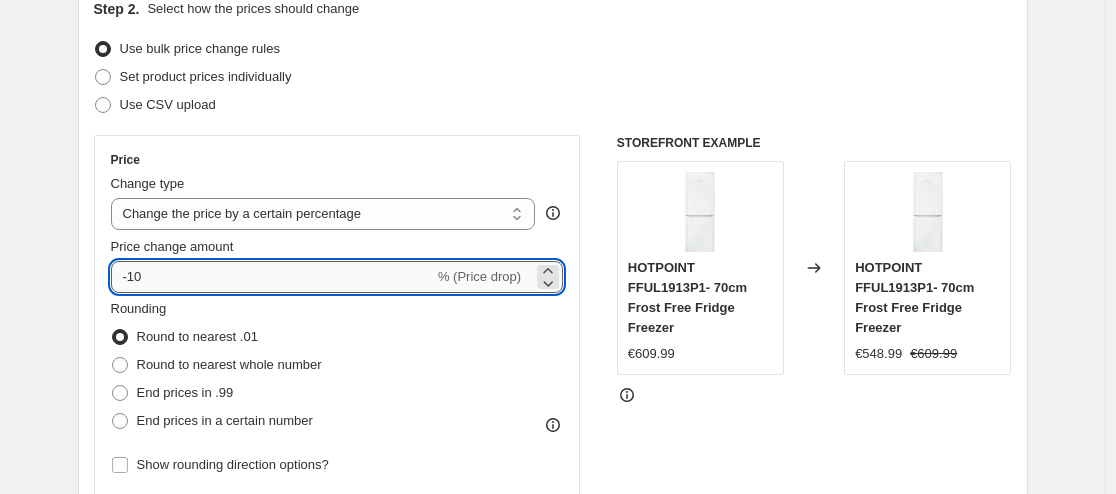 click on "-10" at bounding box center (272, 277) 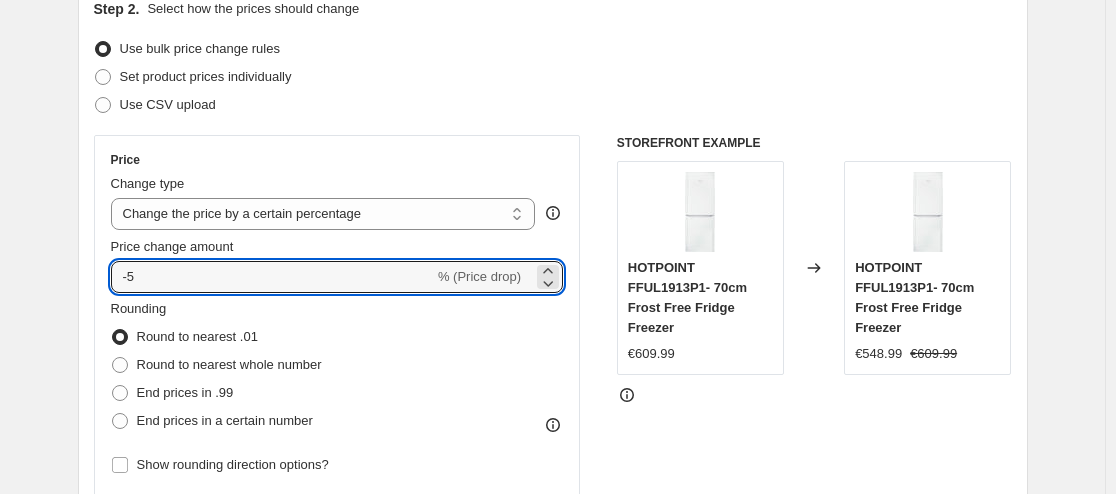 type on "-5" 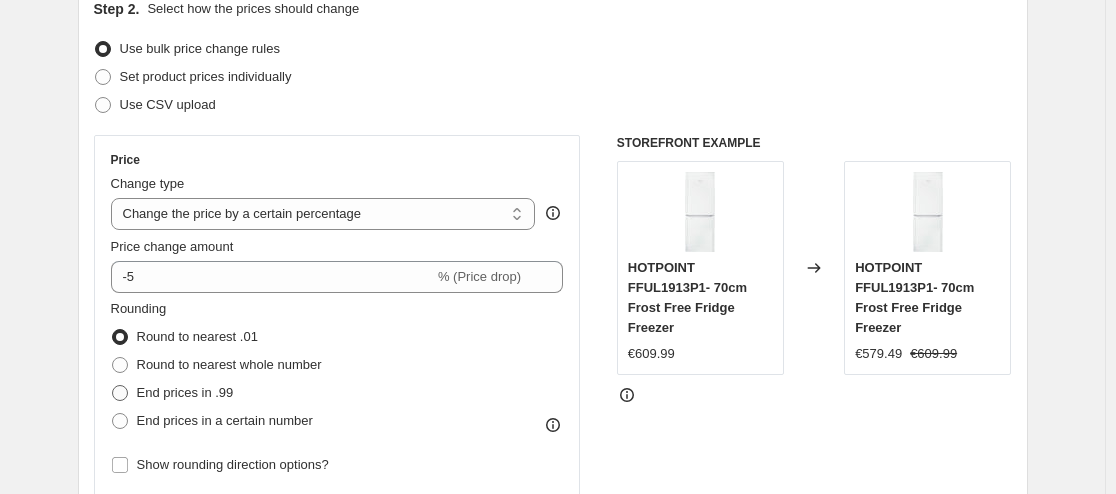click on "End prices in .99" at bounding box center (185, 392) 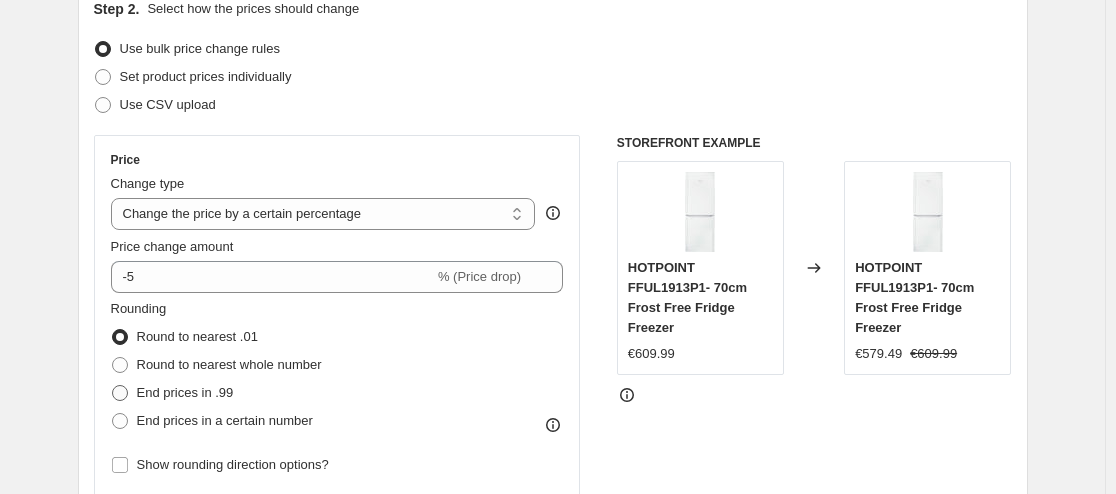 radio on "true" 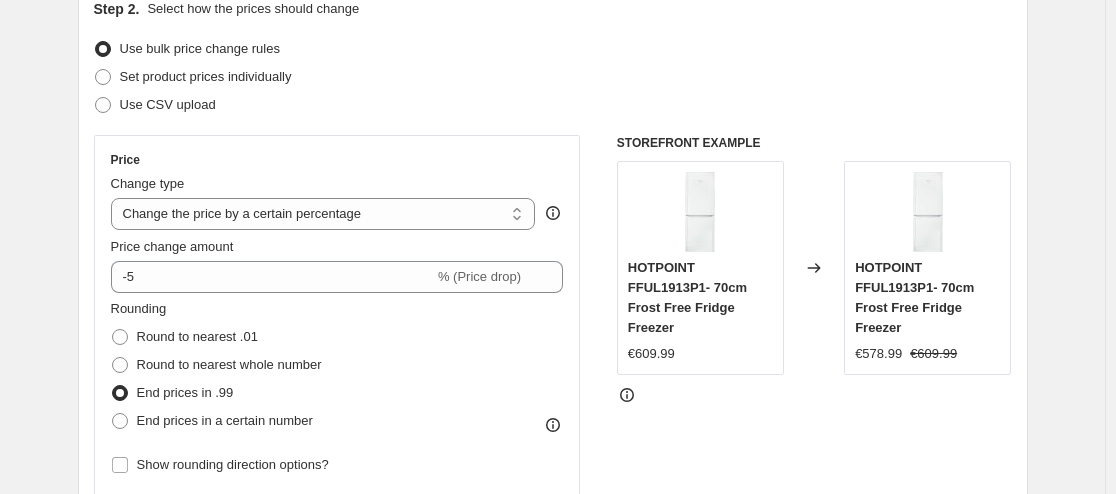 click on "Rounding Round to nearest .01 Round to nearest whole number End prices in .99 End prices in a certain number" at bounding box center (337, 367) 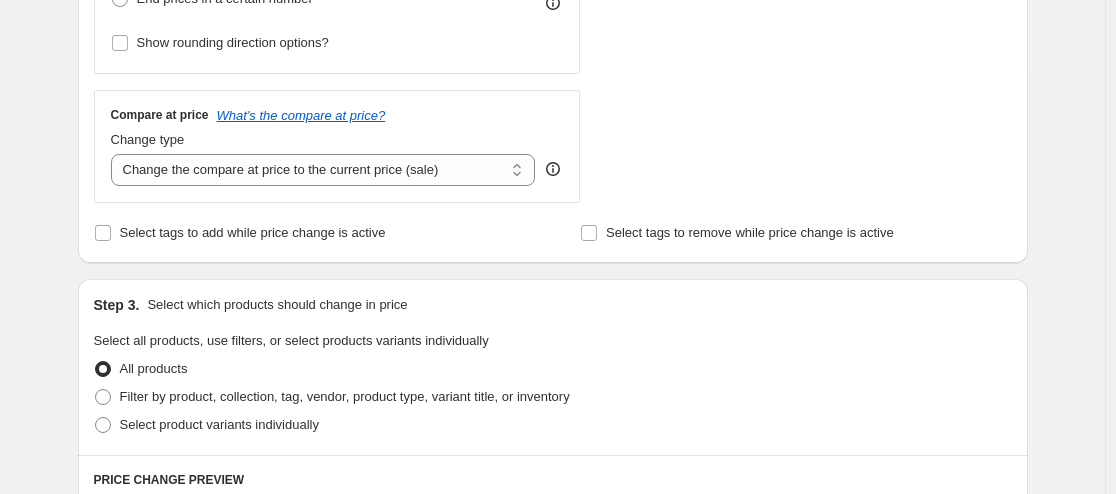 scroll, scrollTop: 700, scrollLeft: 0, axis: vertical 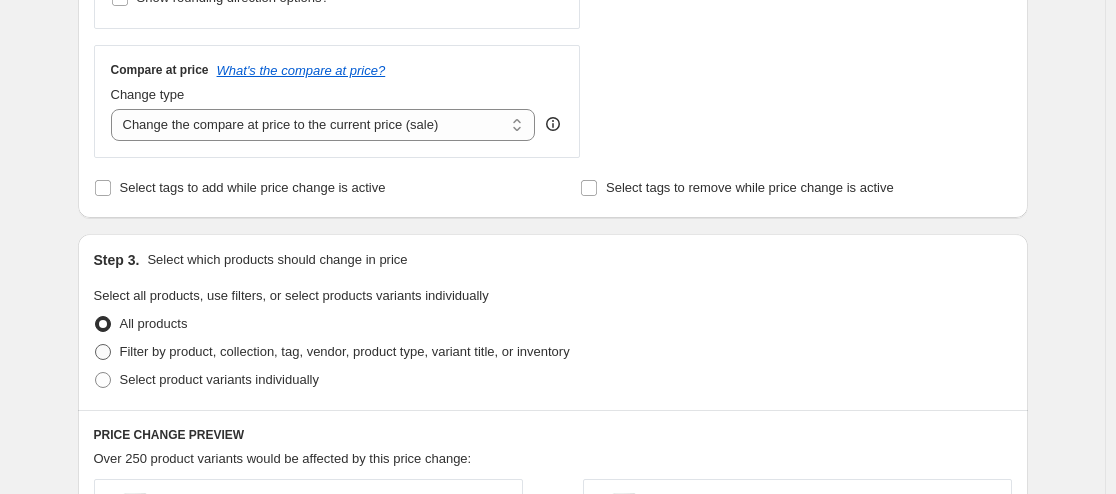 click on "Filter by product, collection, tag, vendor, product type, variant title, or inventory" at bounding box center (345, 351) 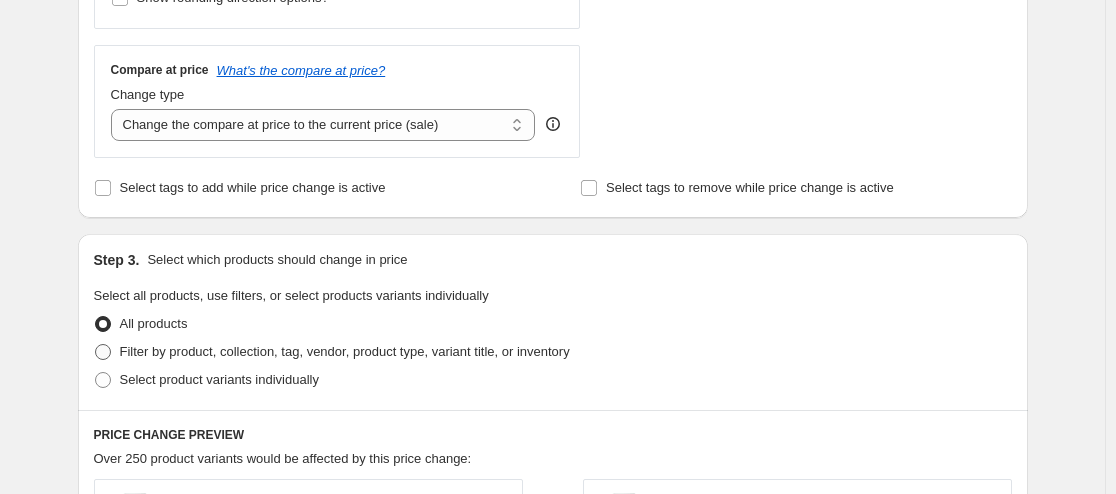 radio on "true" 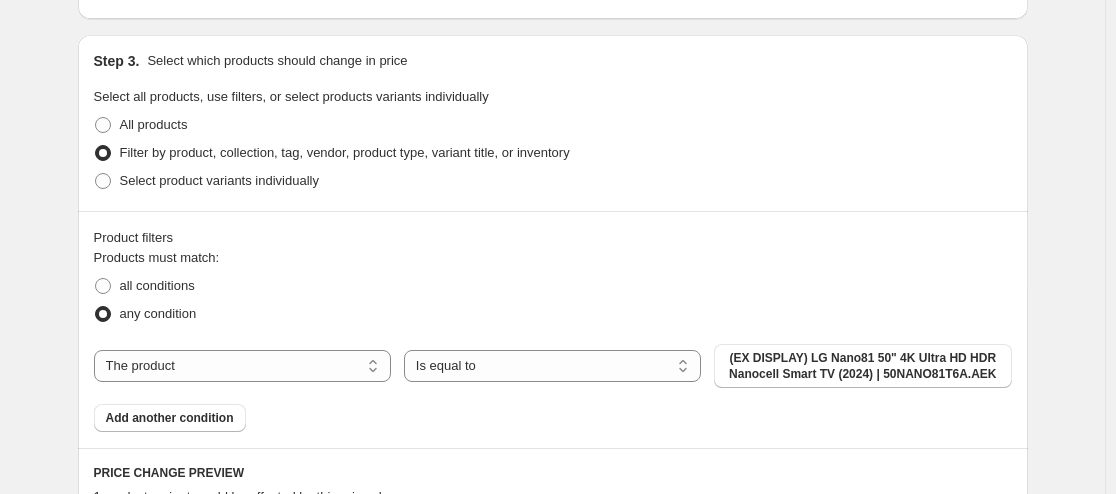 scroll, scrollTop: 933, scrollLeft: 0, axis: vertical 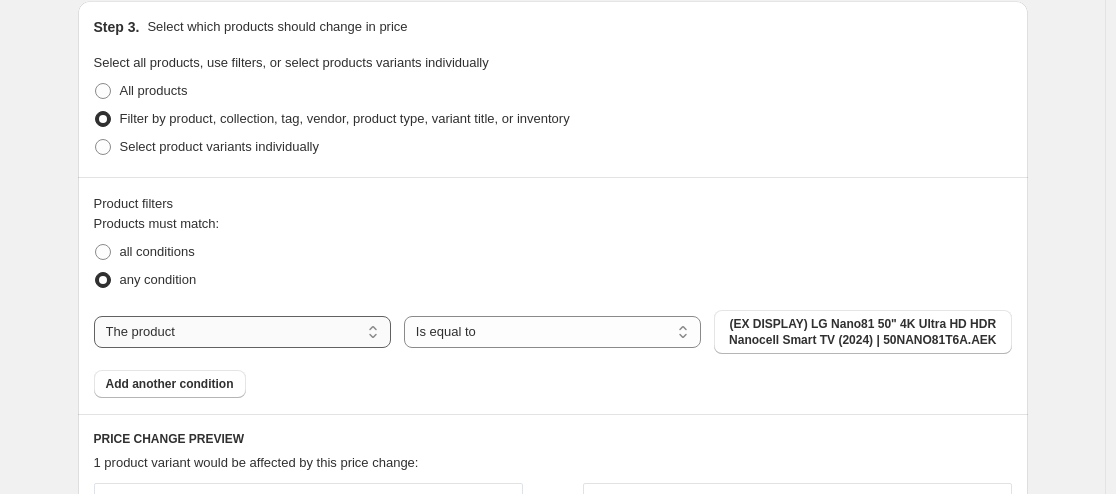 click on "The product The product's collection The product's tag The product's vendor The product's type The product's status The variant's title Inventory quantity" at bounding box center [242, 332] 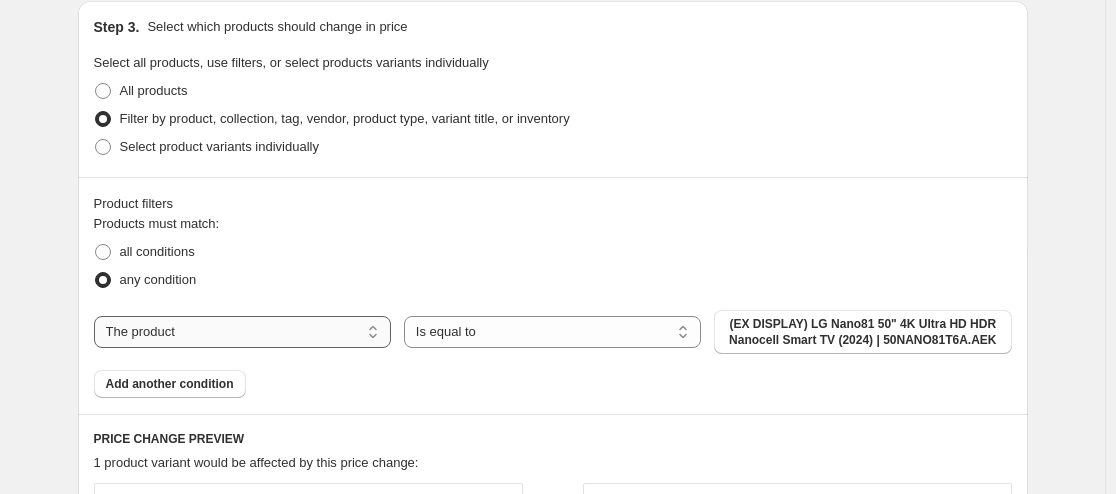 select on "collection" 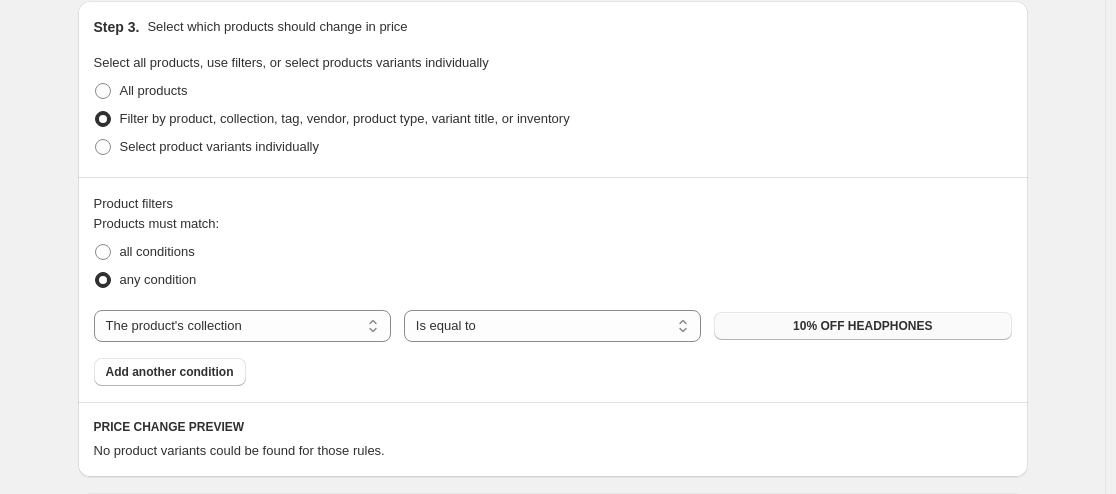click on "10% OFF HEADPHONES" at bounding box center [862, 326] 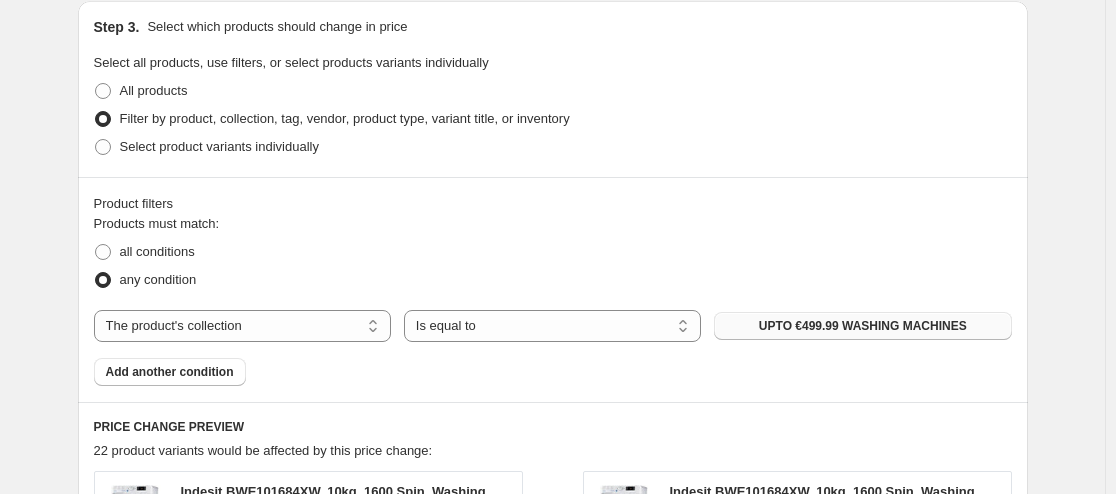 scroll, scrollTop: 1167, scrollLeft: 0, axis: vertical 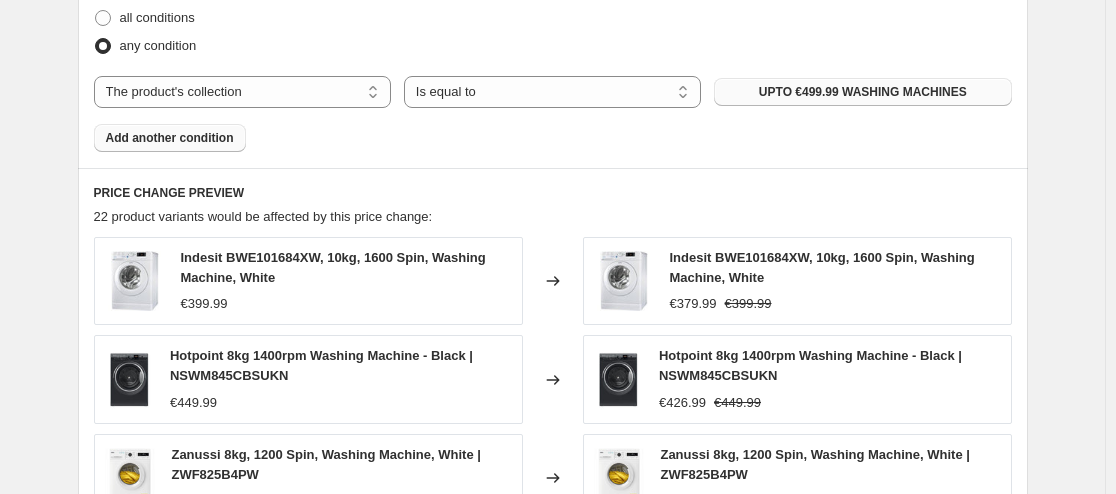 click on "Add another condition" at bounding box center (170, 138) 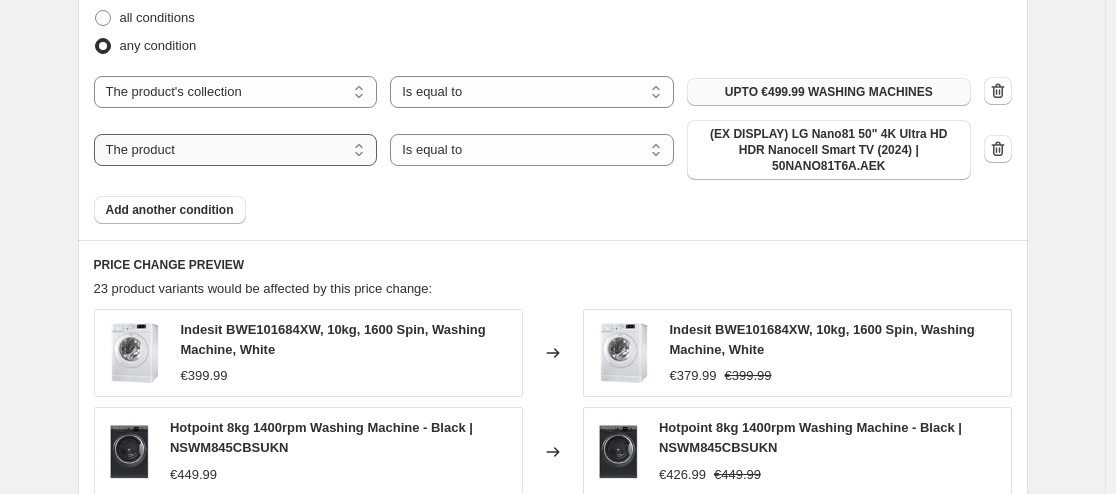 click on "The product The product's collection The product's tag The product's vendor The product's type The product's status The variant's title Inventory quantity" at bounding box center [236, 150] 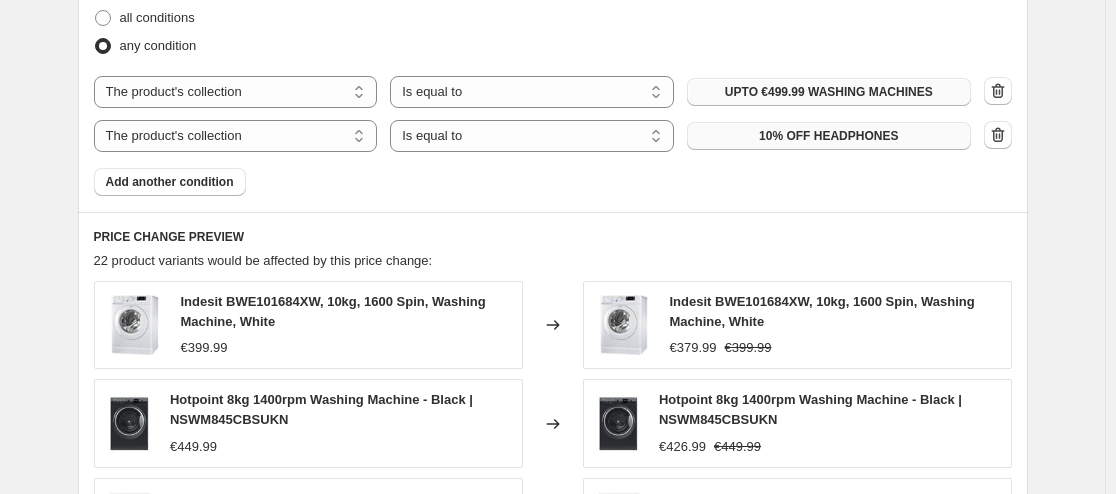click on "10% OFF HEADPHONES" at bounding box center (828, 136) 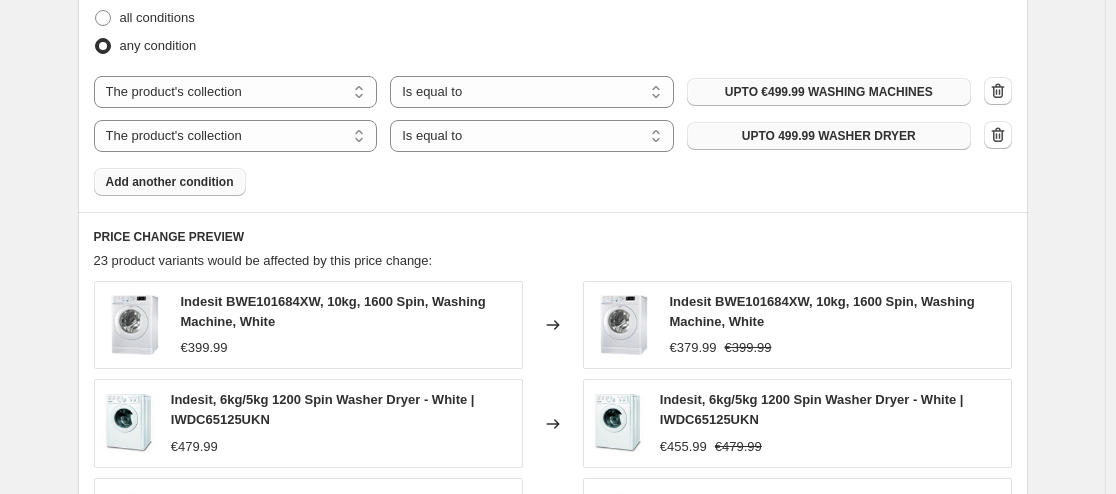 click on "Add another condition" at bounding box center (170, 182) 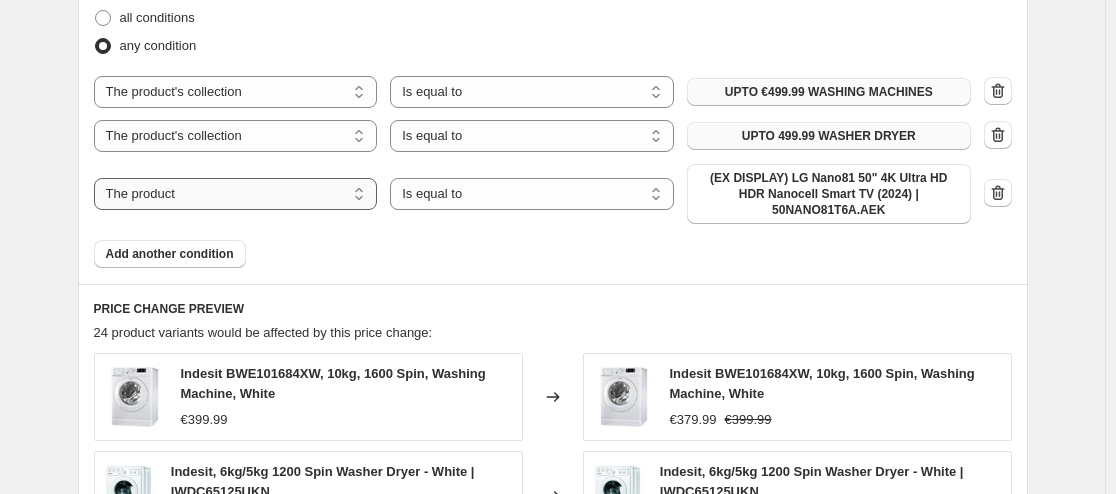 click on "The product The product's collection The product's tag The product's vendor The product's type The product's status The variant's title Inventory quantity" at bounding box center [236, 194] 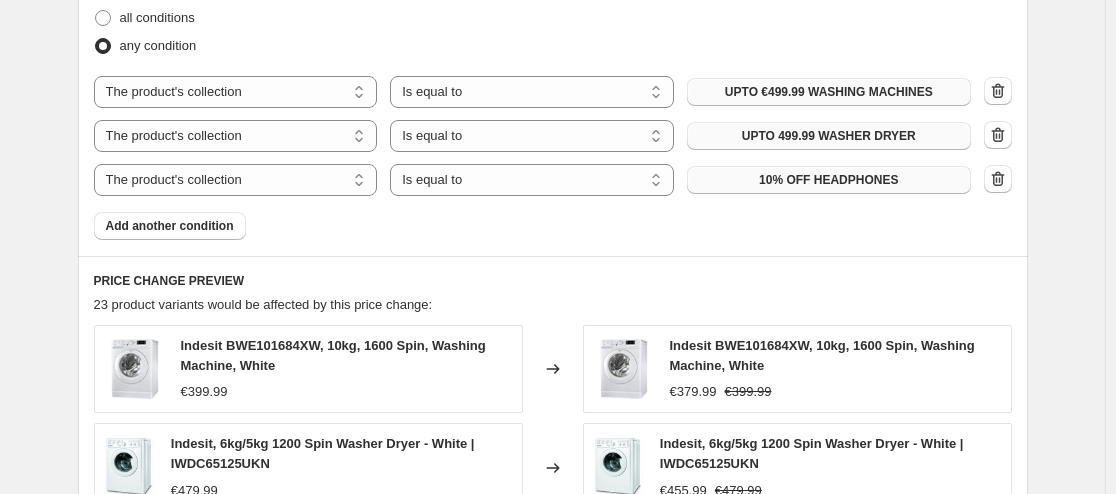 click on "10% OFF HEADPHONES" at bounding box center [828, 180] 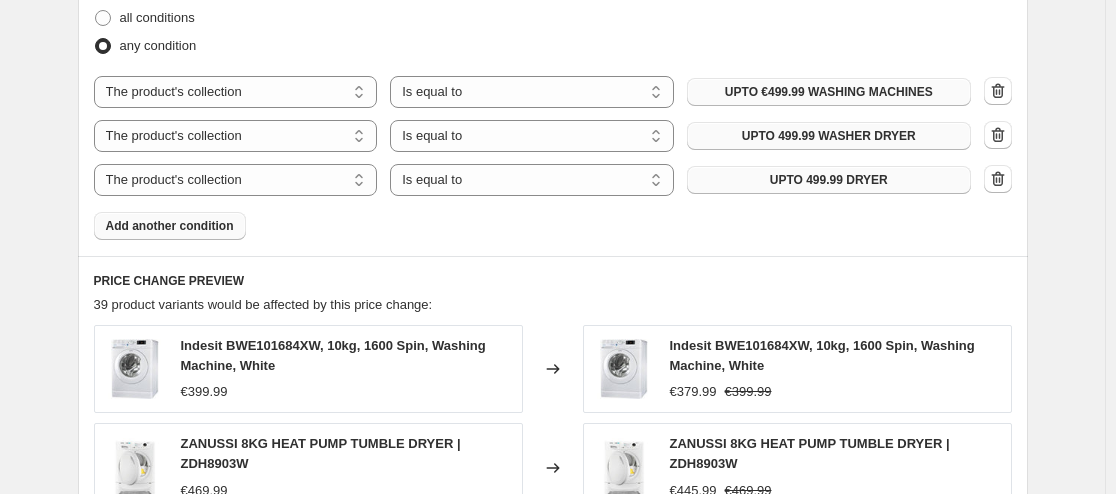 click on "Add another condition" at bounding box center (170, 226) 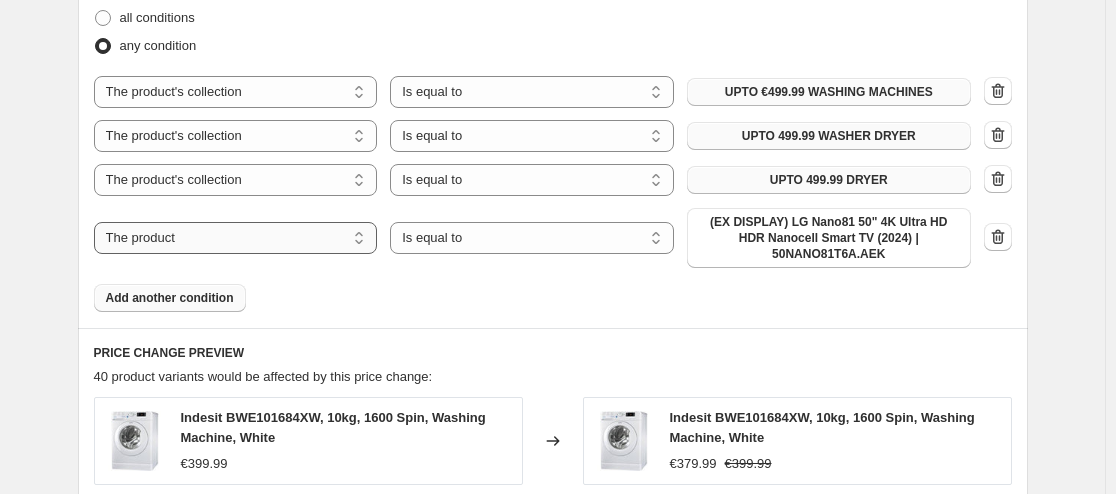 click on "The product The product's collection The product's tag The product's vendor The product's type The product's status The variant's title Inventory quantity" at bounding box center [236, 238] 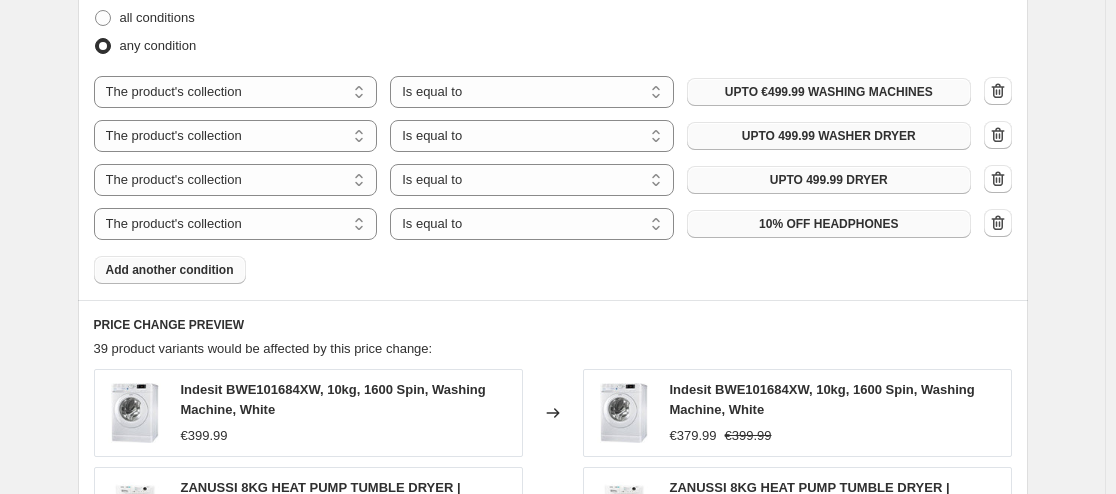click on "10% OFF HEADPHONES" at bounding box center [828, 224] 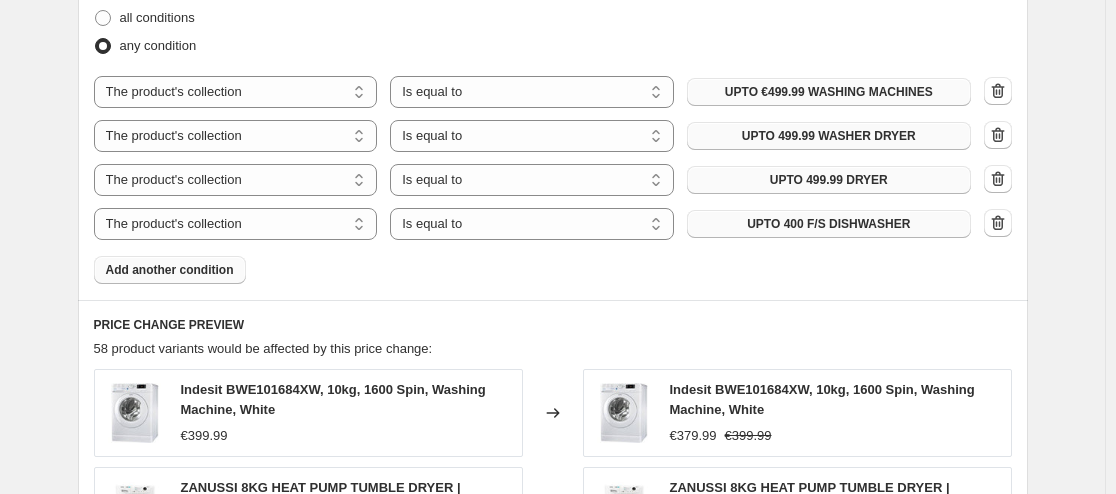 click on "Add another condition" at bounding box center (170, 270) 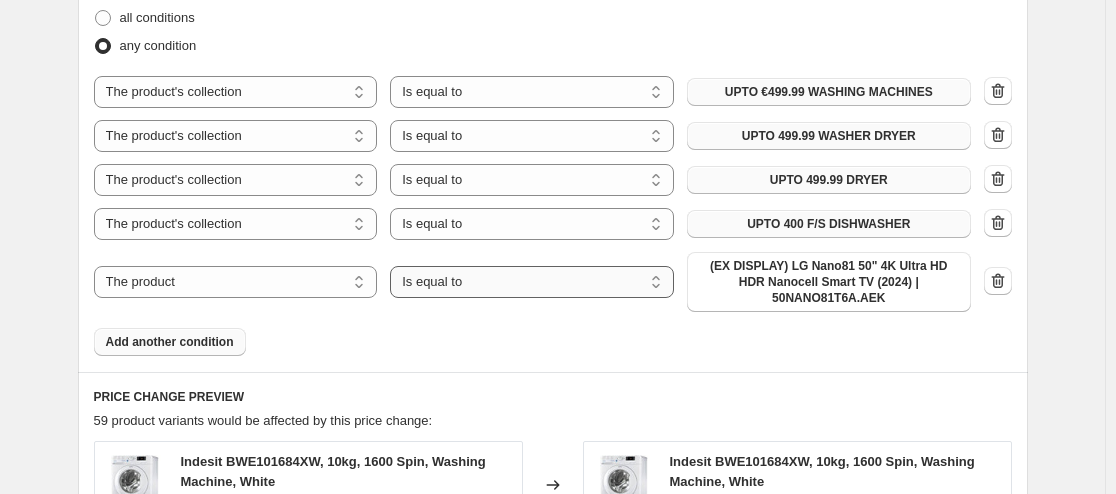 click on "Is equal to Is not equal to" at bounding box center (532, 282) 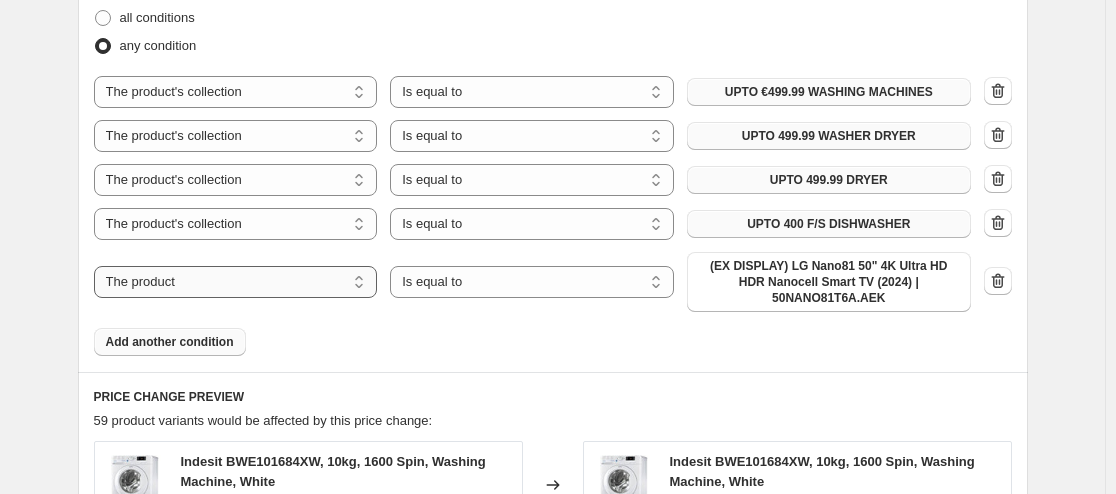 click on "The product The product's collection The product's tag The product's vendor The product's type The product's status The variant's title Inventory quantity" at bounding box center [236, 282] 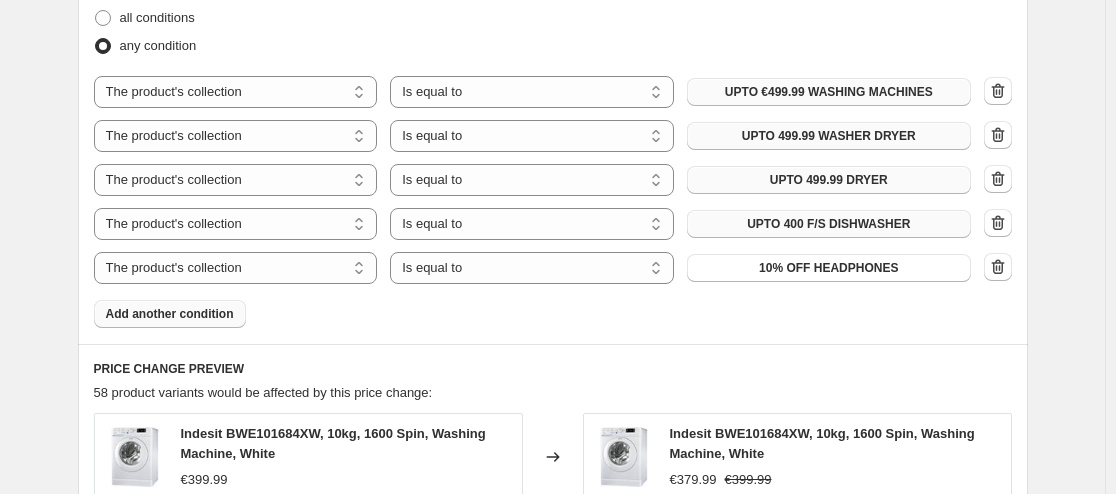 click on "10% OFF HEADPHONES" at bounding box center [828, 268] 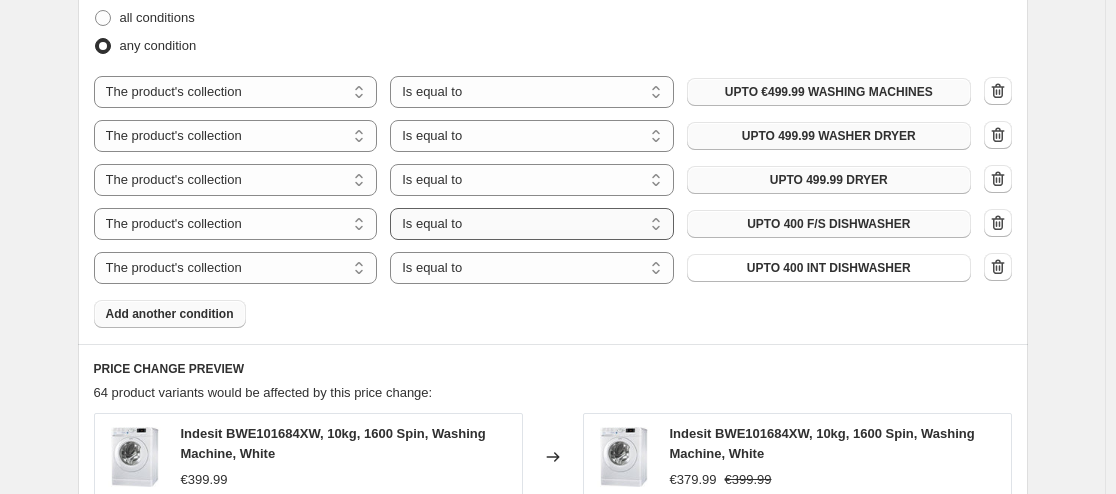 scroll, scrollTop: 1400, scrollLeft: 0, axis: vertical 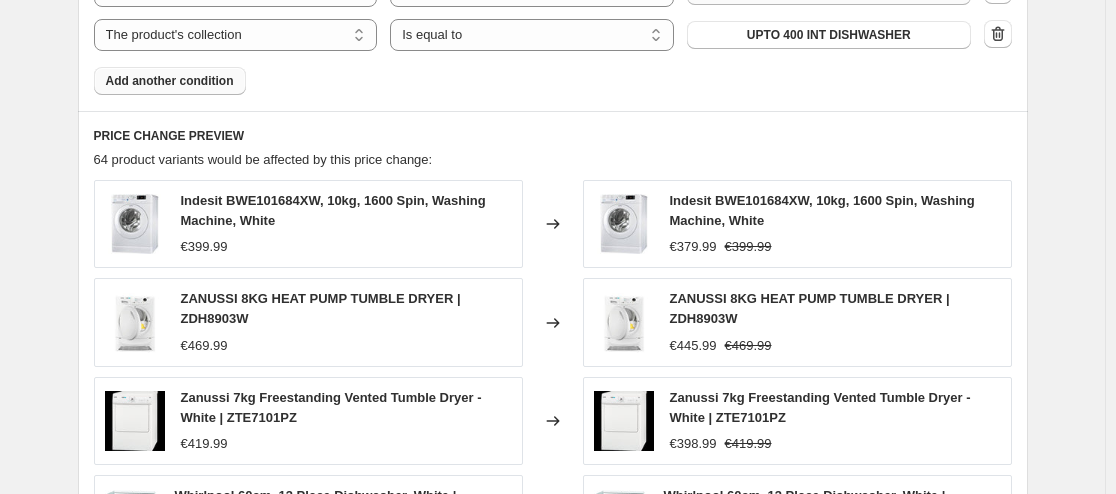 click on "Add another condition" at bounding box center [170, 81] 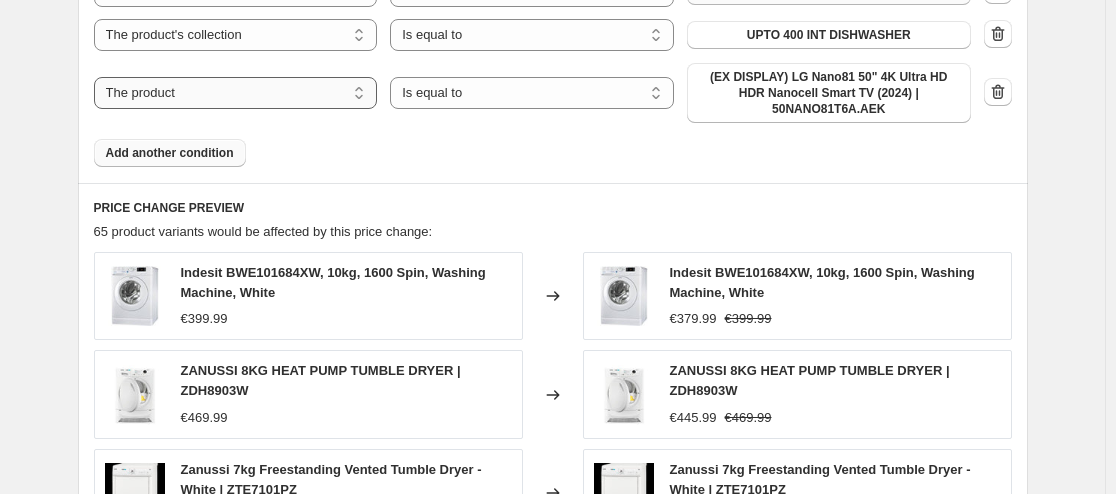 click on "The product The product's collection The product's tag The product's vendor The product's type The product's status The variant's title Inventory quantity" at bounding box center [236, 93] 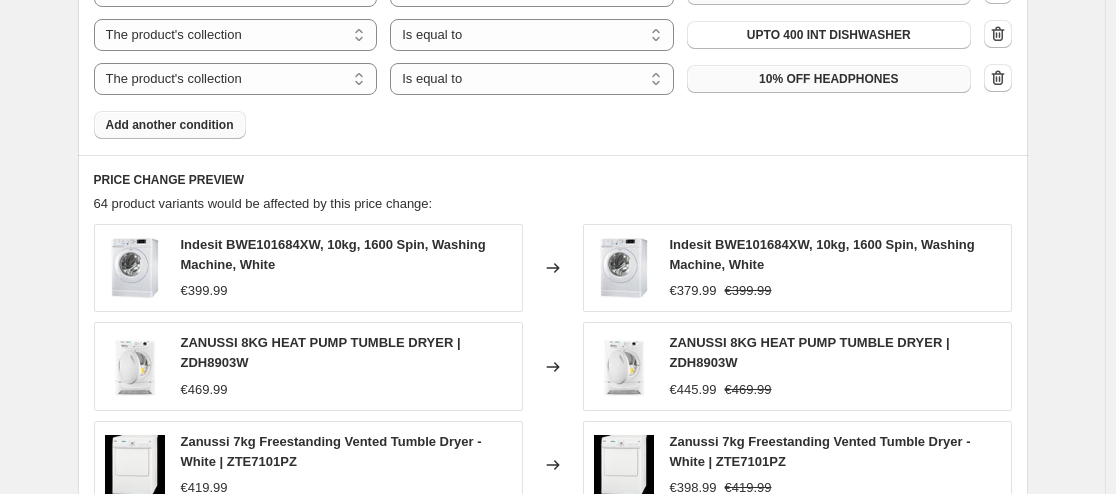 click on "10% OFF HEADPHONES" at bounding box center [829, 79] 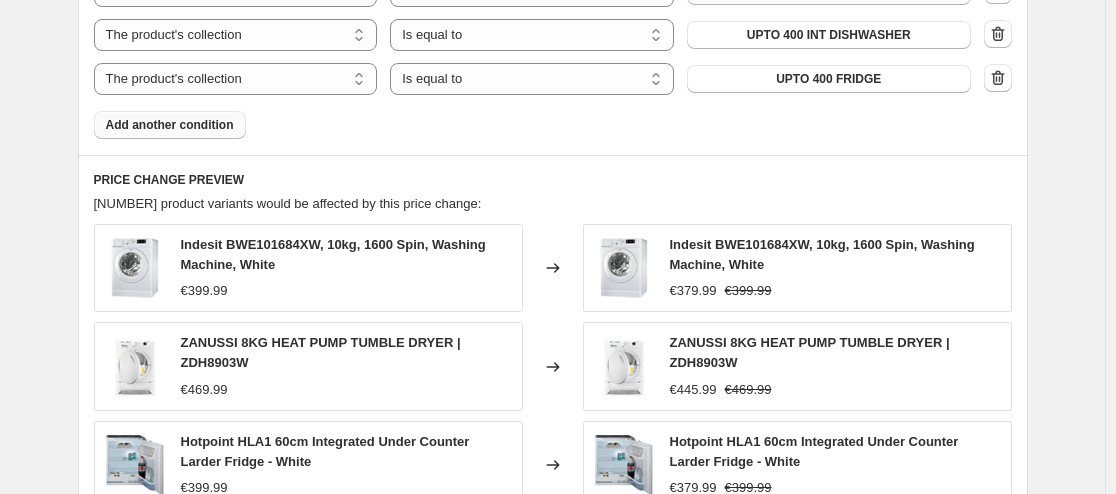 click on "Add another condition" at bounding box center [170, 125] 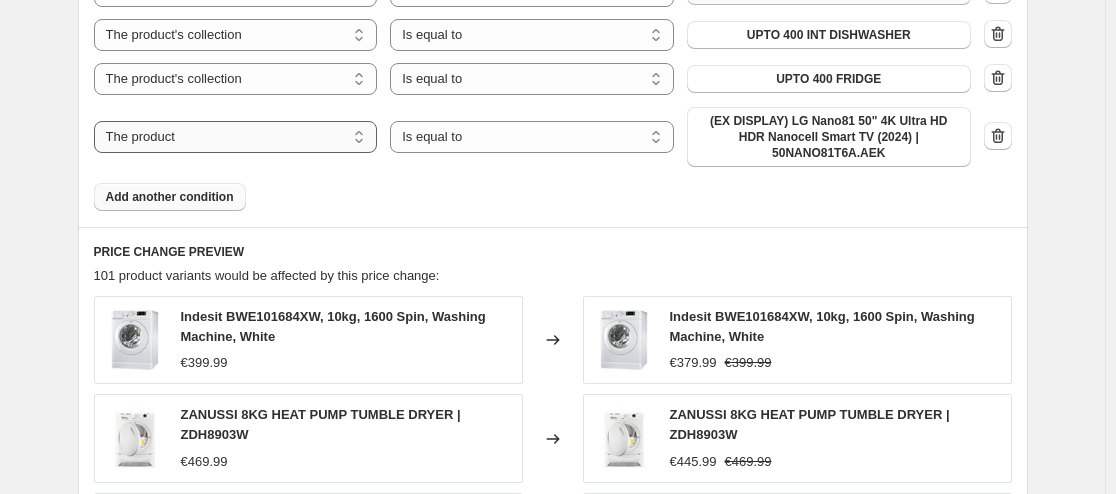click on "The product The product's collection The product's tag The product's vendor The product's type The product's status The variant's title Inventory quantity" at bounding box center [236, 137] 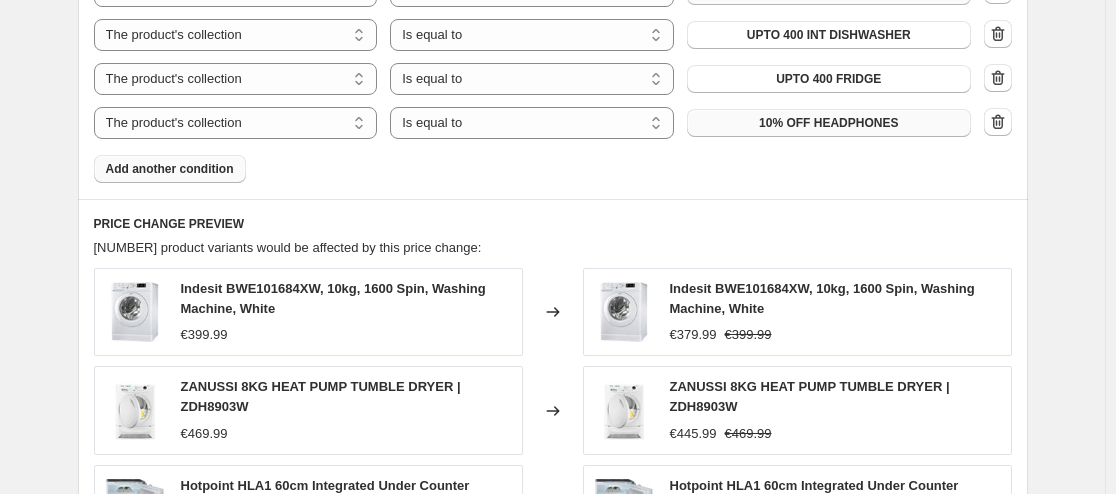 click on "10% OFF HEADPHONES" at bounding box center (828, 123) 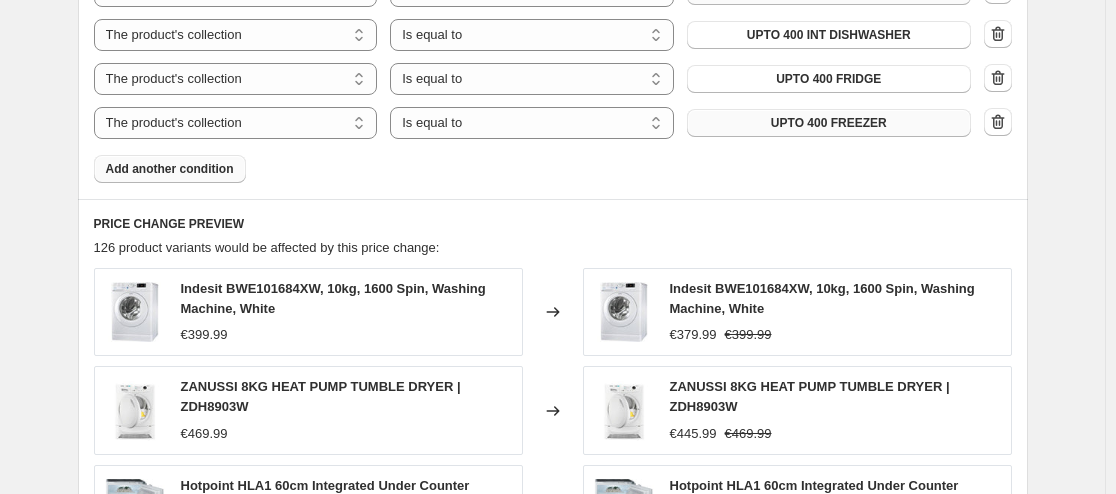 click on "Add another condition" at bounding box center (170, 169) 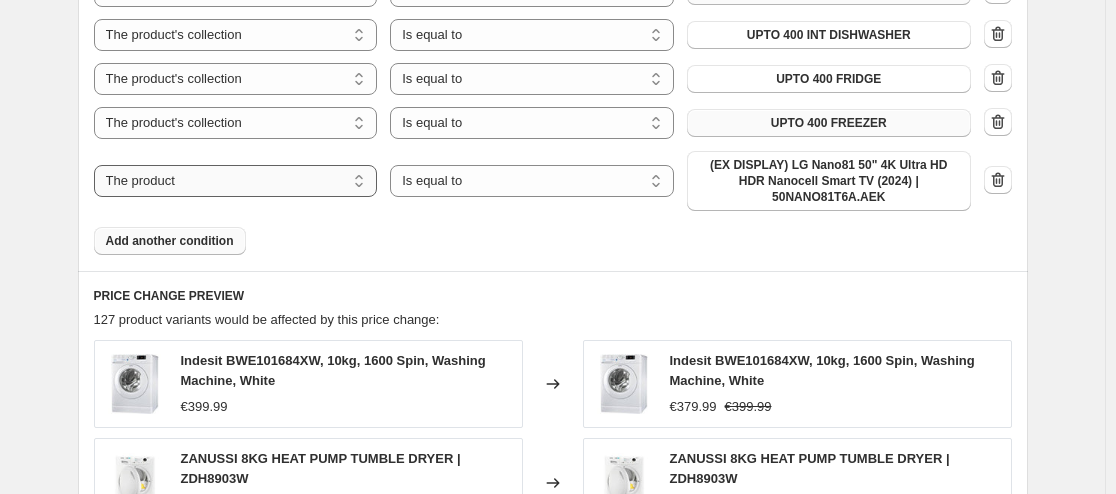 click on "The product The product's collection The product's tag The product's vendor The product's type The product's status The variant's title Inventory quantity" at bounding box center [236, 181] 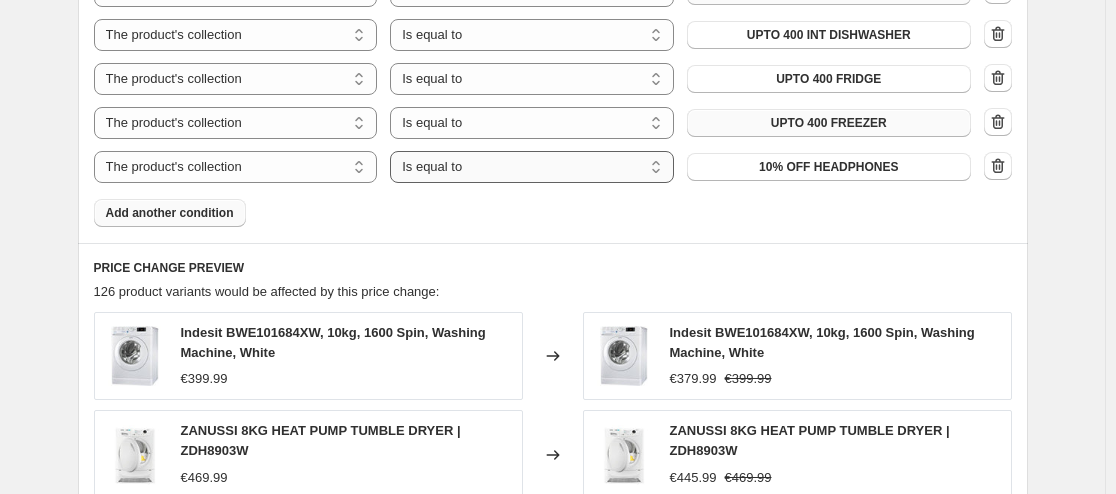click on "Is equal to Is not equal to" at bounding box center (532, 167) 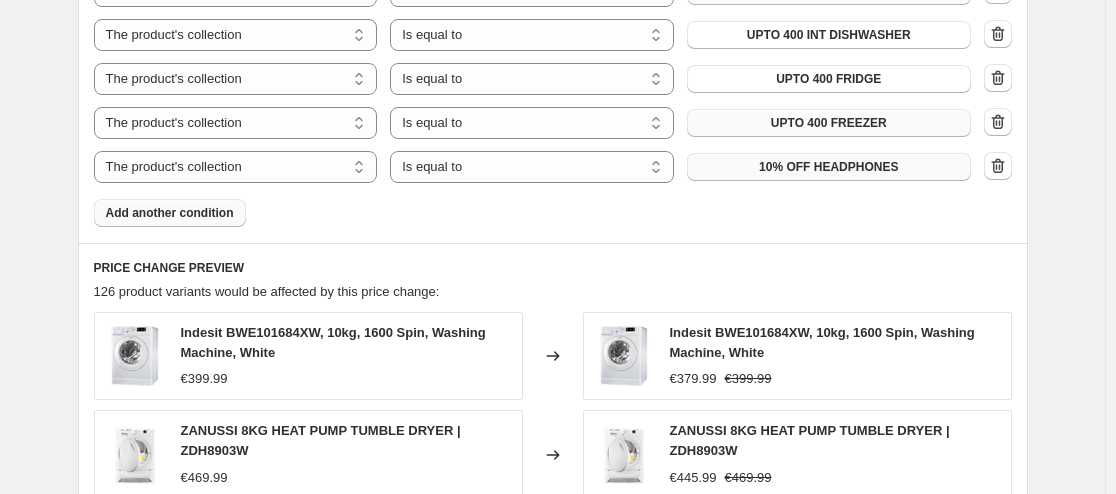 click on "10% OFF HEADPHONES" at bounding box center [829, 167] 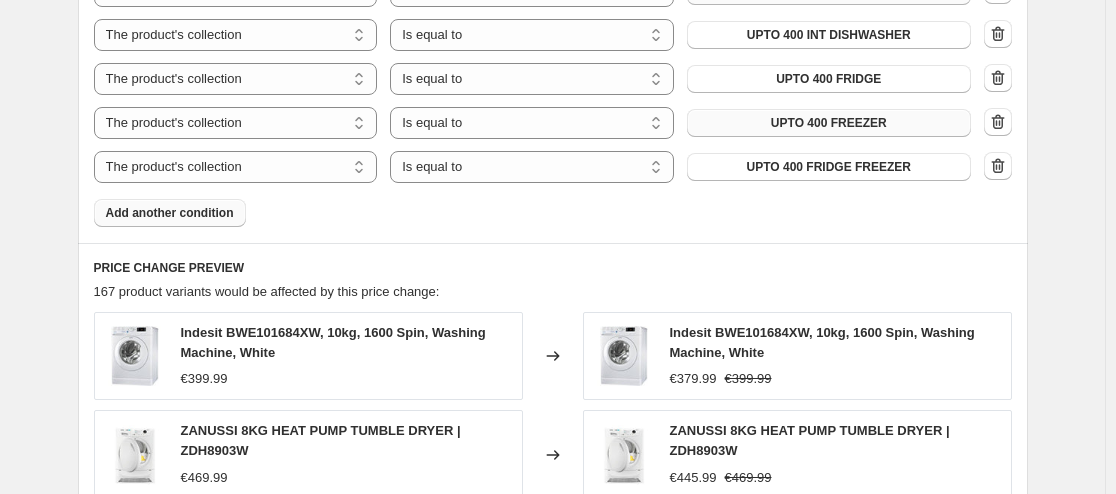 click on "Add another condition" at bounding box center (170, 213) 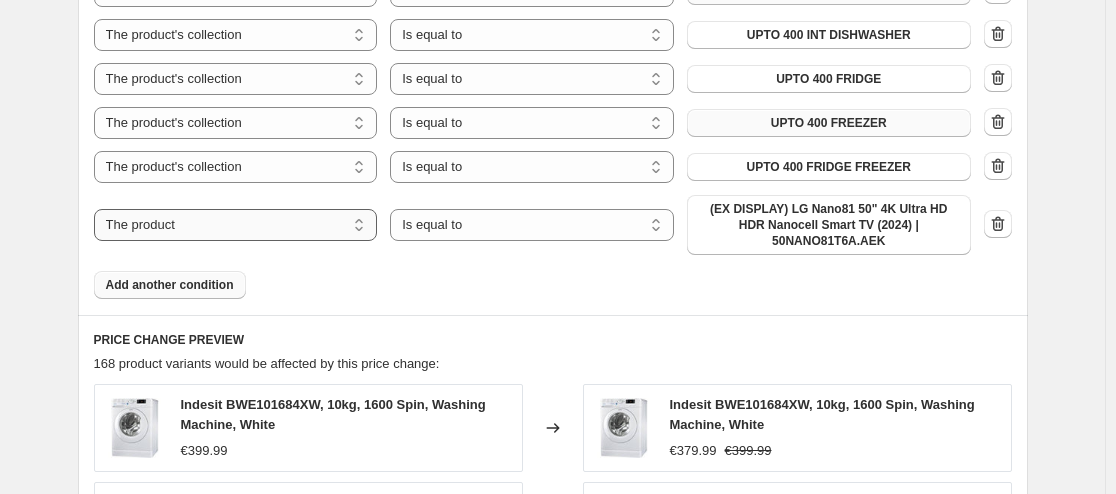 click on "The product The product's collection The product's tag The product's vendor The product's type The product's status The variant's title Inventory quantity" at bounding box center [236, 225] 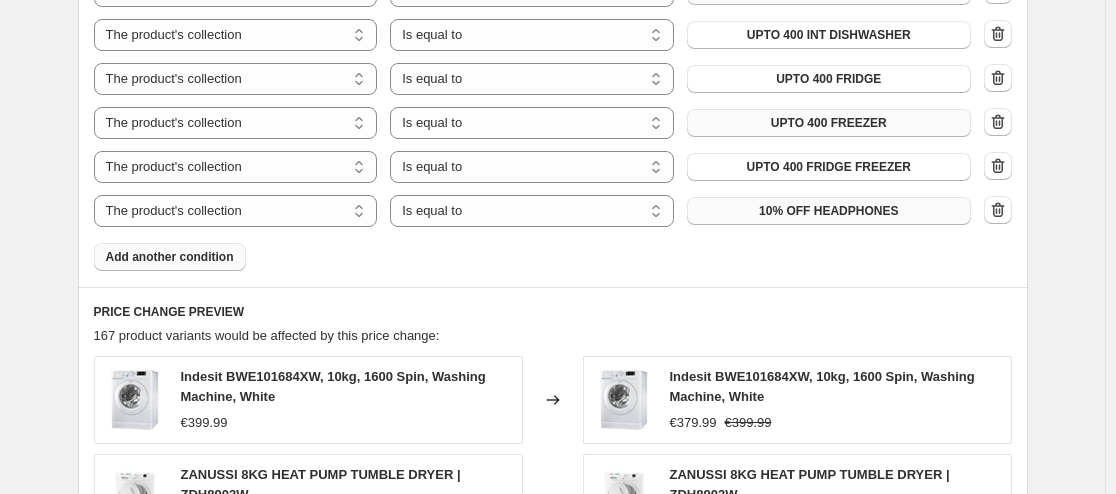 click on "10% OFF HEADPHONES" at bounding box center (829, 211) 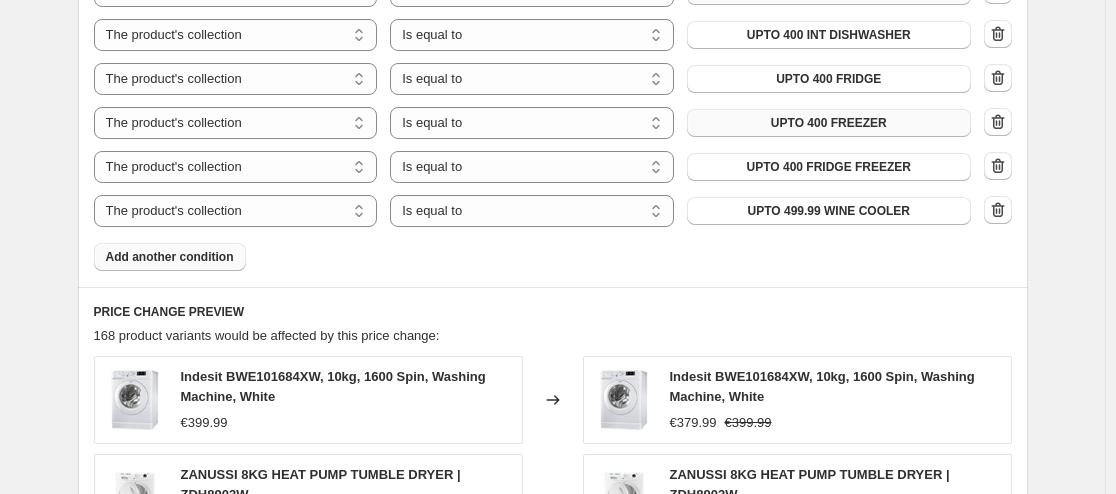 click on "Add another condition" at bounding box center [170, 257] 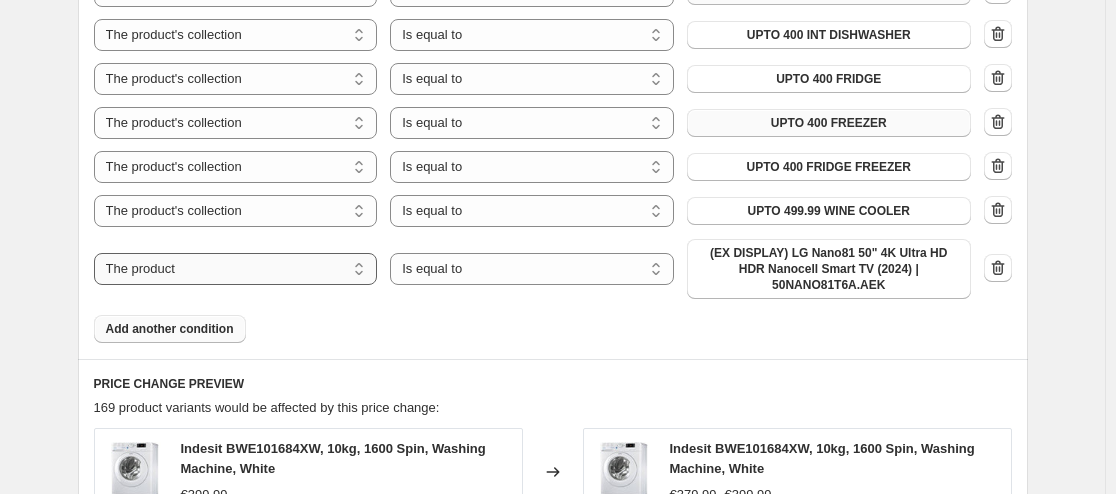 click on "The product The product's collection The product's tag The product's vendor The product's type The product's status The variant's title Inventory quantity" at bounding box center (236, 269) 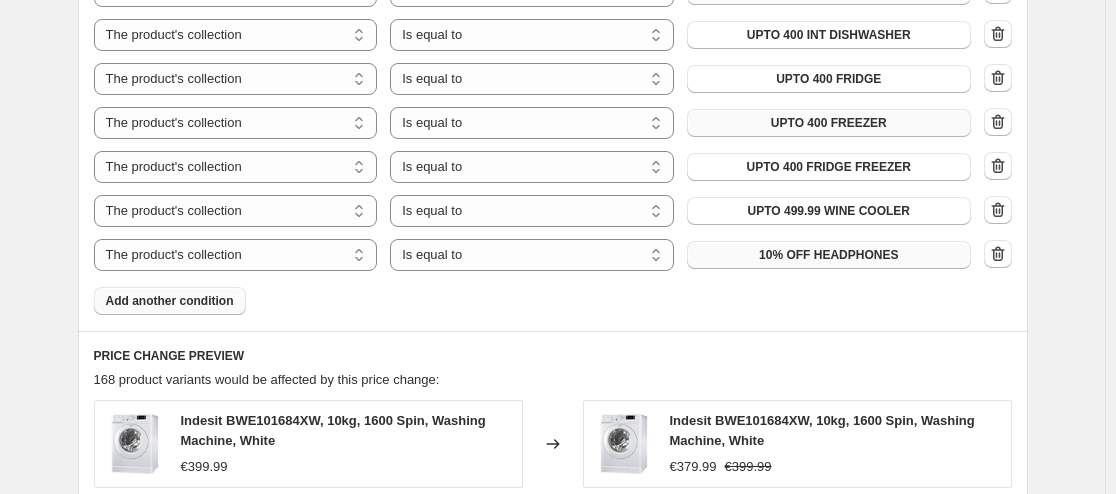 click on "10% OFF HEADPHONES" at bounding box center [828, 255] 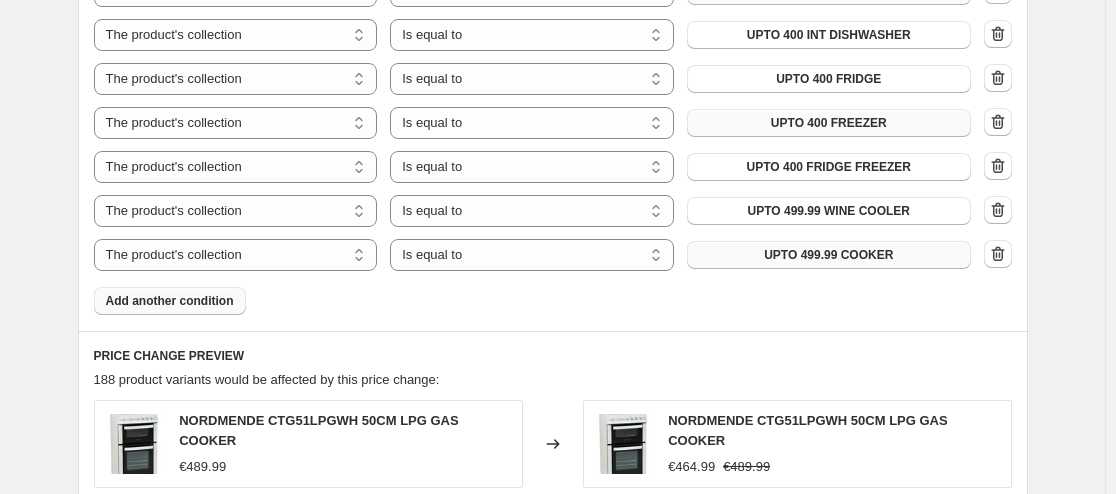 click on "Add another condition" at bounding box center [170, 301] 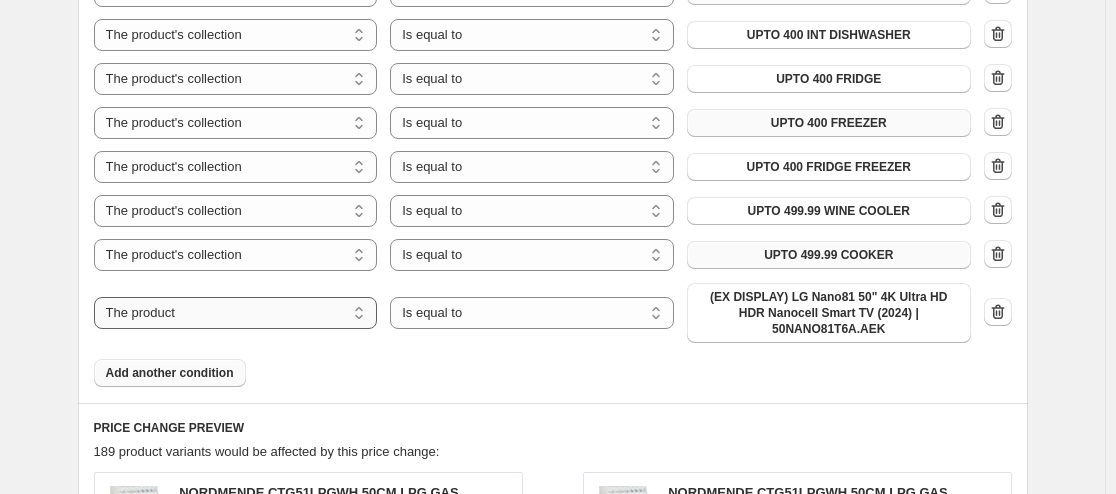 click on "The product The product's collection The product's tag The product's vendor The product's type The product's status The variant's title Inventory quantity" at bounding box center (236, 313) 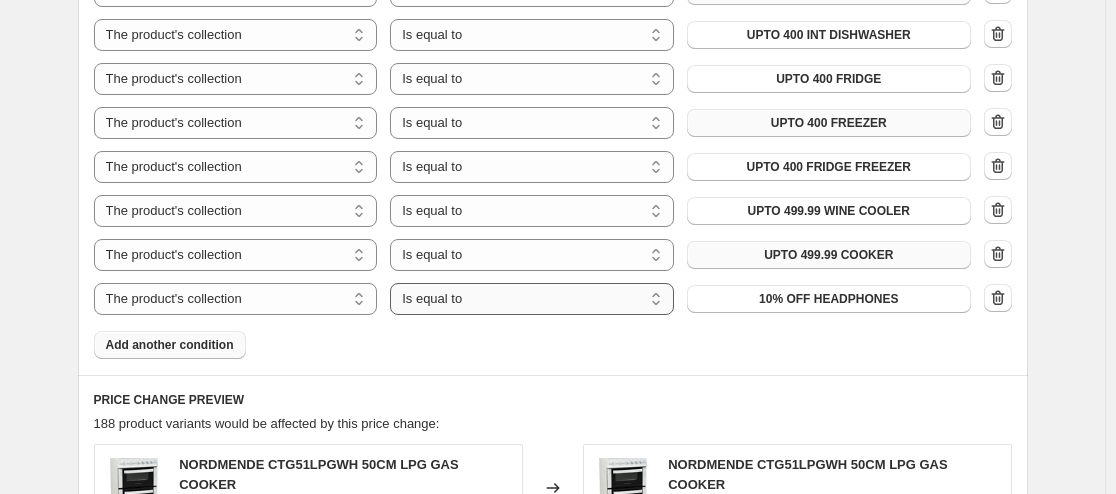 click on "Is equal to Is not equal to" at bounding box center [532, 299] 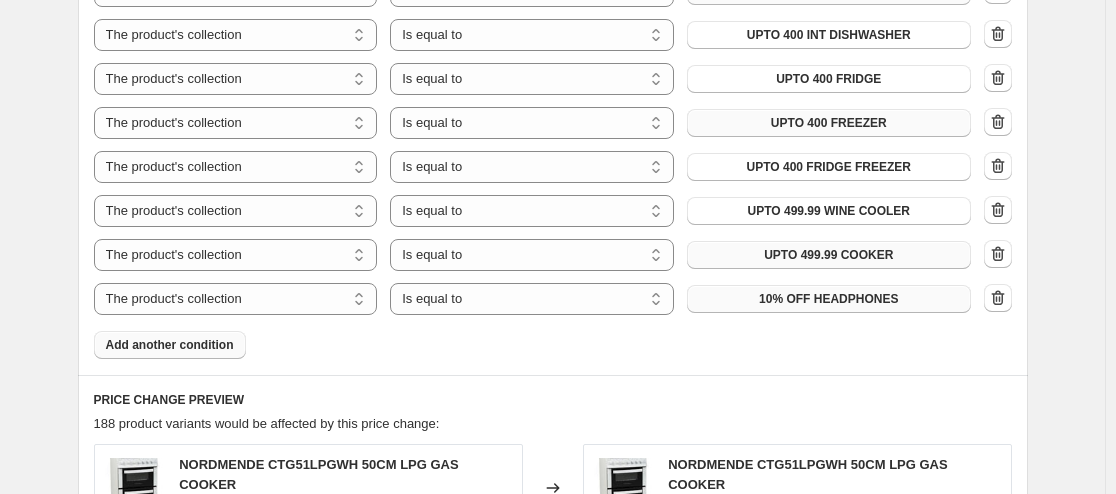 click on "10% OFF HEADPHONES" at bounding box center [828, 299] 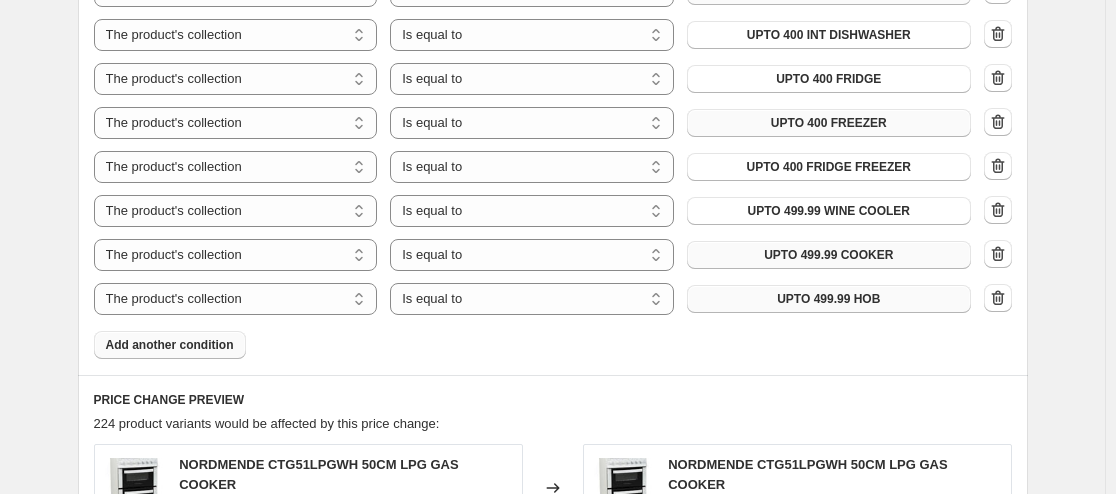 click on "Add another condition" at bounding box center [170, 345] 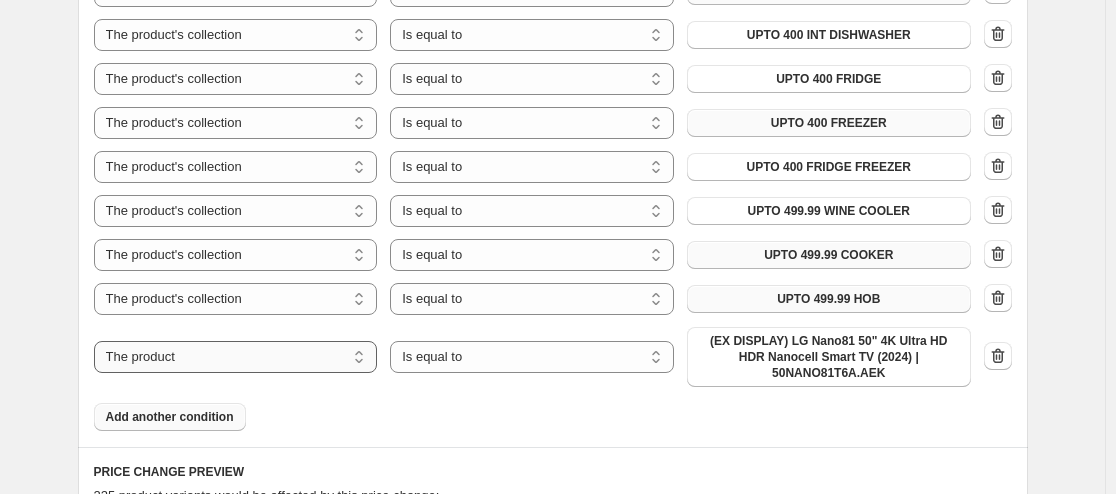 click on "The product The product's collection The product's tag The product's vendor The product's type The product's status The variant's title Inventory quantity" at bounding box center (236, 357) 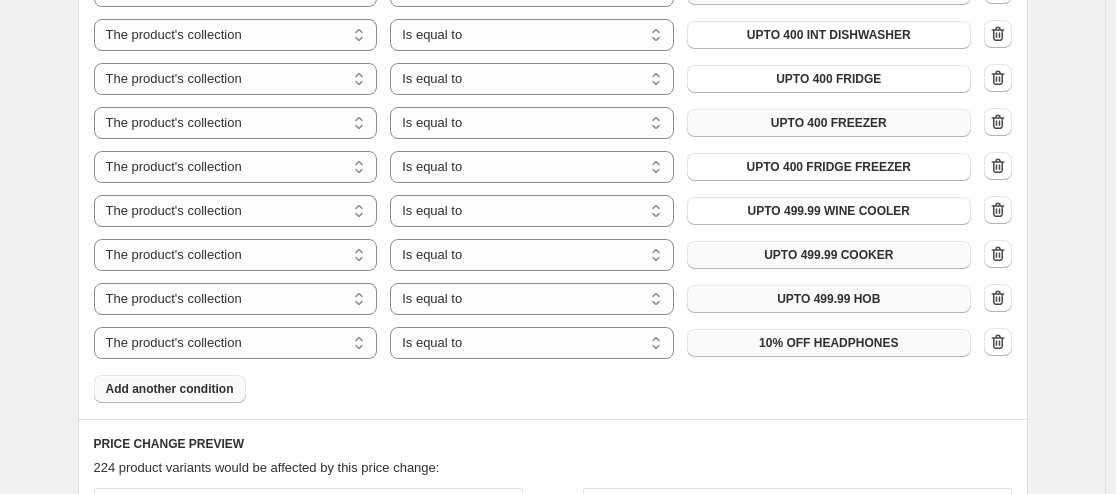 click on "10% OFF HEADPHONES" at bounding box center (828, 343) 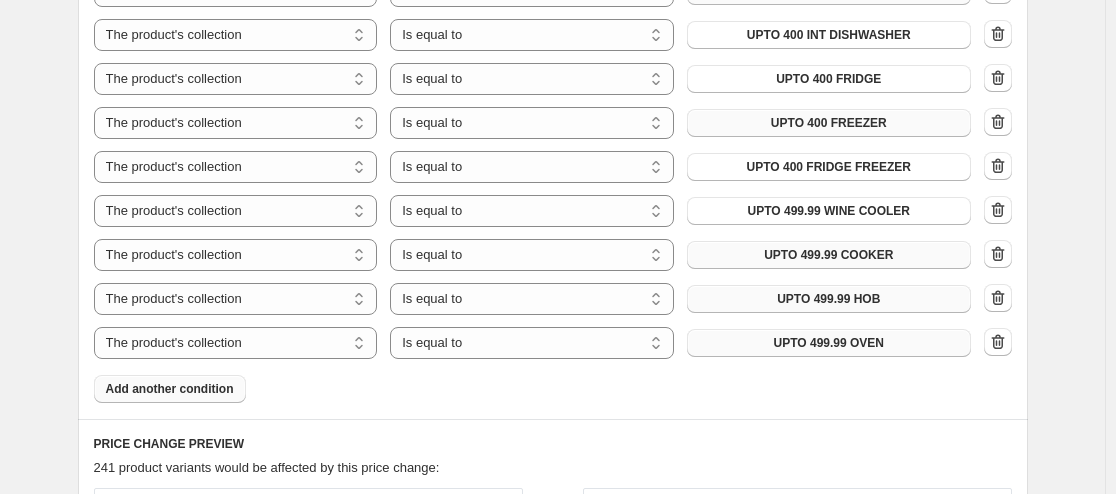 click on "Add another condition" at bounding box center (170, 389) 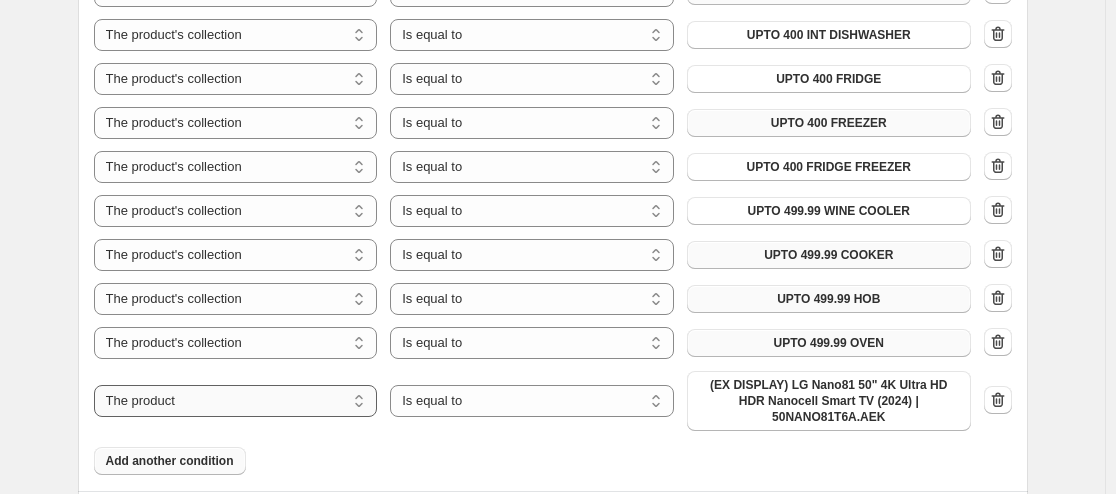 click on "The product The product's collection The product's tag The product's vendor The product's type The product's status The variant's title Inventory quantity" at bounding box center (236, 401) 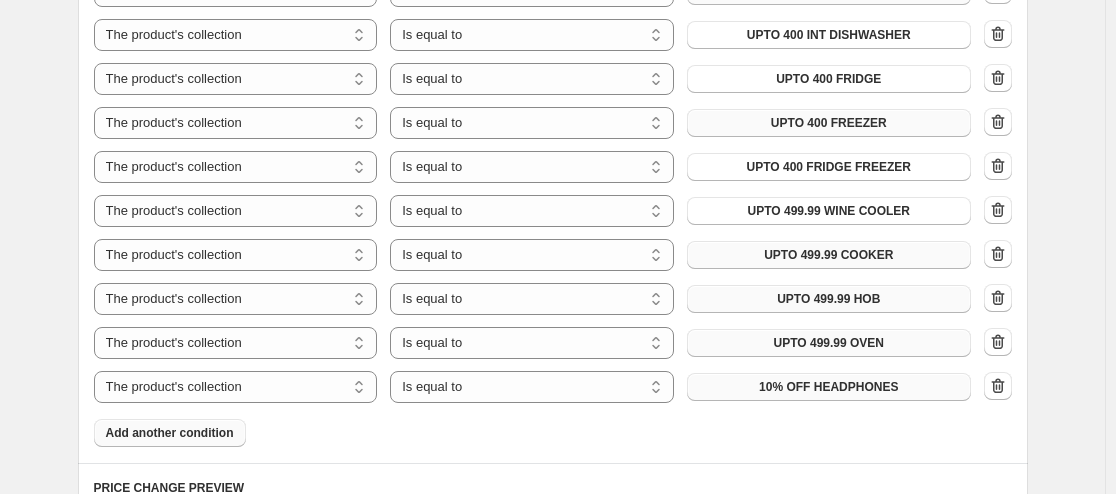 click on "10% OFF HEADPHONES" at bounding box center (828, 387) 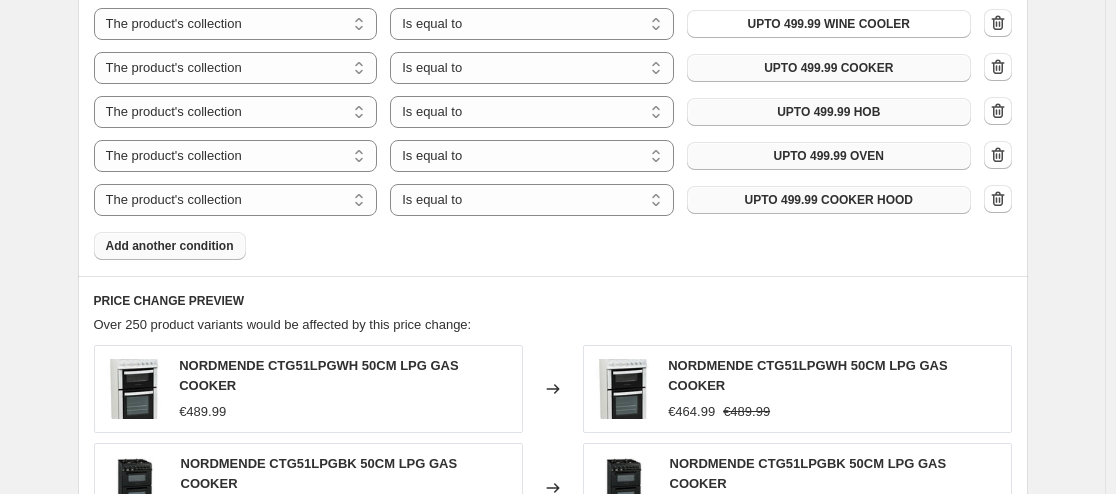 scroll, scrollTop: 1633, scrollLeft: 0, axis: vertical 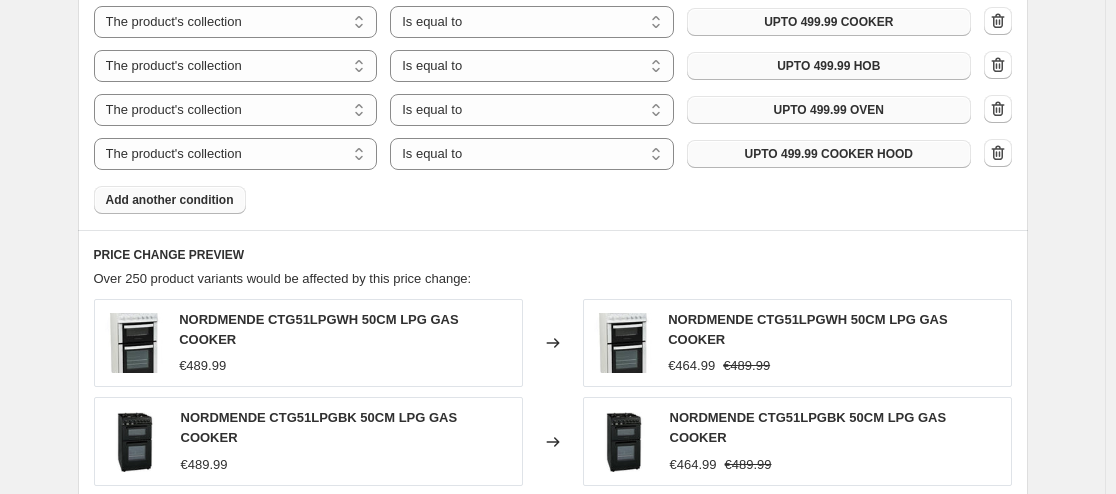 click on "Add another condition" at bounding box center (170, 200) 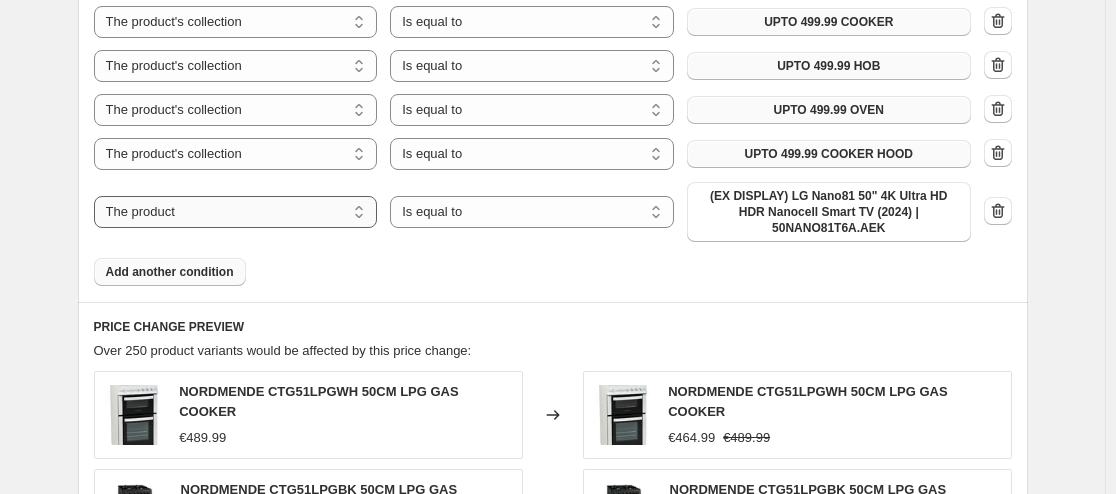 click on "The product The product's collection The product's tag The product's vendor The product's type The product's status The variant's title Inventory quantity" at bounding box center [236, 212] 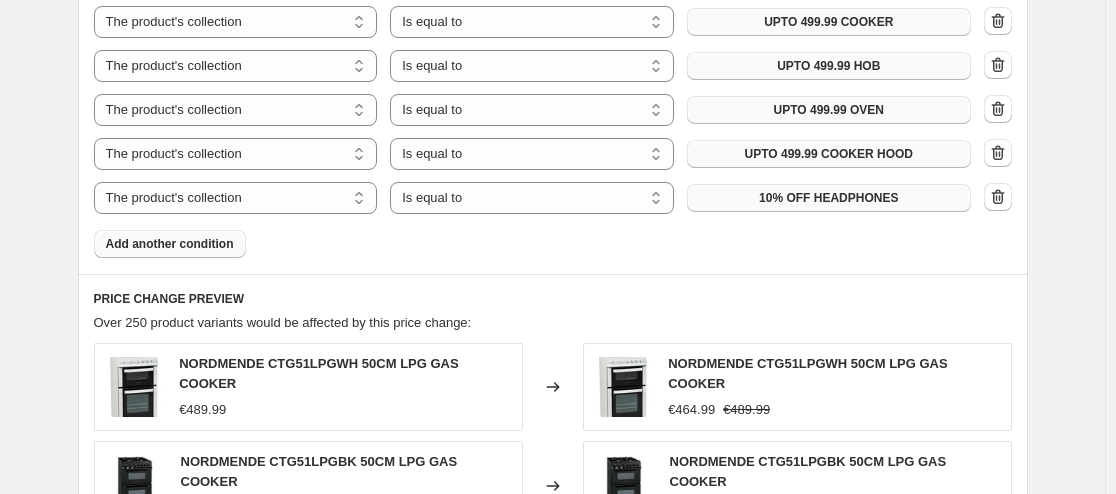 click on "10% OFF HEADPHONES" at bounding box center (828, 198) 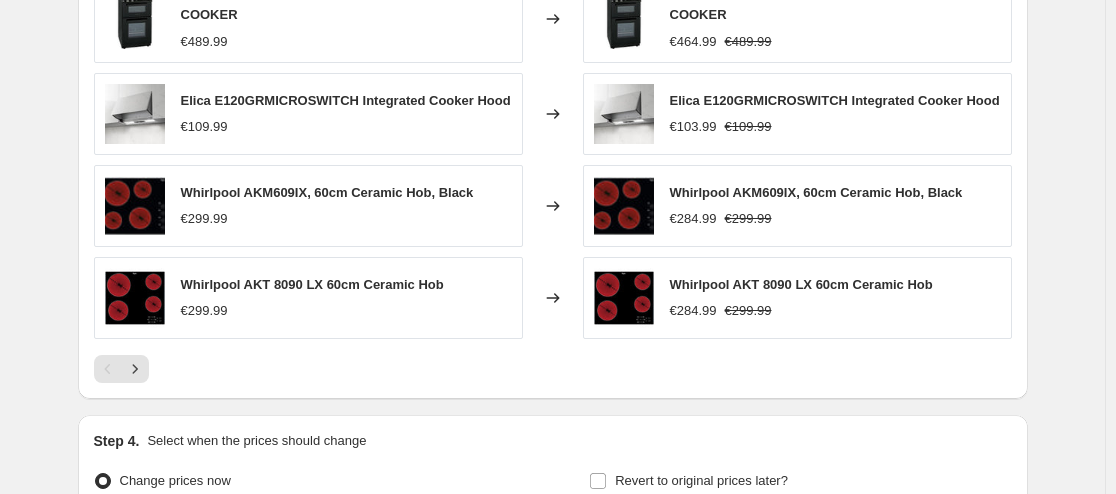 scroll, scrollTop: 2303, scrollLeft: 0, axis: vertical 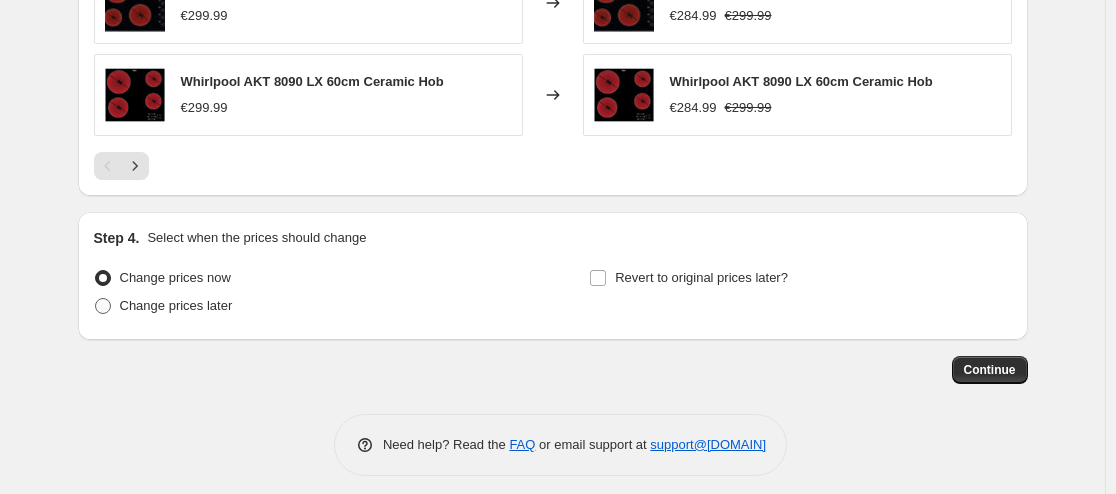click on "Change prices later" at bounding box center (176, 305) 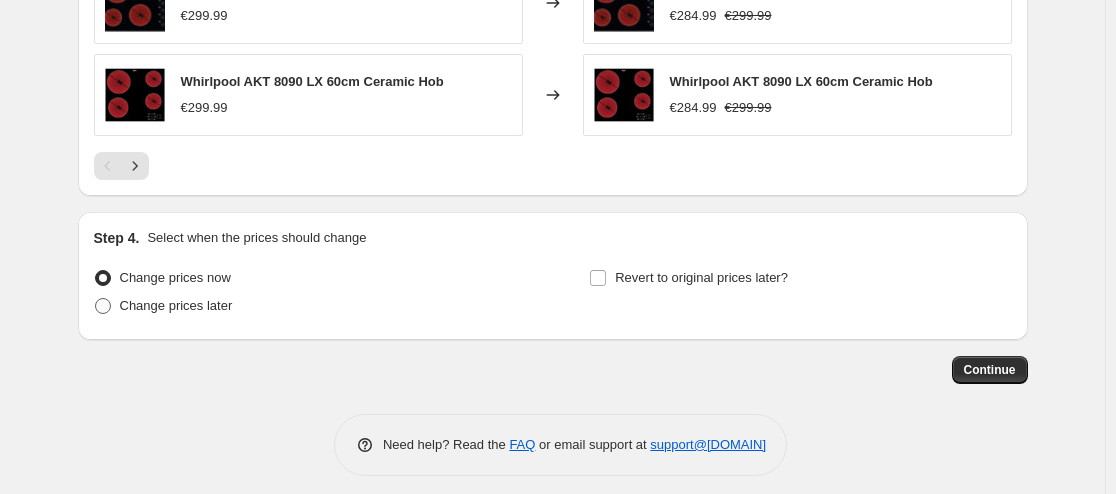 radio on "true" 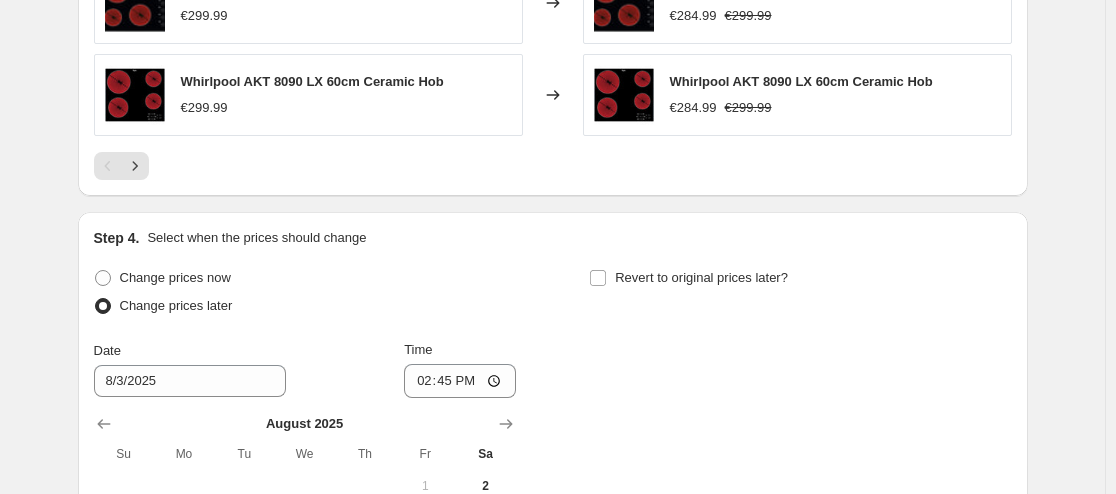 click on "Change prices now Change prices later Date [DATE] Time [TIME] August   2025 Su Mo Tu We Th Fr Sa 1 2 3 4 5 6 7 8 9 10 11 12 13 14 15 16 17 18 19 20 21 22 23 24 25 26 27 28 29 30 31 Revert to original prices later?" at bounding box center (553, 463) 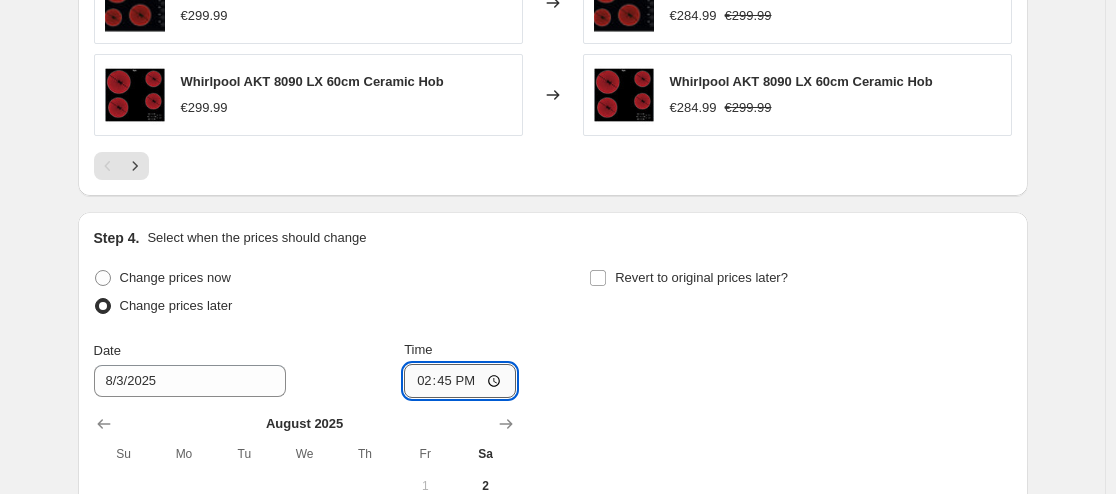 click on "14:45" at bounding box center [460, 381] 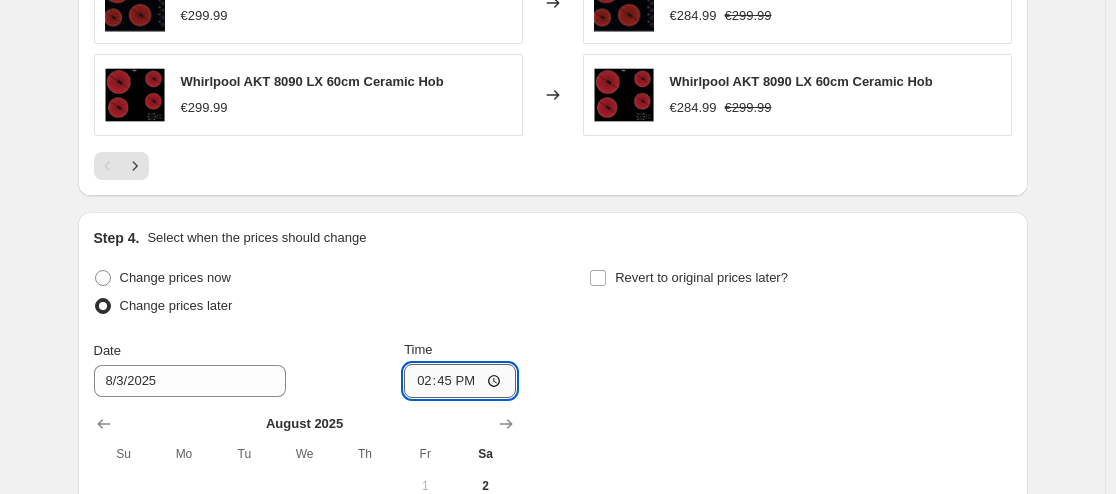 click on "14:45" at bounding box center [460, 381] 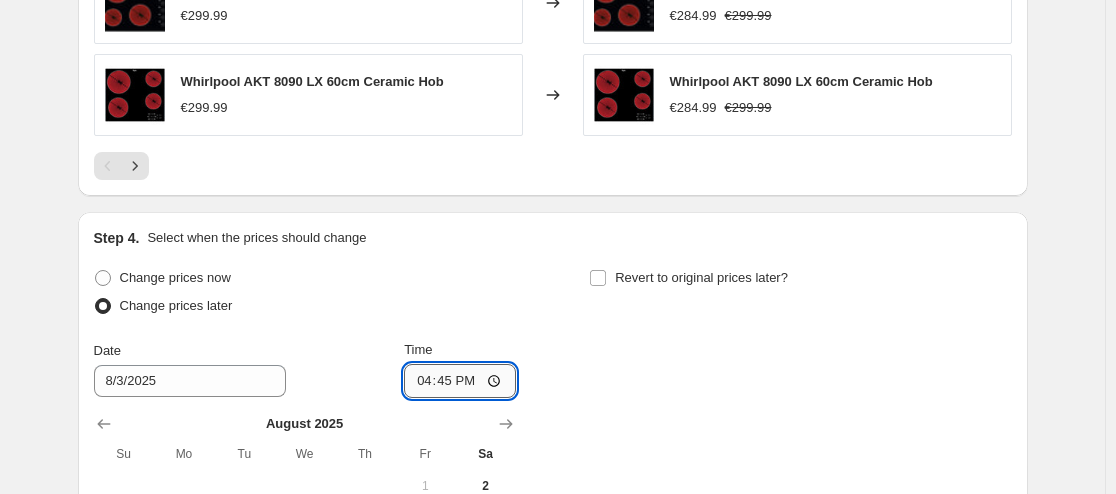 type on "16:45" 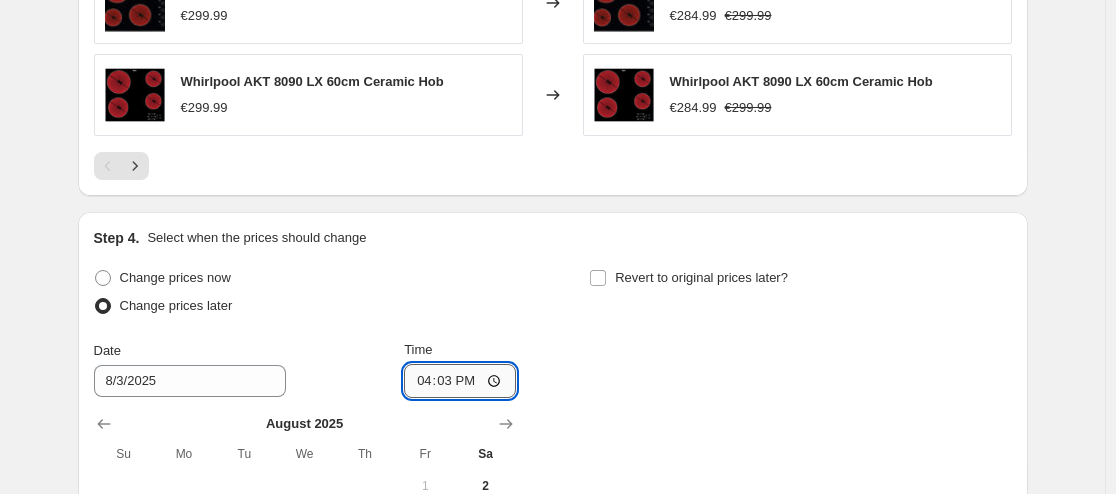 type on "16:30" 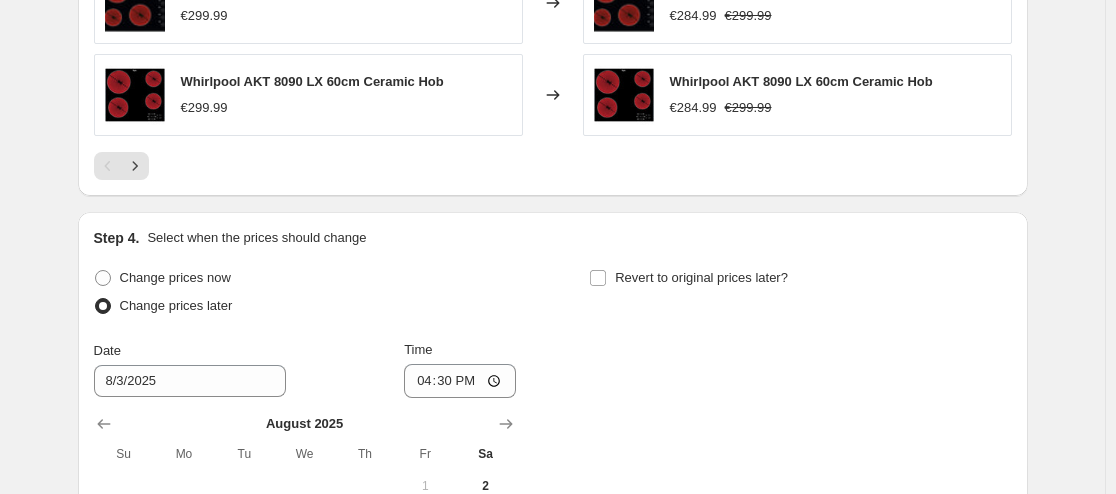 click on "Change prices now Change prices later Date [DATE] Time [TIME] August   2025 Su Mo Tu We Th Fr Sa 1 2 3 4 5 6 7 8 9 10 11 12 13 14 15 16 17 18 19 20 21 22 23 24 25 26 27 28 29 30 31 Revert to original prices later?" at bounding box center [553, 463] 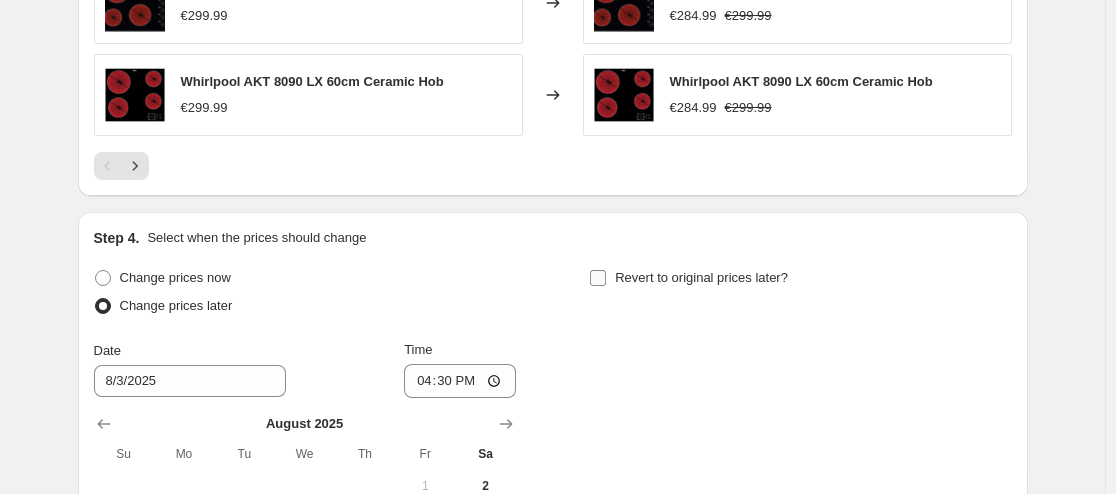click on "Revert to original prices later?" at bounding box center (598, 278) 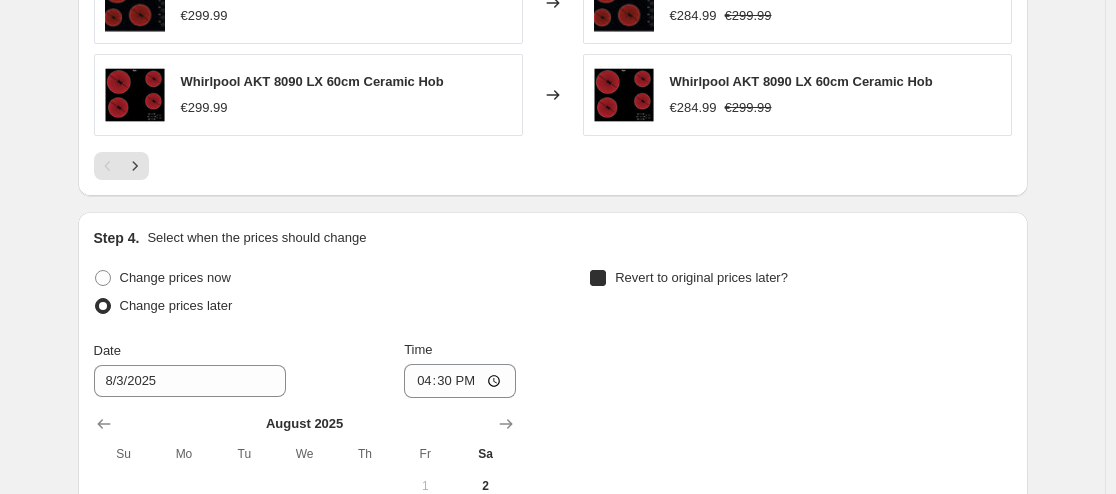 checkbox on "true" 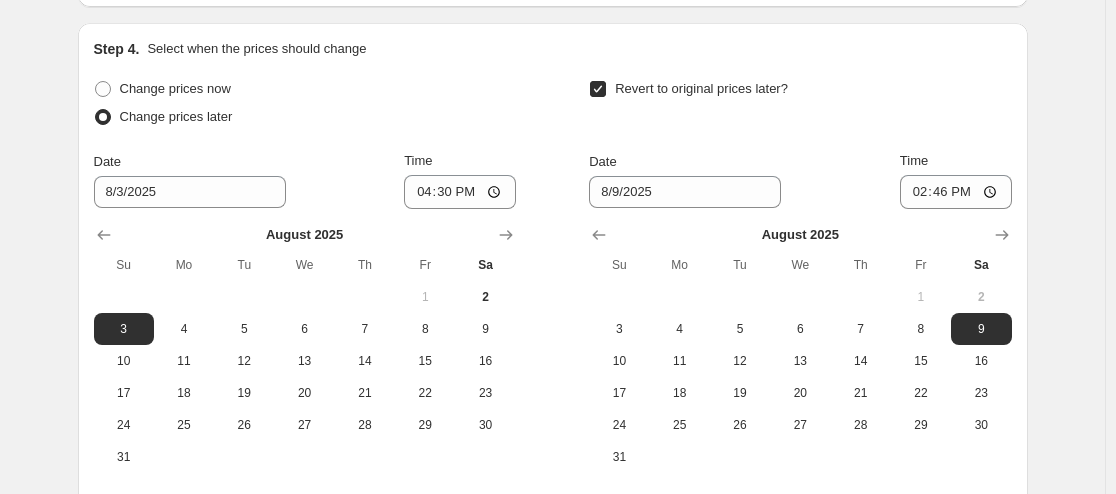 scroll, scrollTop: 2536, scrollLeft: 0, axis: vertical 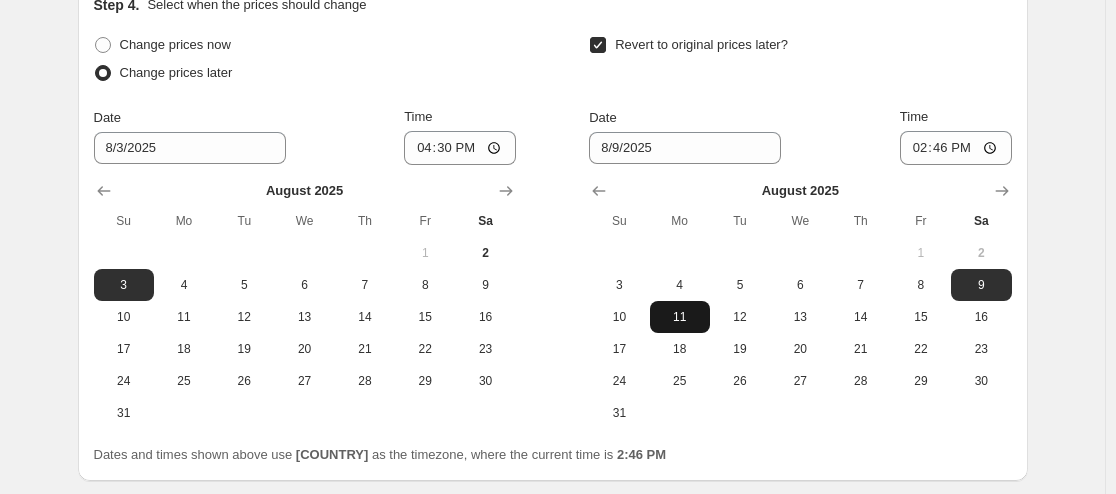 click on "11" at bounding box center (680, 317) 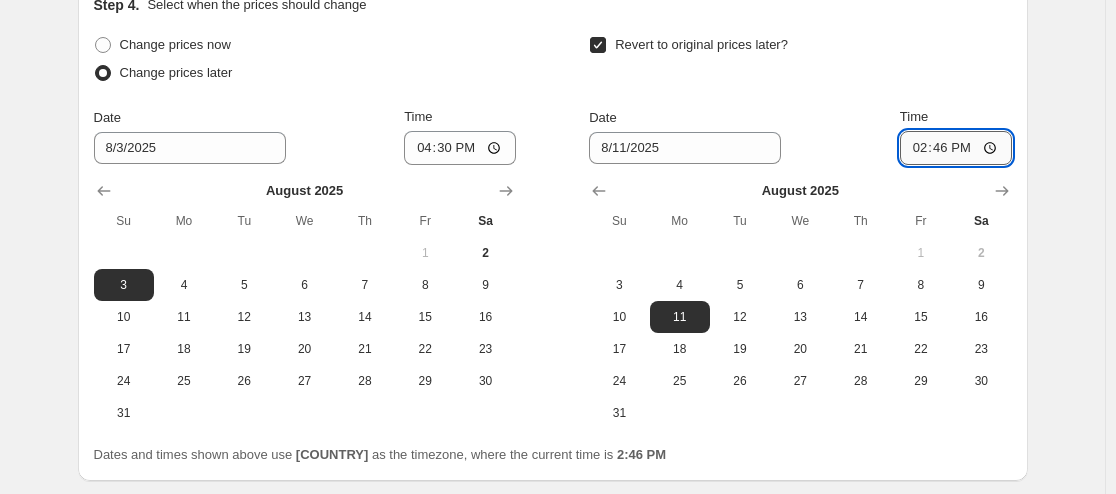 click on "14:46" at bounding box center (956, 148) 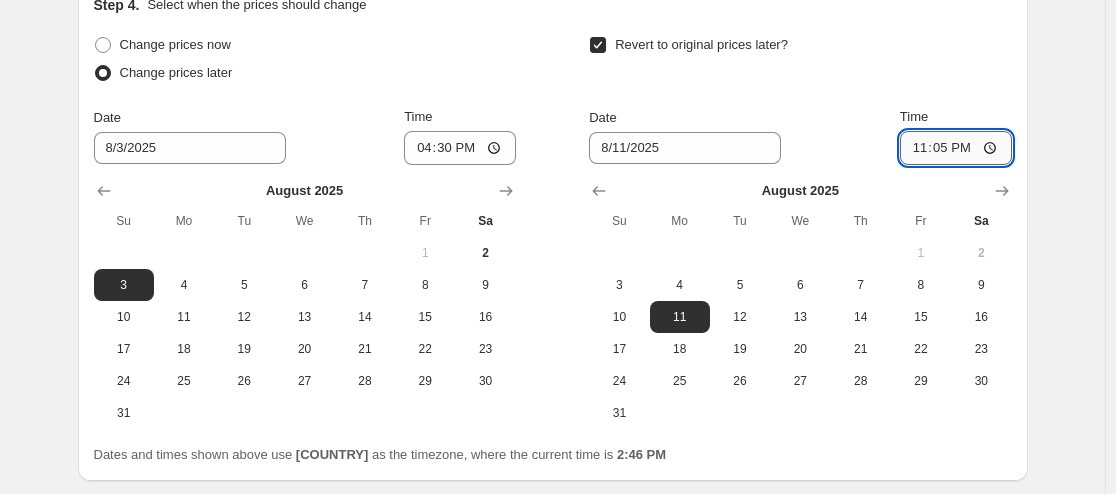 type on "23:59" 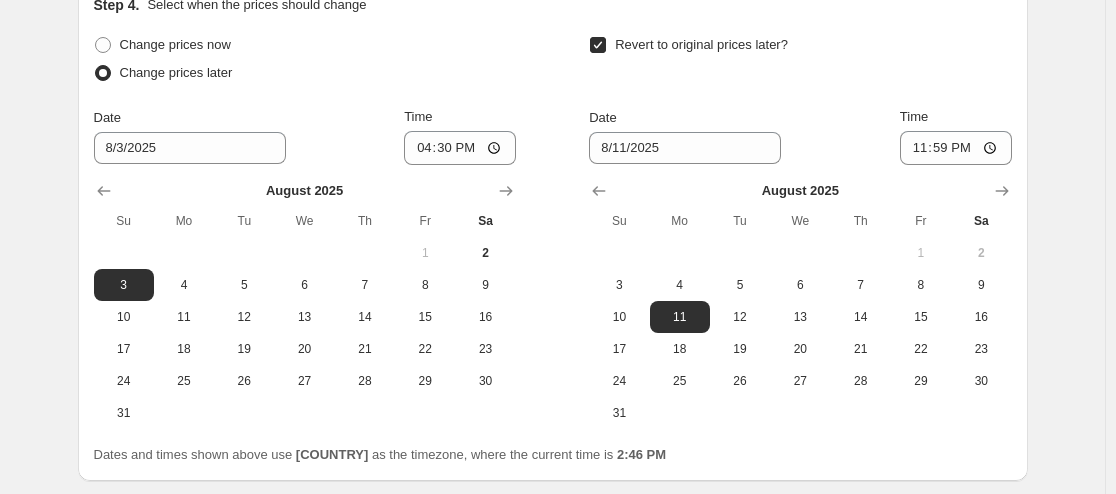click on "Create new price change job. This page is ready Create new price change job Draft Step 1. Optionally give your price change job a title (eg "March 30% off sale on boots") 5% OFF UPTO 499.99 AUGUST BANK HOLIDAY This title is just for internal use, customers won't see it Step 2. Select how the prices should change Use bulk price change rules Set product prices individually Use CSV upload Price Change type Change the price to a certain amount Change the price by a certain amount Change the price by a certain percentage Change the price to the current compare at price (price before sale) Change the price by a certain amount relative to the compare at price Change the price by a certain percentage relative to the compare at price Don't change the price Change the price by a certain percentage relative to the cost per item Change price to certain cost margin Change the price by a certain percentage Price change amount -5 % (Price drop) Rounding Round to nearest .01 Round to nearest whole number End prices in .99" at bounding box center (552, -945) 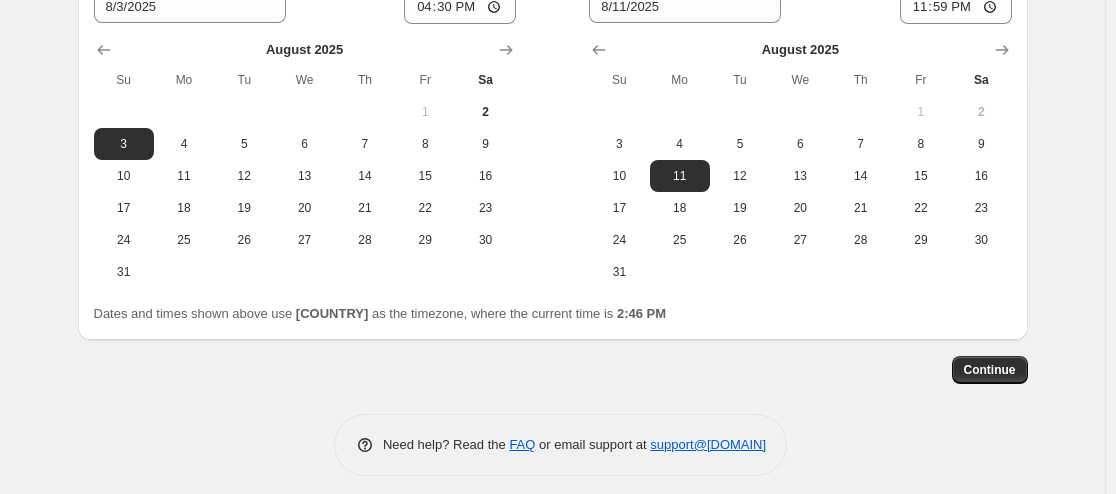 scroll, scrollTop: 2444, scrollLeft: 0, axis: vertical 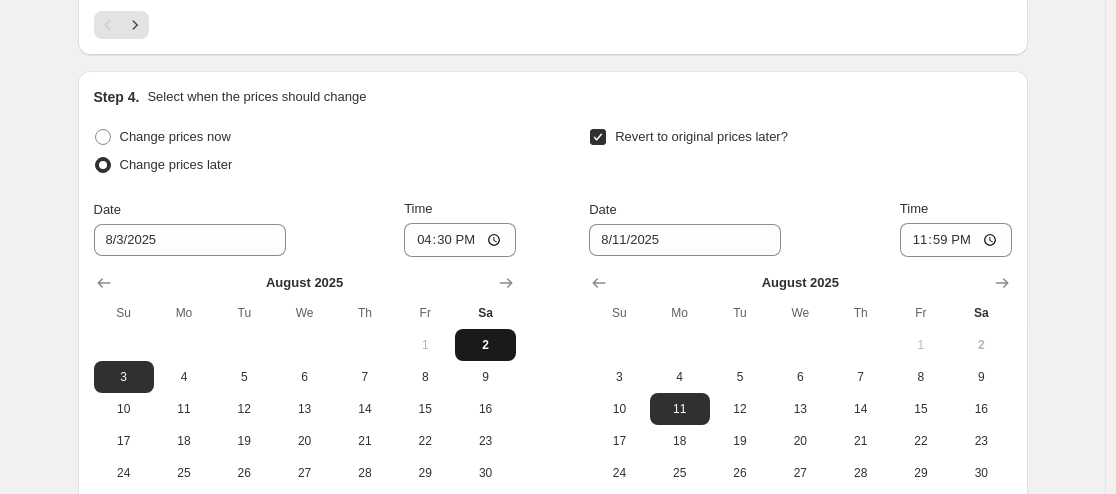 click on "2" at bounding box center [485, 345] 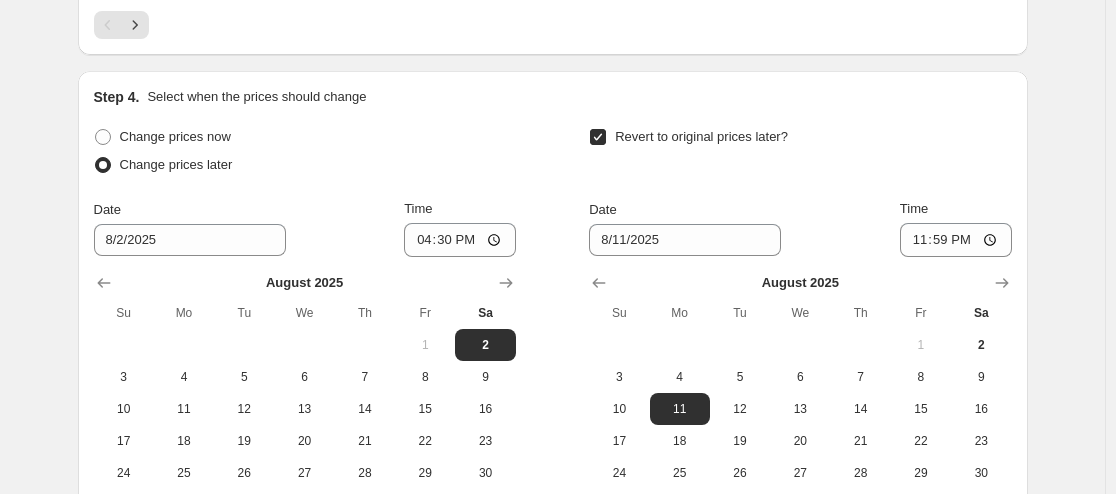 click on "Create new price change job. This page is ready Create new price change job Draft Step 1. Optionally give your price change job a title (eg "March 30% off sale on boots") 5% OFF UPTO 499.99 AUGUST BANK HOLIDAY This title is just for internal use, customers won't see it Step 2. Select how the prices should change Use bulk price change rules Set product prices individually Use CSV upload Price Change type Change the price to a certain amount Change the price by a certain amount Change the price by a certain percentage Change the price to the current compare at price (price before sale) Change the price by a certain amount relative to the compare at price Change the price by a certain percentage relative to the compare at price Don't change the price Change the price by a certain percentage relative to the cost per item Change price to certain cost margin Change the price by a certain percentage Price change amount -5 % (Price drop) Rounding Round to nearest .01 Round to nearest whole number End prices in .99" at bounding box center (552, -853) 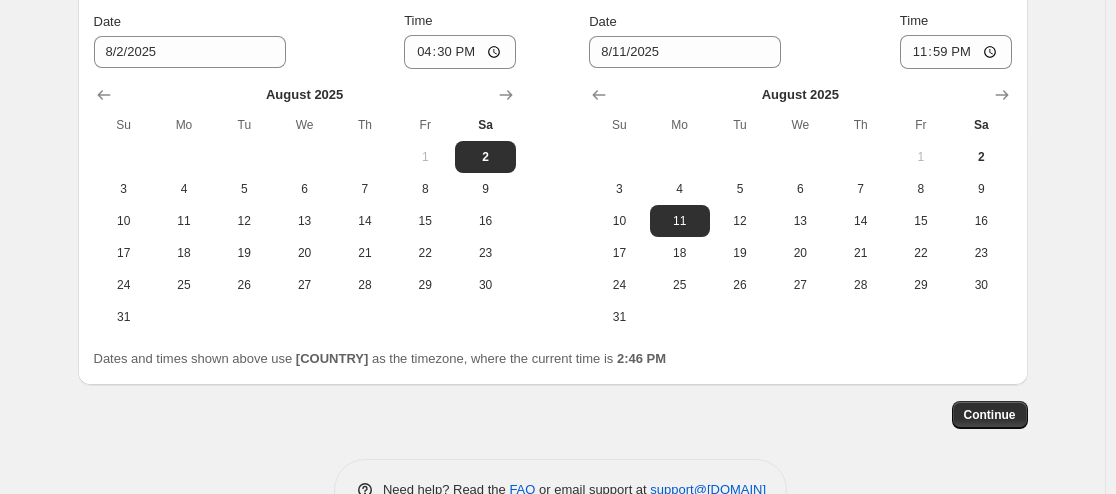 scroll, scrollTop: 2677, scrollLeft: 0, axis: vertical 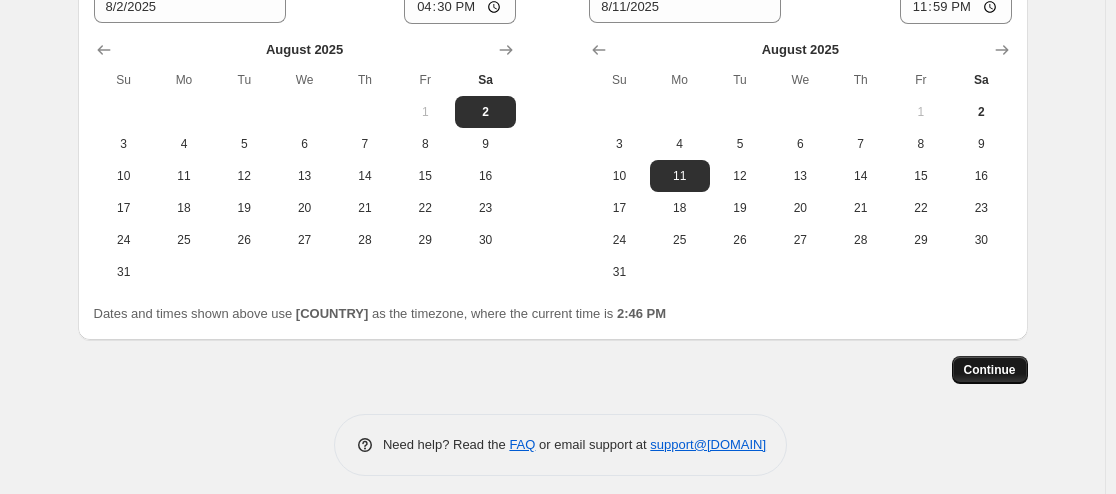 click on "Continue" at bounding box center (990, 370) 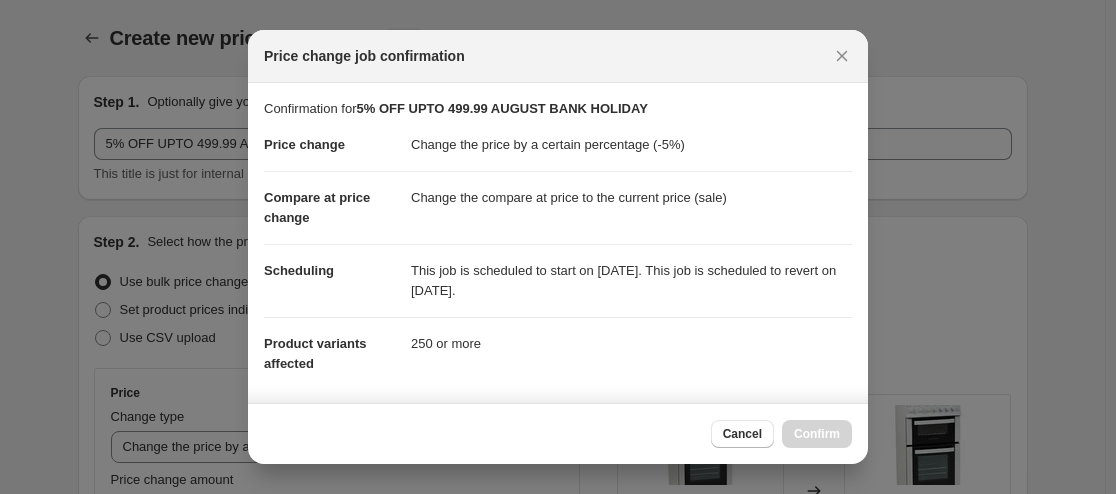scroll, scrollTop: 2677, scrollLeft: 0, axis: vertical 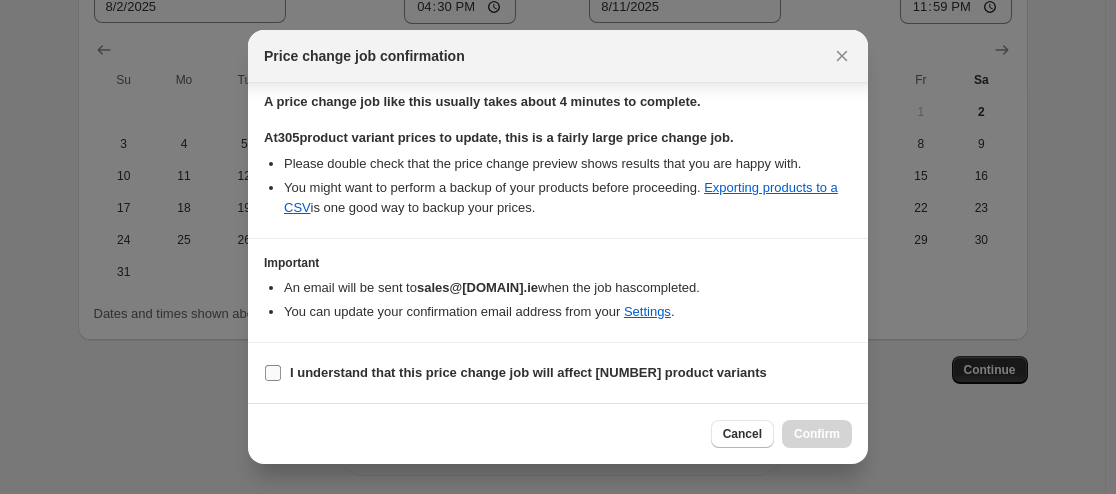 click on "I understand that this price change job will affect [NUMBER] product variants" at bounding box center (273, 373) 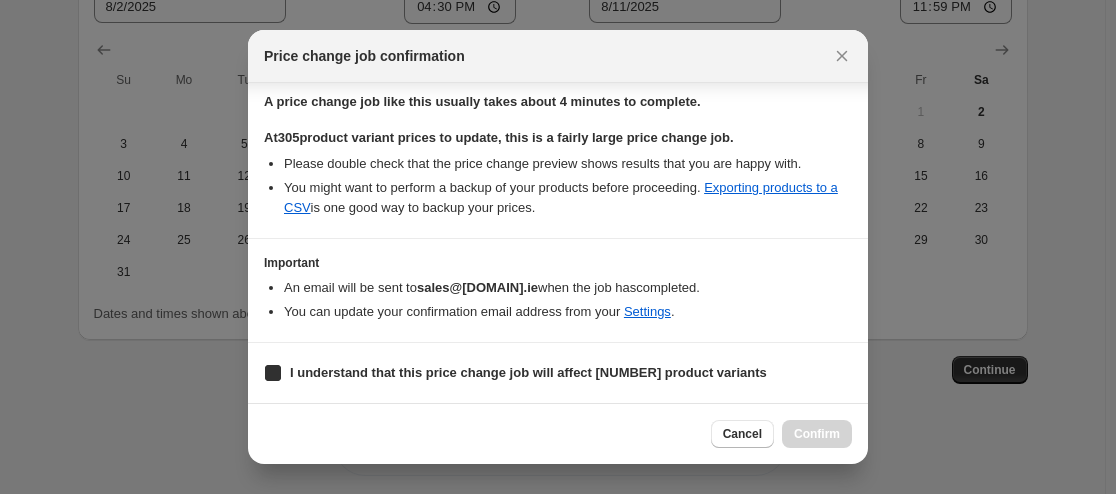 checkbox on "true" 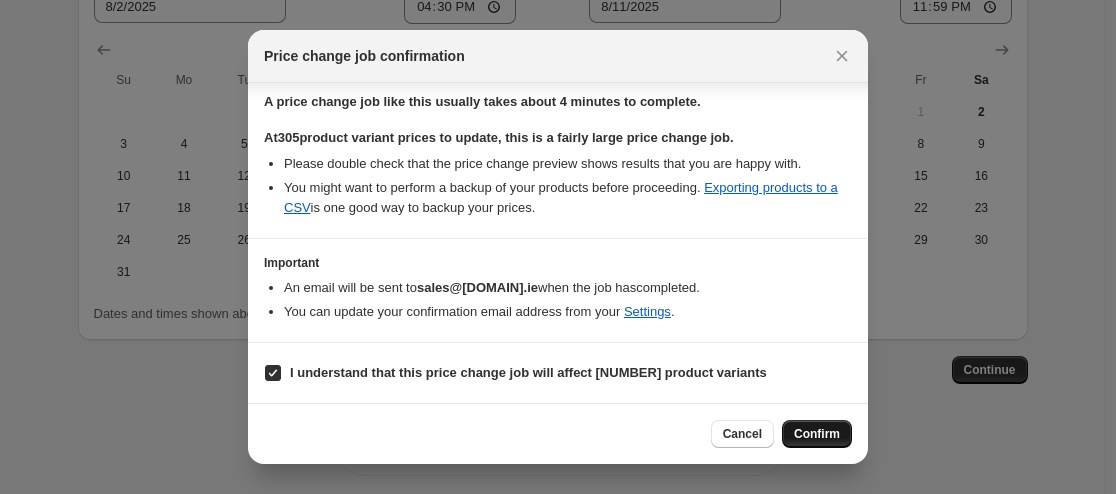 click on "Confirm" at bounding box center [817, 434] 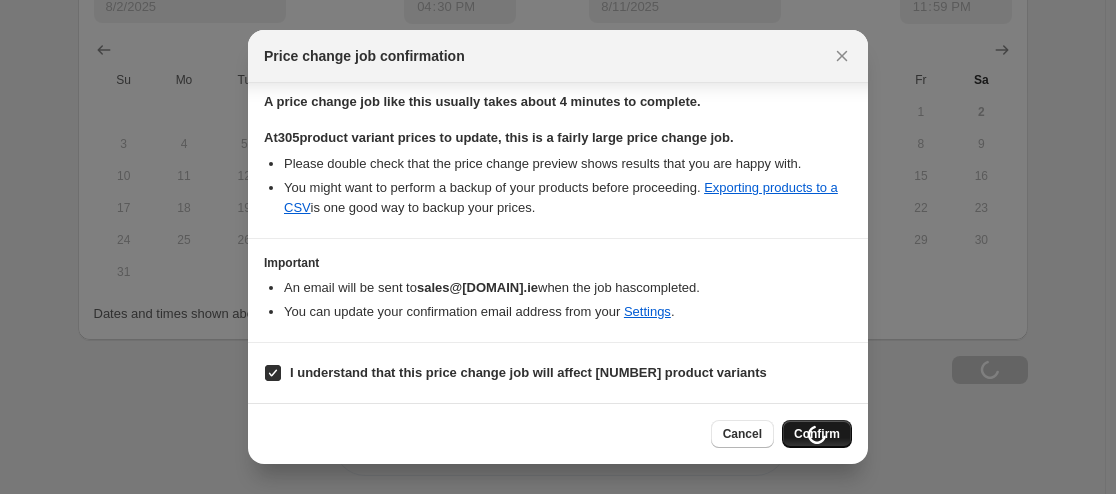 type on "5% OFF UPTO 499.99 AUGUST BANK HOLIDAY" 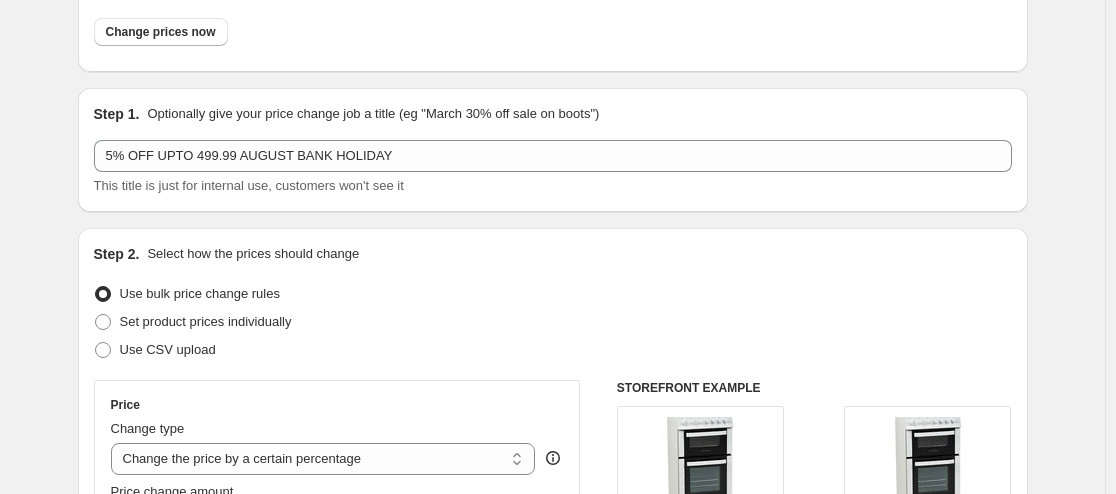 scroll, scrollTop: 0, scrollLeft: 0, axis: both 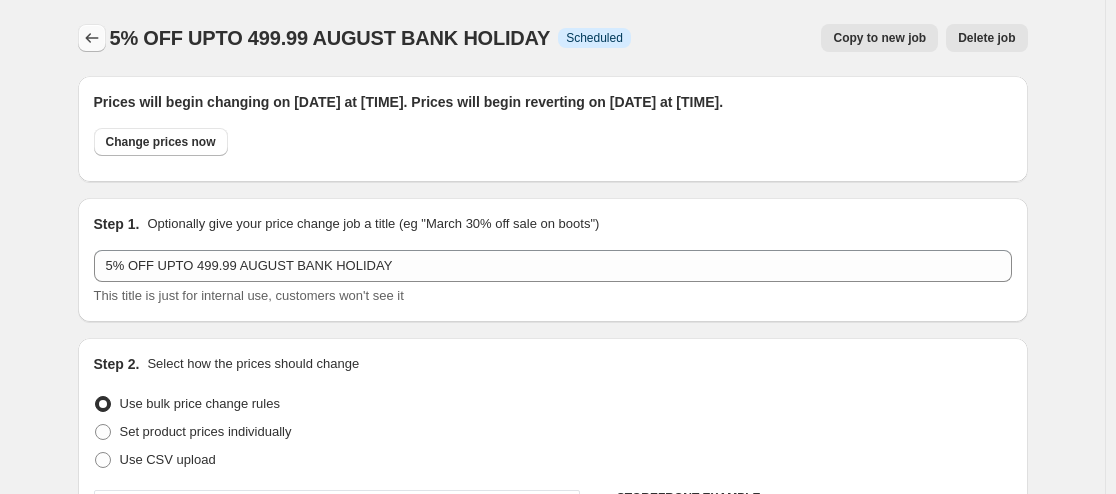 click 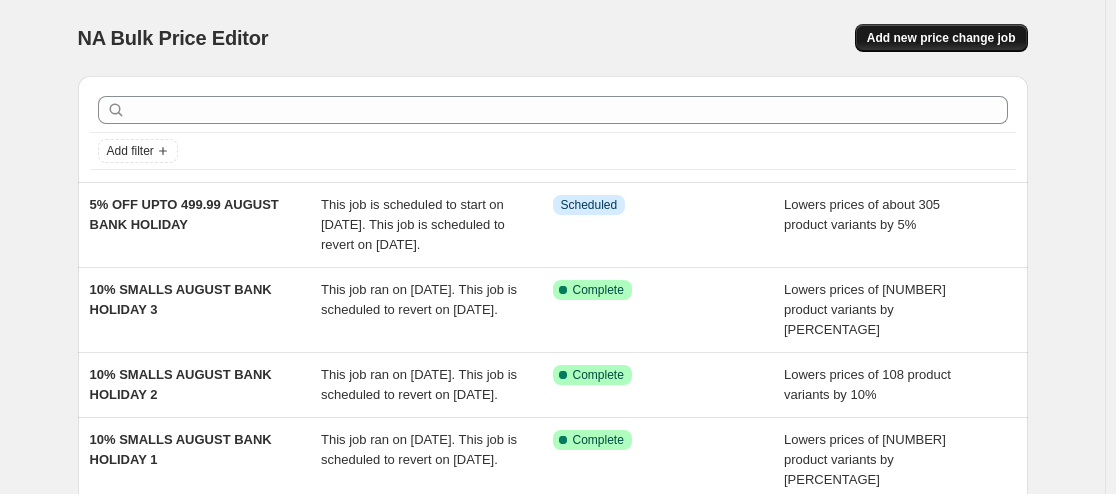 click on "Add new price change job" at bounding box center (941, 38) 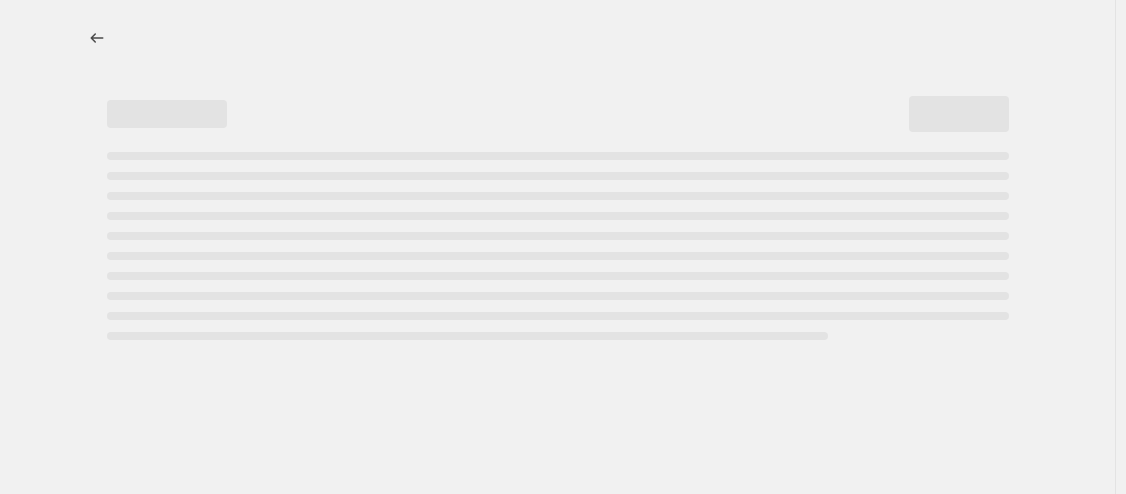 select on "percentage" 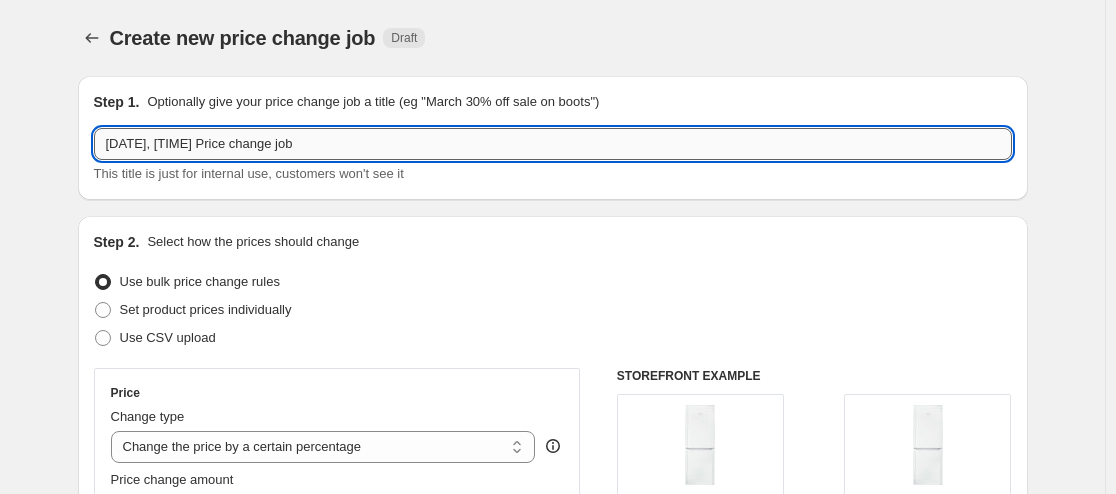 click on "[DATE], [TIME] Price change job" at bounding box center [553, 144] 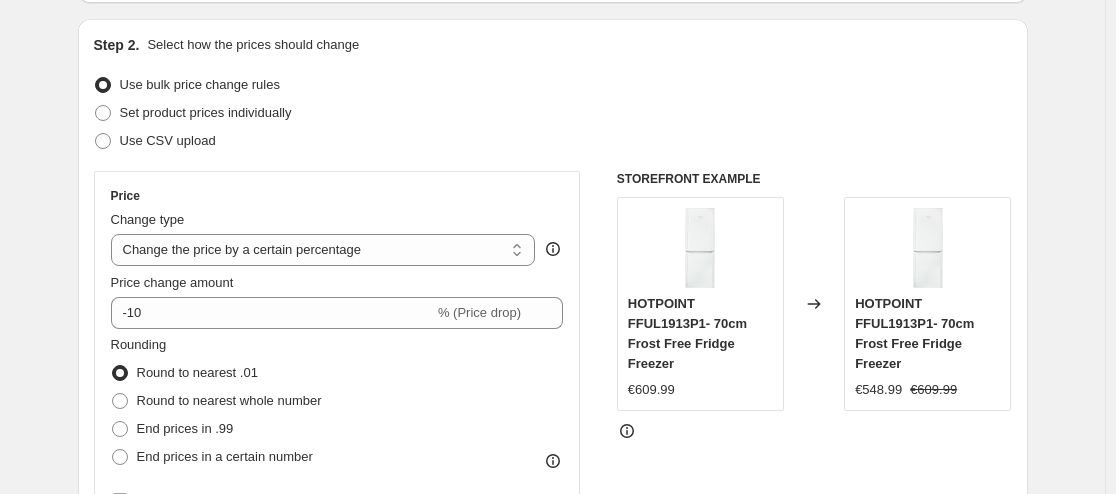 scroll, scrollTop: 233, scrollLeft: 0, axis: vertical 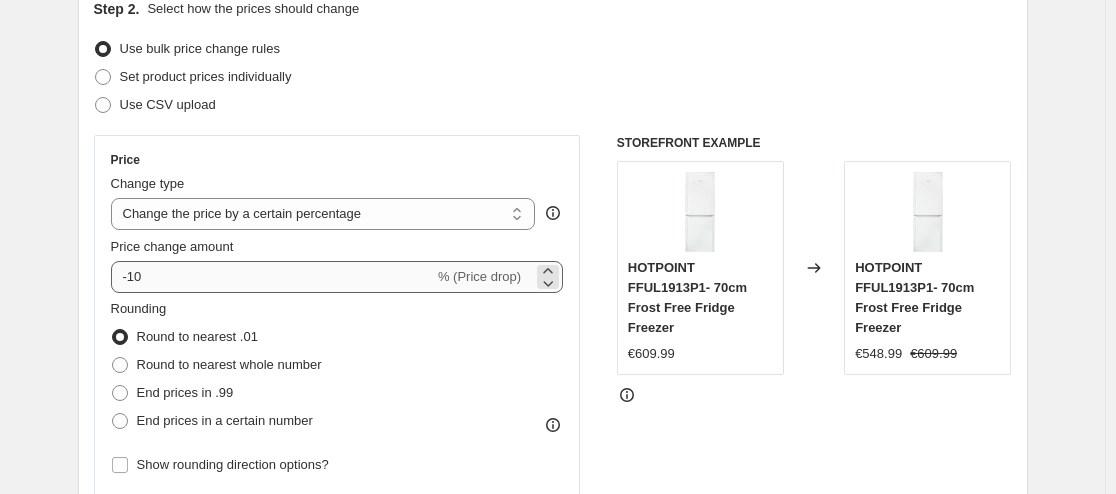 type on "7.5% OFF 500.00-999.99 AUGUST BANK HOLIDAY" 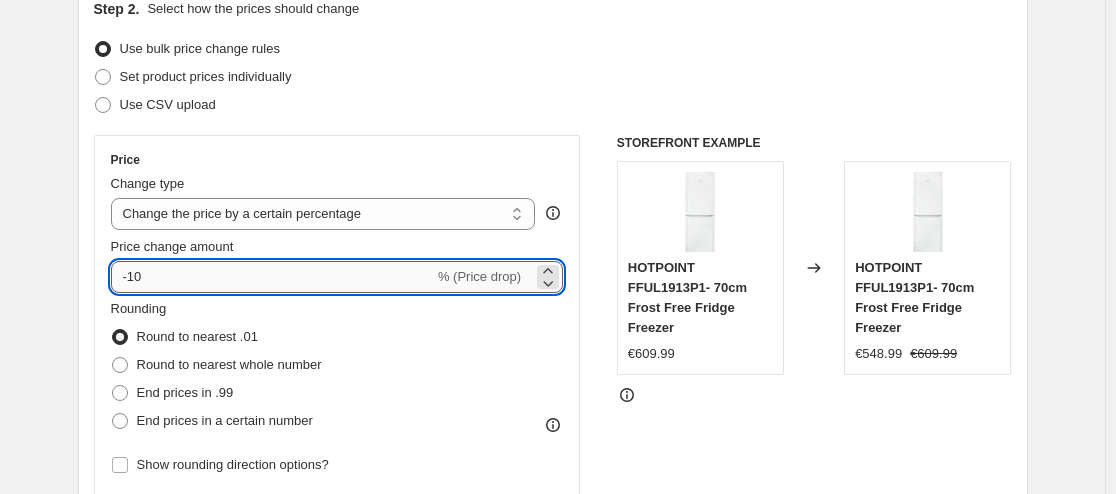 click on "-10" at bounding box center [272, 277] 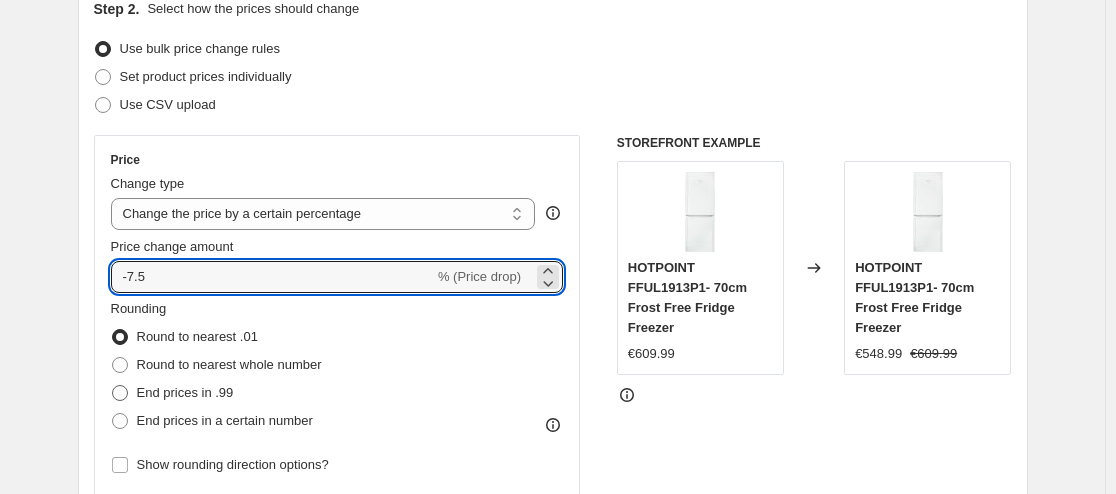 type on "-7.5" 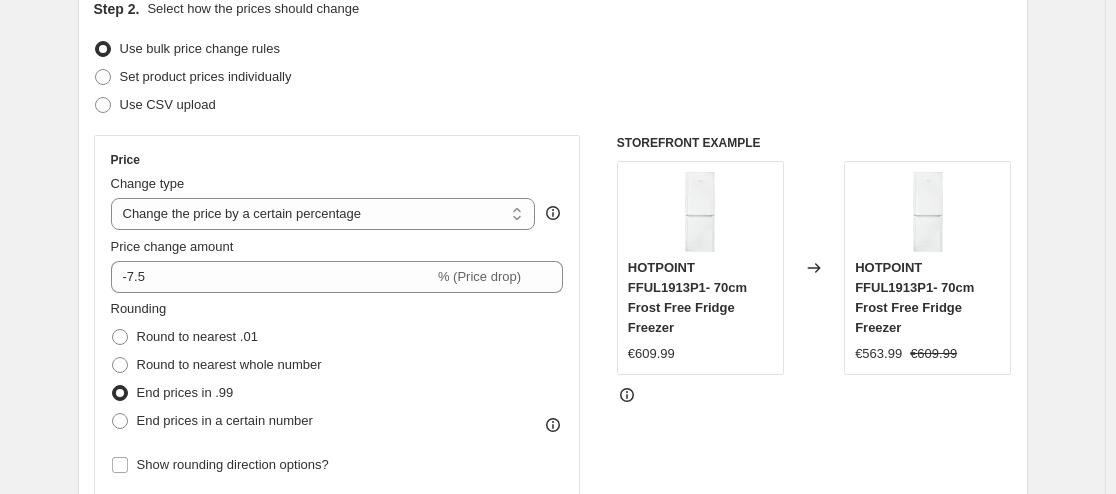 click on "STOREFRONT EXAMPLE HOTPOINT FFUL1913P1- 70cm Frost Free Fridge Freezer [PRICE] Changed to HOTPOINT FFUL1913P1- 70cm Frost Free Fridge Freezer [PRICE] [PRICE]" at bounding box center (814, 380) 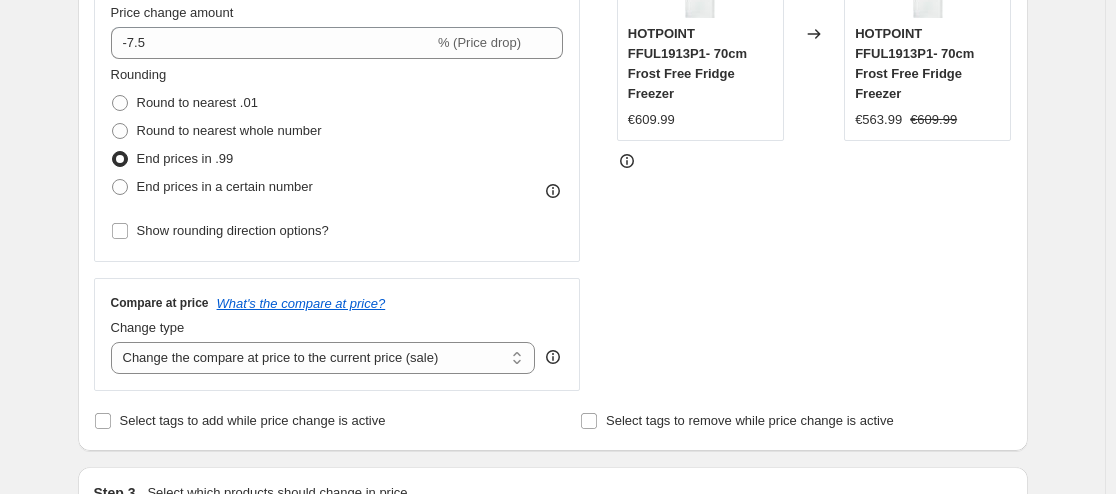 scroll, scrollTop: 700, scrollLeft: 0, axis: vertical 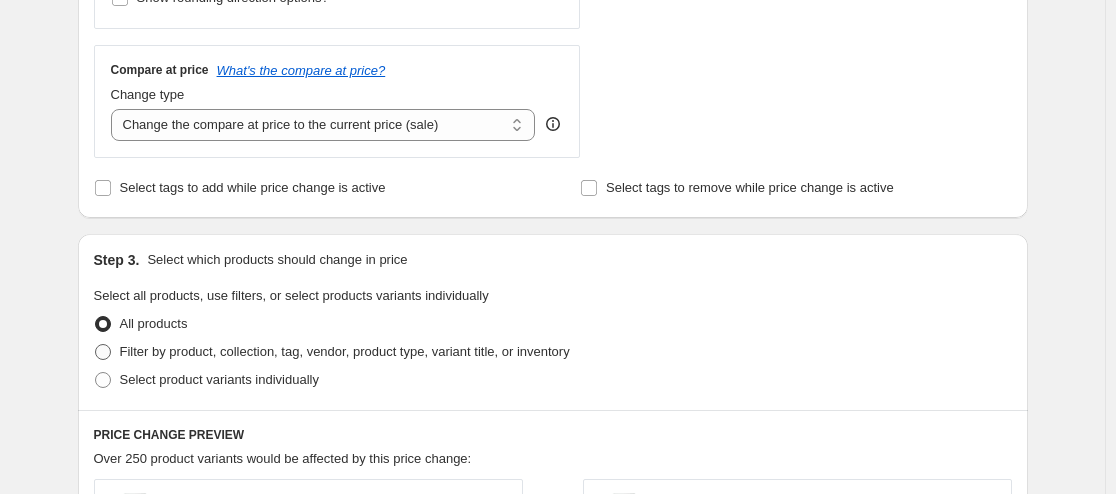 click on "Filter by product, collection, tag, vendor, product type, variant title, or inventory" at bounding box center [345, 351] 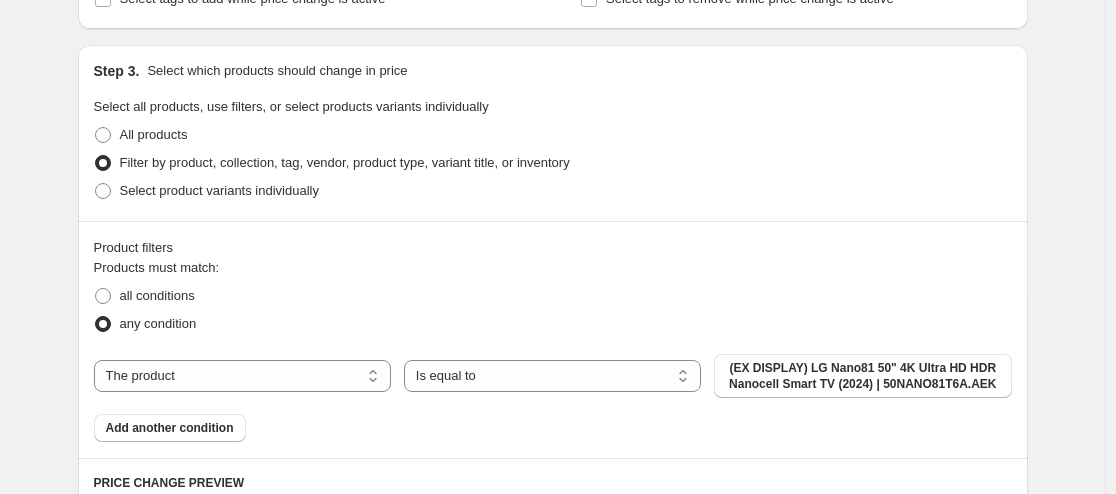 scroll, scrollTop: 933, scrollLeft: 0, axis: vertical 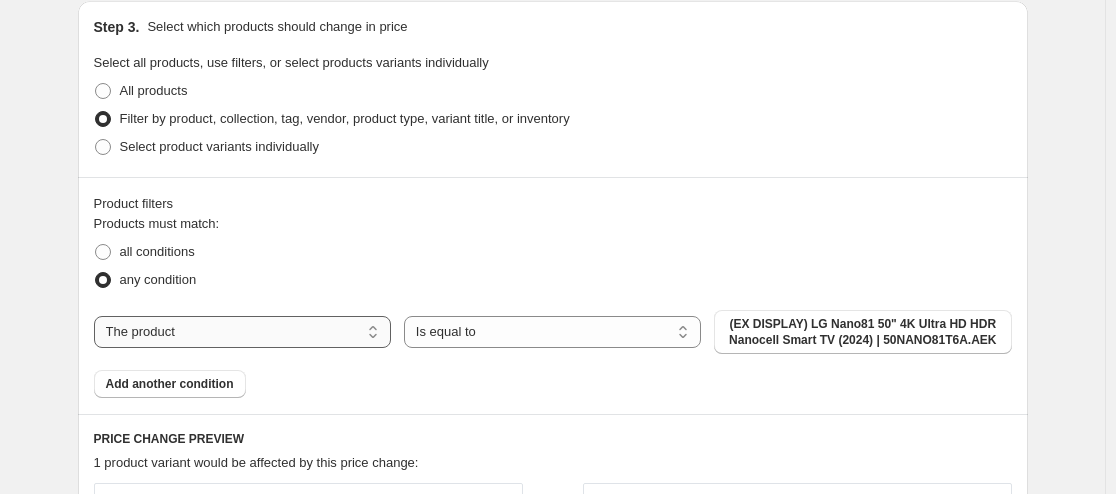 click on "The product The product's collection The product's tag The product's vendor The product's type The product's status The variant's title Inventory quantity" at bounding box center (242, 332) 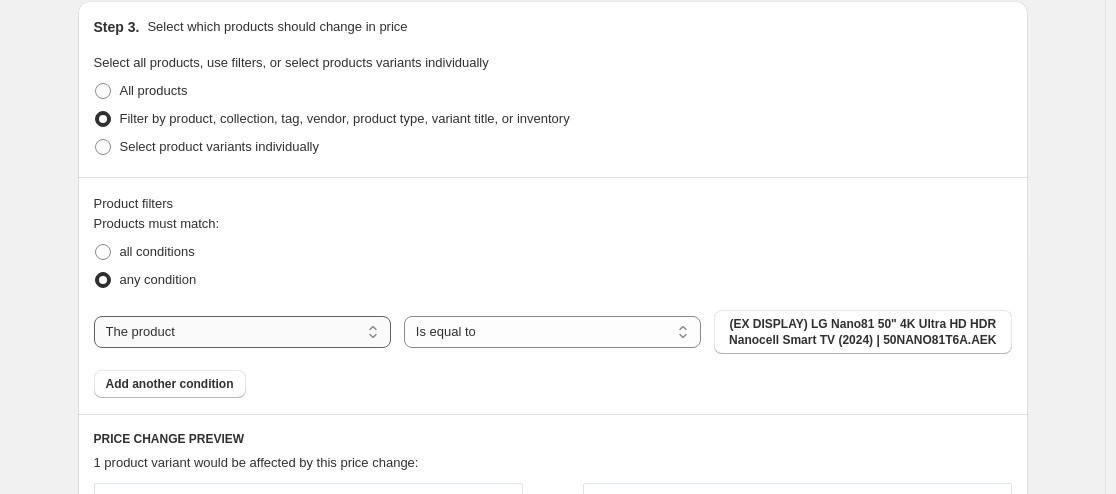 select on "collection" 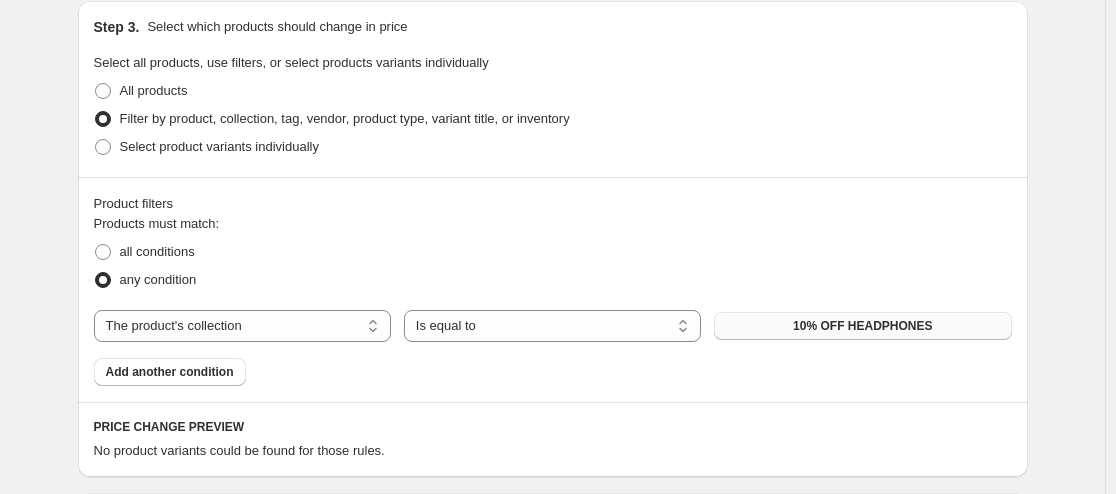 click on "10% OFF HEADPHONES" at bounding box center (862, 326) 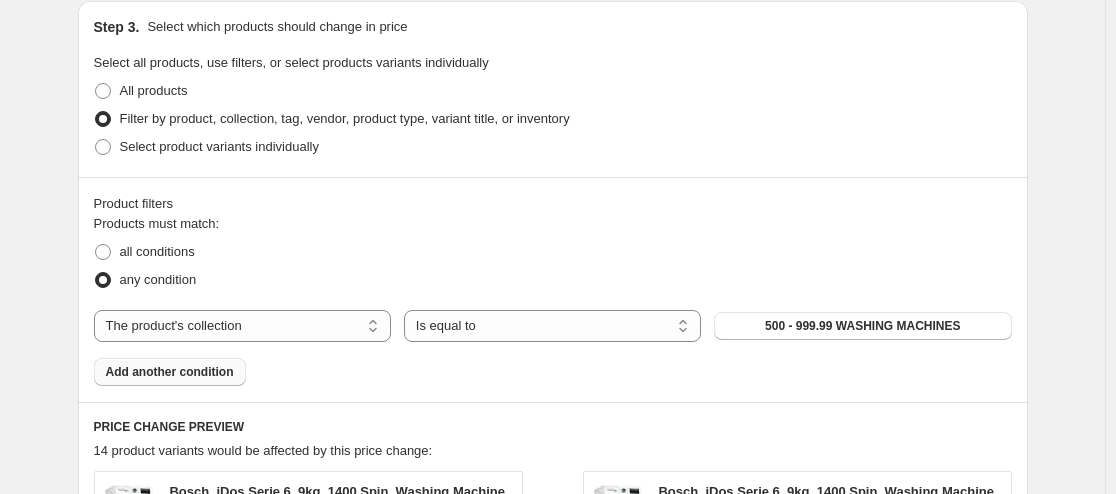 click on "Add another condition" at bounding box center [170, 372] 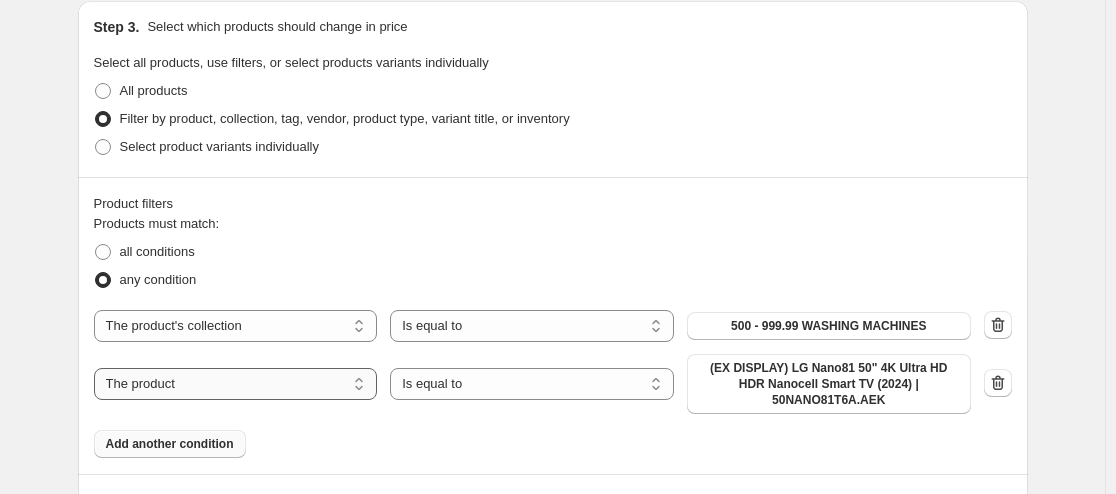 click on "The product The product's collection The product's tag The product's vendor The product's type The product's status The variant's title Inventory quantity" at bounding box center (236, 384) 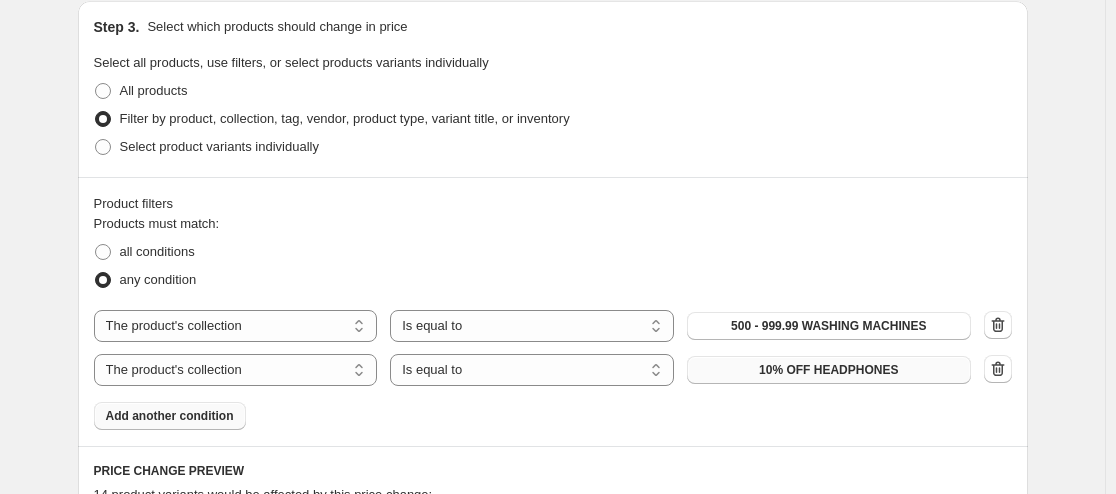 click on "10% OFF HEADPHONES" at bounding box center [828, 370] 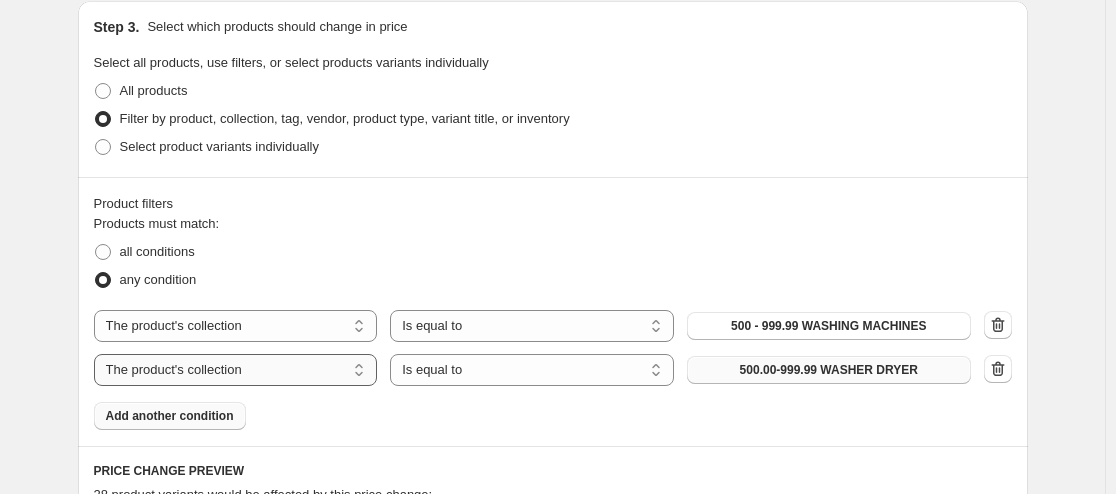 scroll, scrollTop: 1167, scrollLeft: 0, axis: vertical 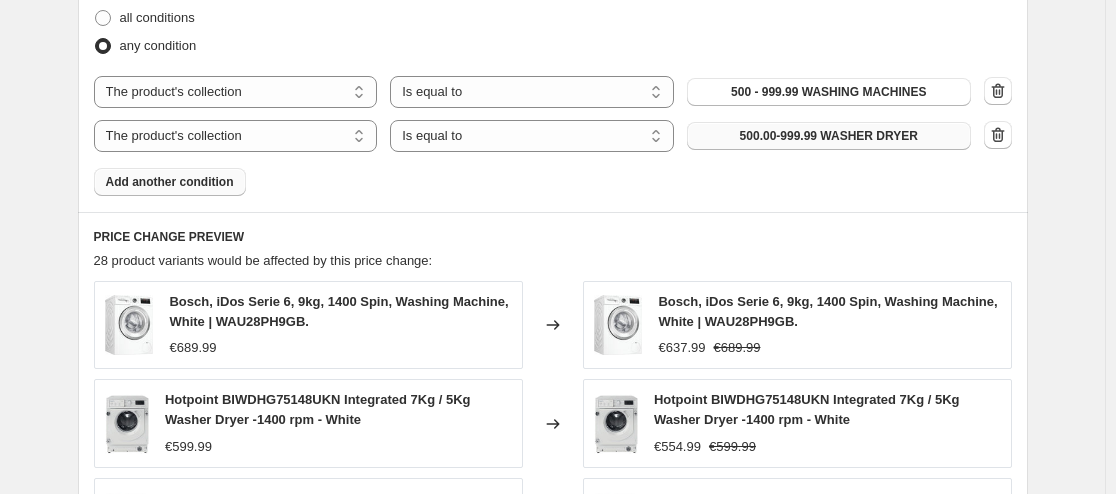 click on "Add another condition" at bounding box center [170, 182] 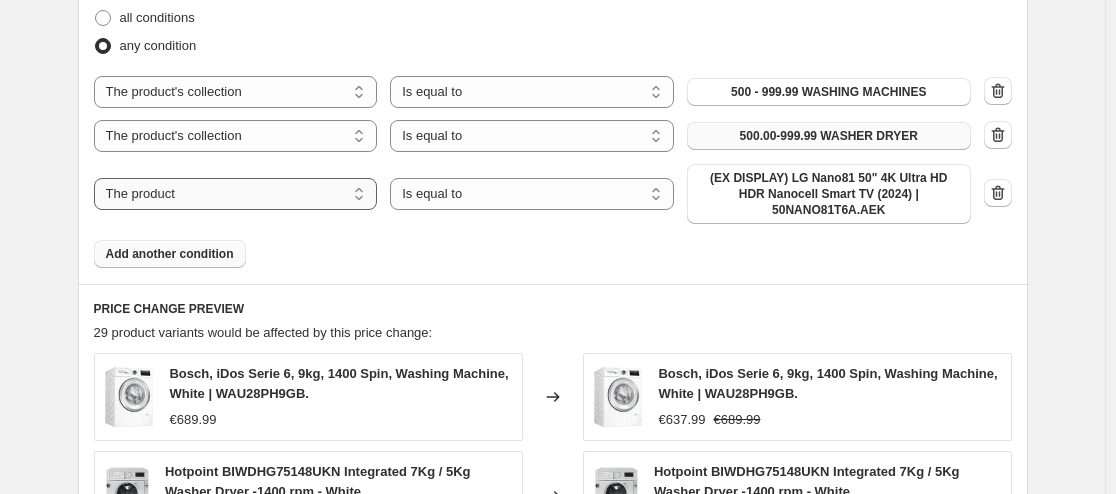 click on "The product The product's collection The product's tag The product's vendor The product's type The product's status The variant's title Inventory quantity" at bounding box center (236, 194) 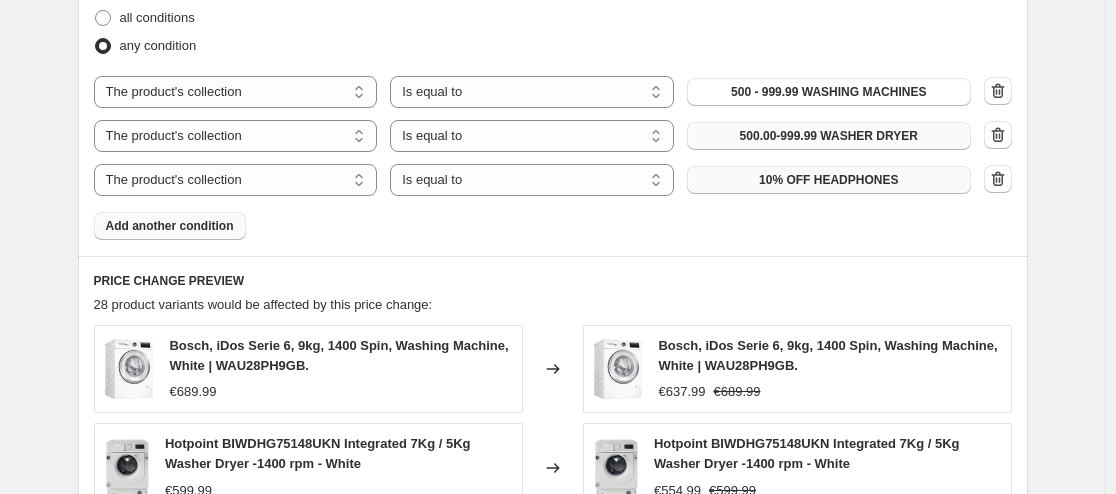 click on "10% OFF HEADPHONES" at bounding box center (828, 180) 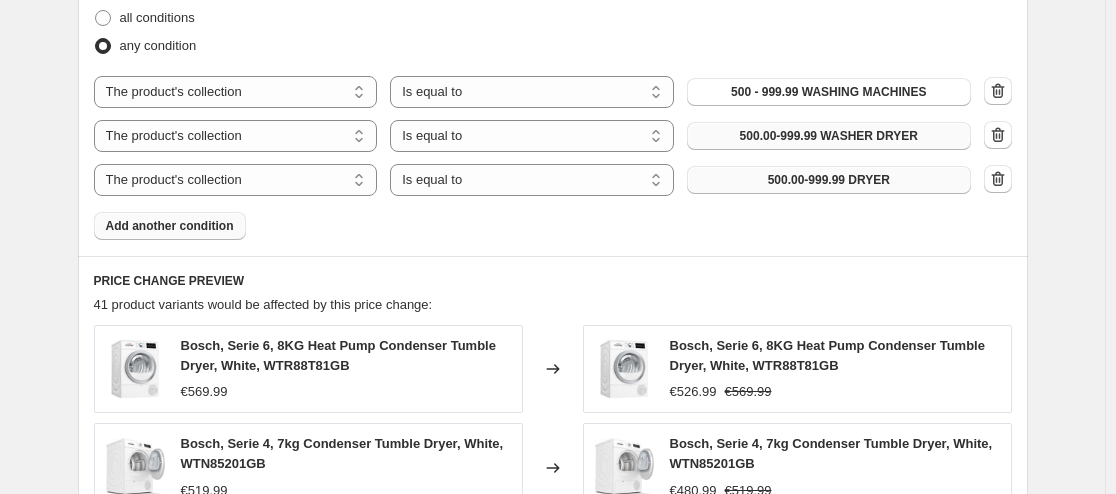 click on "Add another condition" at bounding box center (170, 226) 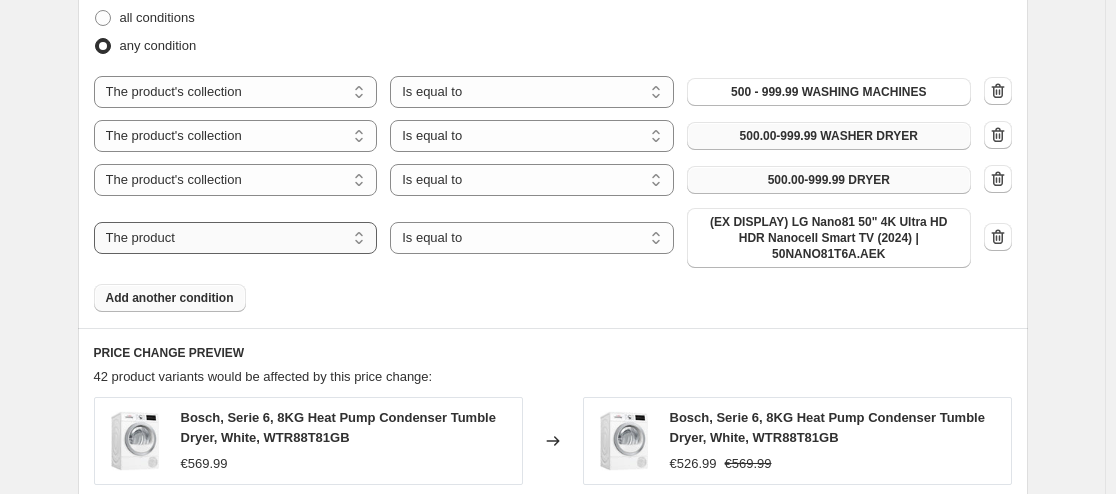click on "The product The product's collection The product's tag The product's vendor The product's type The product's status The variant's title Inventory quantity" at bounding box center (236, 238) 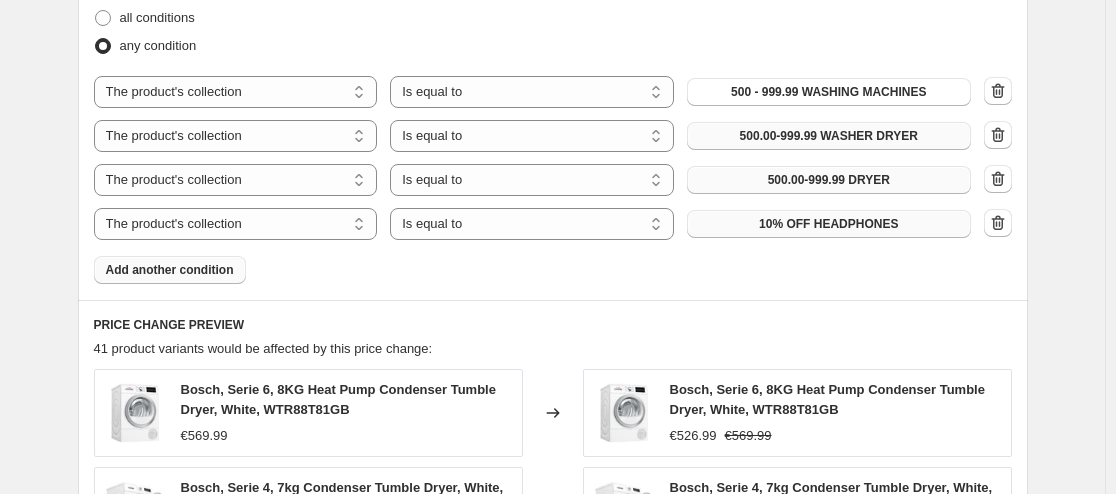 click on "10% OFF HEADPHONES" at bounding box center [829, 224] 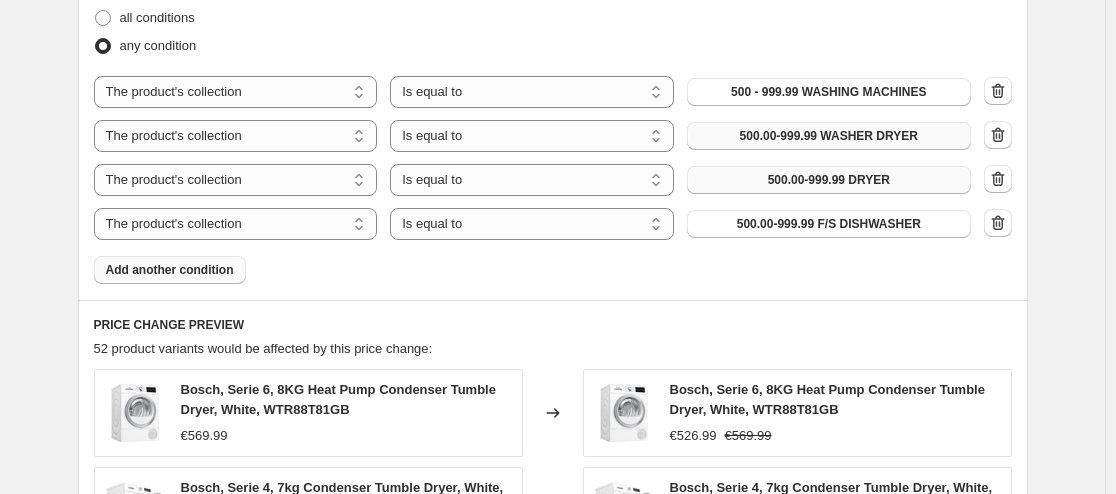 click on "Add another condition" at bounding box center (170, 270) 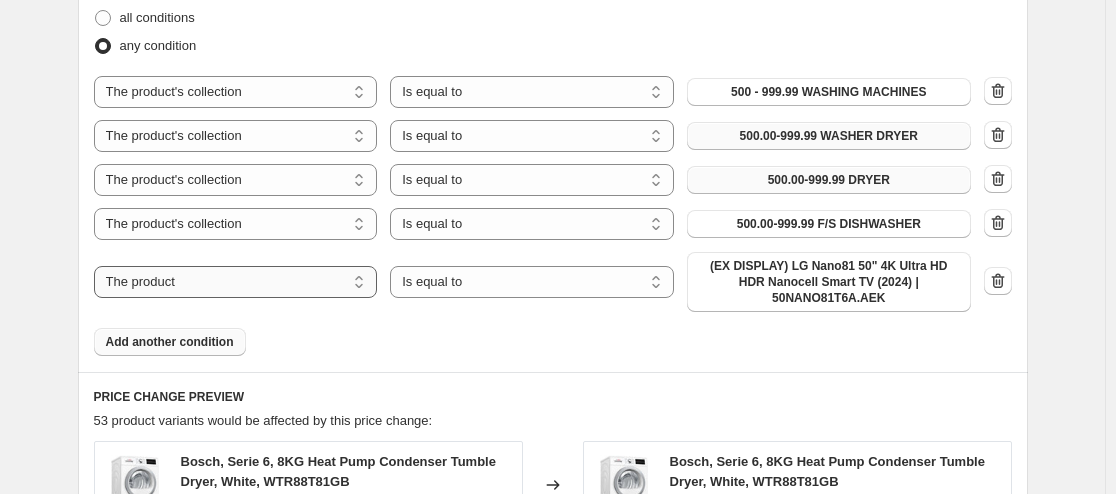 click on "The product The product's collection The product's tag The product's vendor The product's type The product's status The variant's title Inventory quantity" at bounding box center [236, 282] 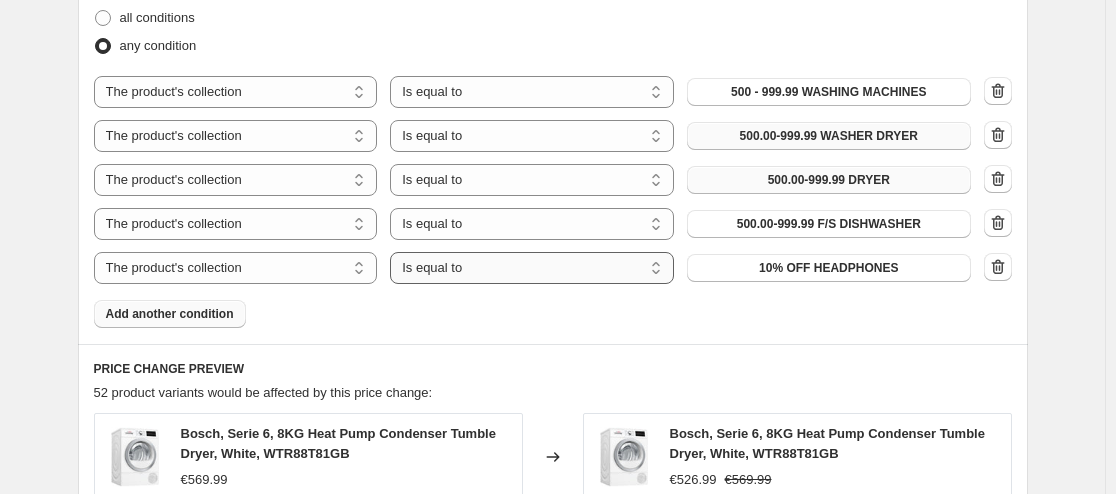 click on "Is equal to Is not equal to" at bounding box center [532, 268] 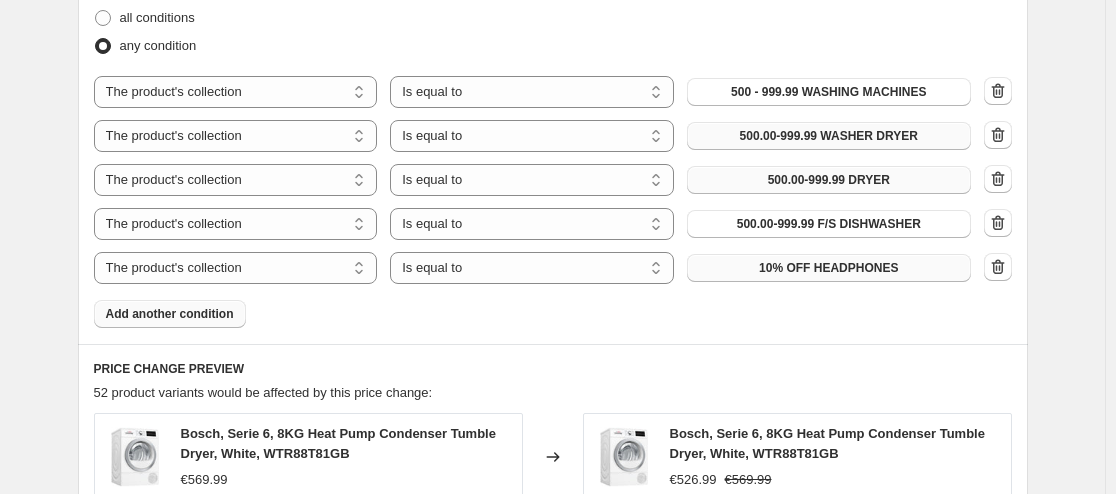 click on "10% OFF HEADPHONES" at bounding box center [829, 268] 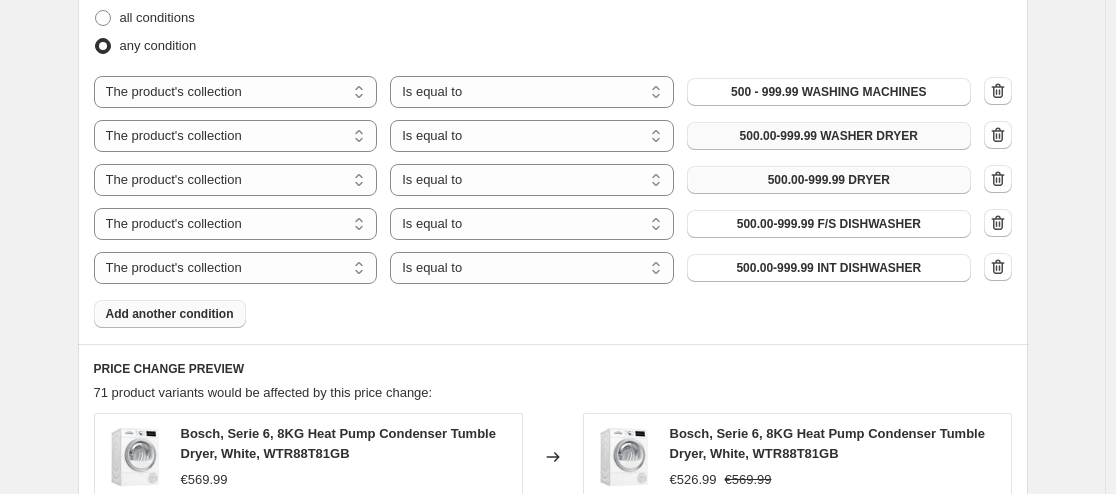 click on "Add another condition" at bounding box center [170, 314] 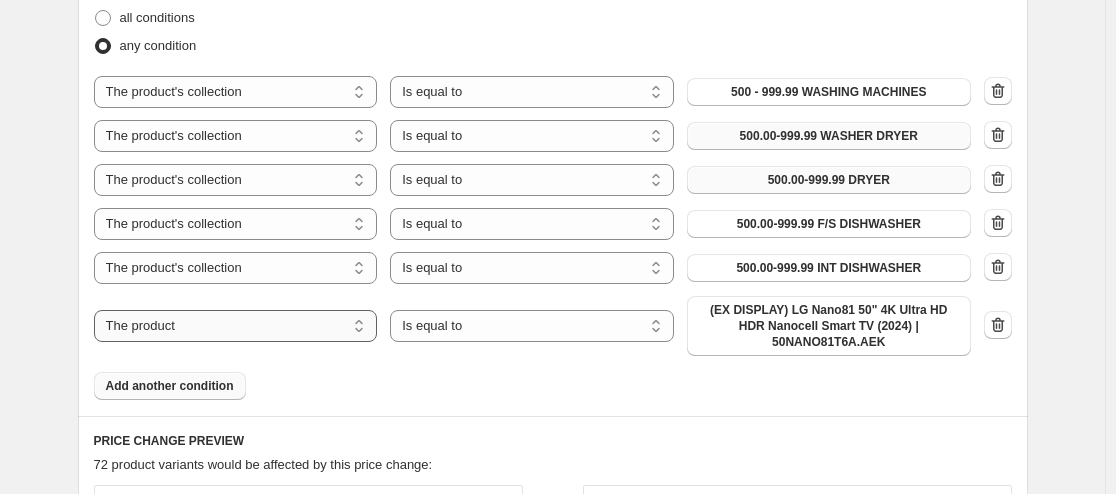 click on "The product The product's collection The product's tag The product's vendor The product's type The product's status The variant's title Inventory quantity" at bounding box center (236, 326) 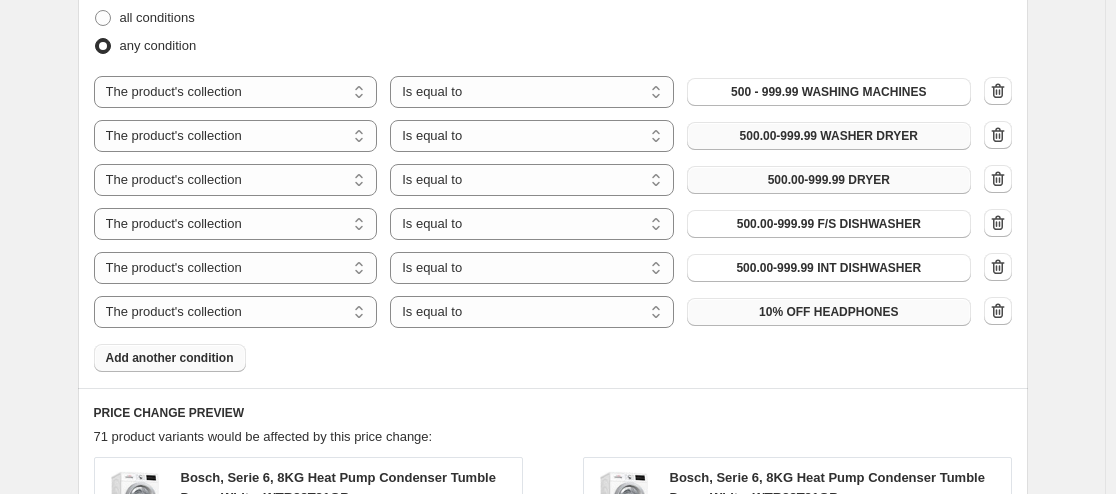 click on "10% OFF HEADPHONES" at bounding box center [828, 312] 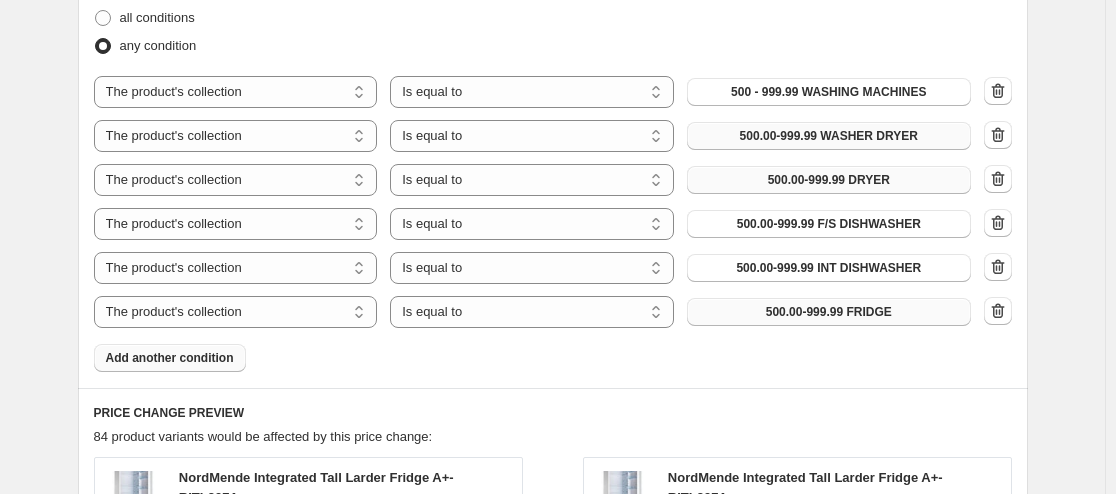 click on "Add another condition" at bounding box center [170, 358] 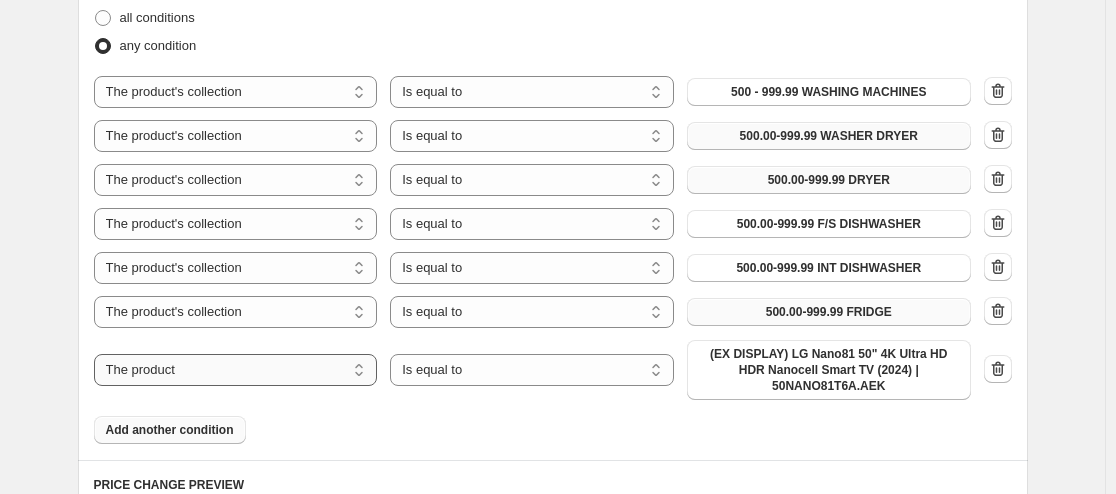 click on "The product The product's collection The product's tag The product's vendor The product's type The product's status The variant's title Inventory quantity" at bounding box center [236, 370] 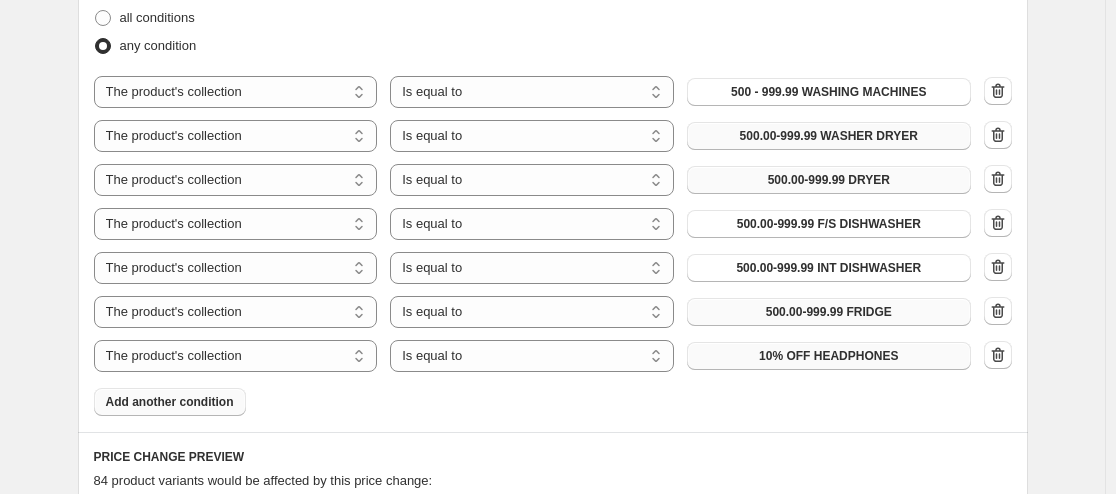 click on "10% OFF HEADPHONES" at bounding box center (828, 356) 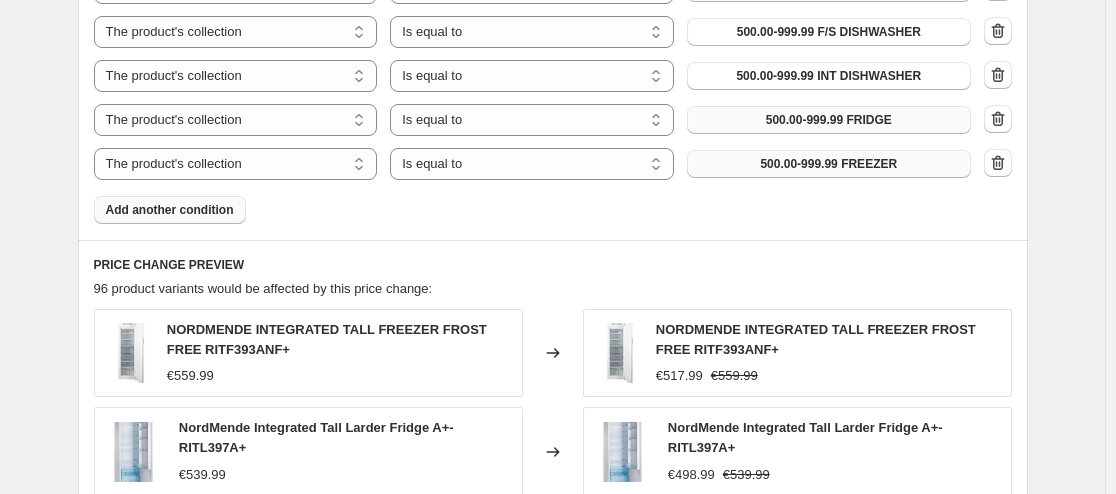 scroll, scrollTop: 1400, scrollLeft: 0, axis: vertical 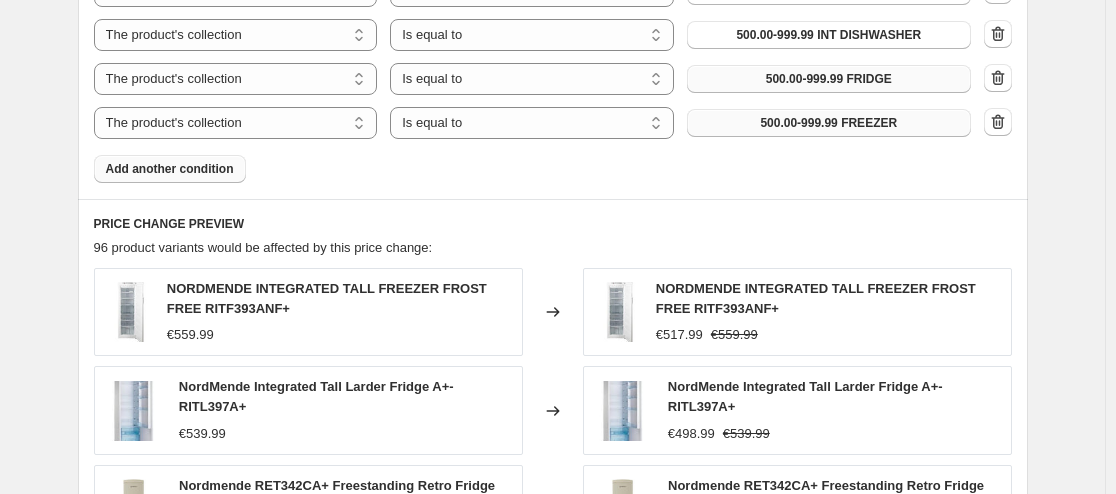 click on "Add another condition" at bounding box center [170, 169] 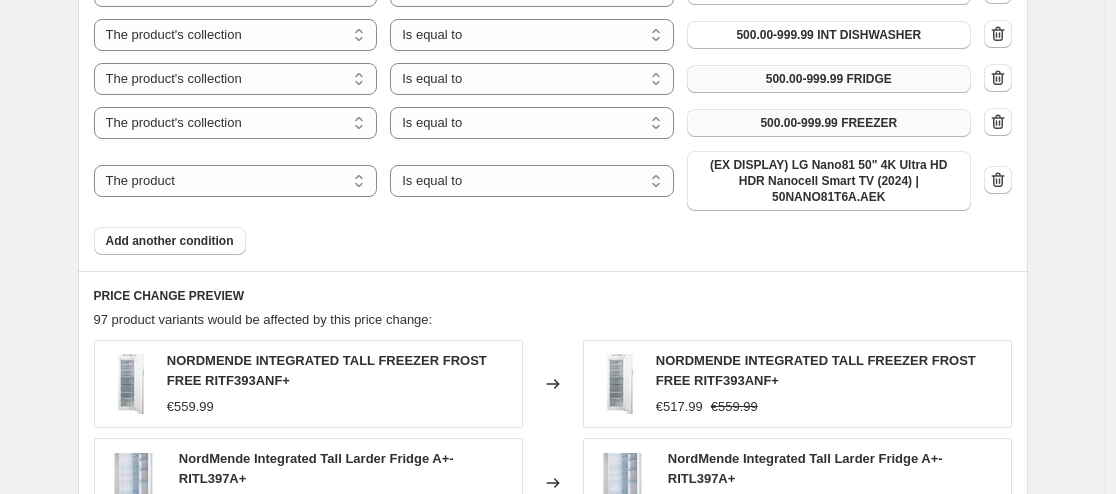 click on "The product The product's collection The product's tag The product's vendor The product's type The product's status The variant's title Inventory quantity The product Is equal to Is not equal to Is equal to (EX DISPLAY) LG Nano81 50" 4K Ultra HD HDR Nanocell Smart TV (2024) | 50NANO81T6A.AEK" at bounding box center [532, 181] 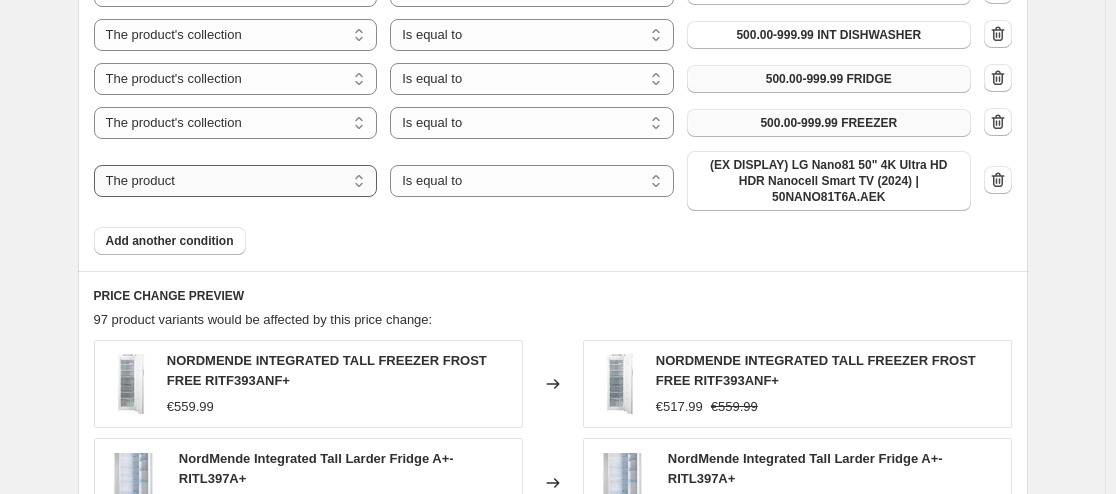 click on "The product The product's collection The product's tag The product's vendor The product's type The product's status The variant's title Inventory quantity" at bounding box center [236, 181] 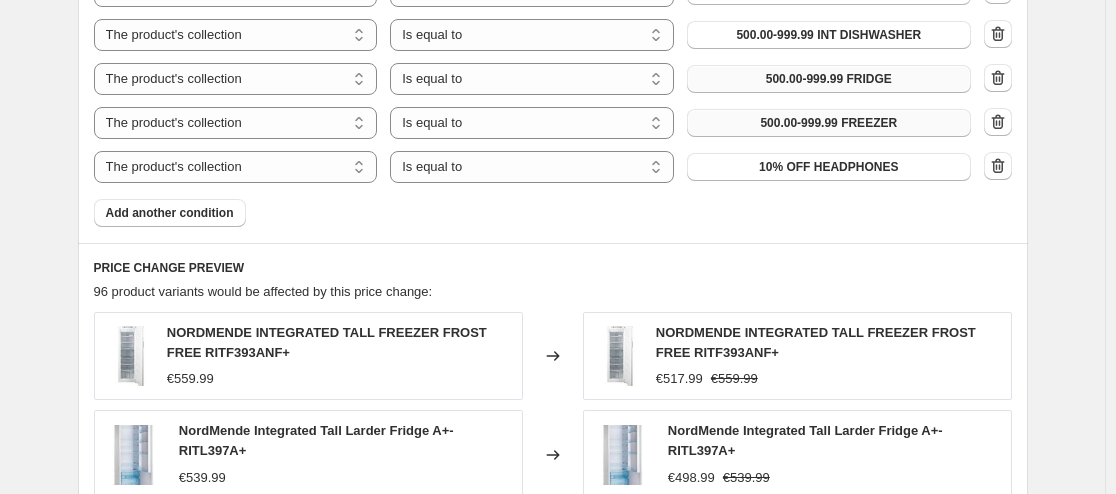 click on "10% OFF HEADPHONES" at bounding box center [828, 167] 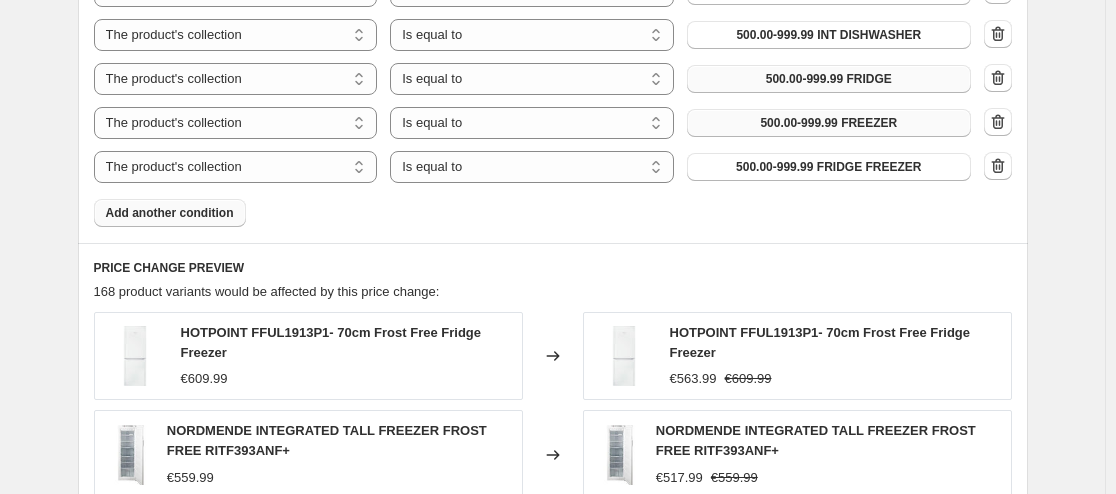 click on "Add another condition" at bounding box center [170, 213] 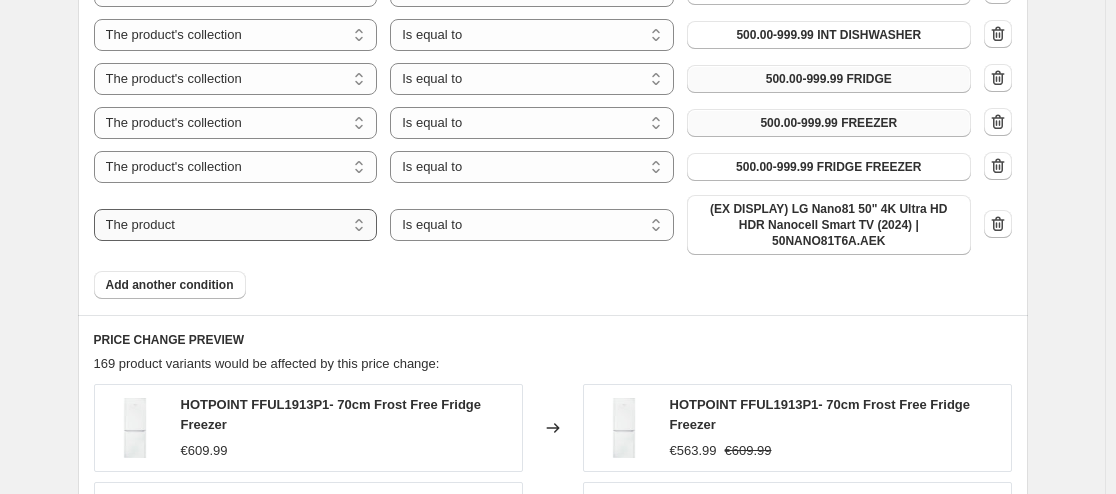 click on "The product The product's collection The product's tag The product's vendor The product's type The product's status The variant's title Inventory quantity" at bounding box center (236, 225) 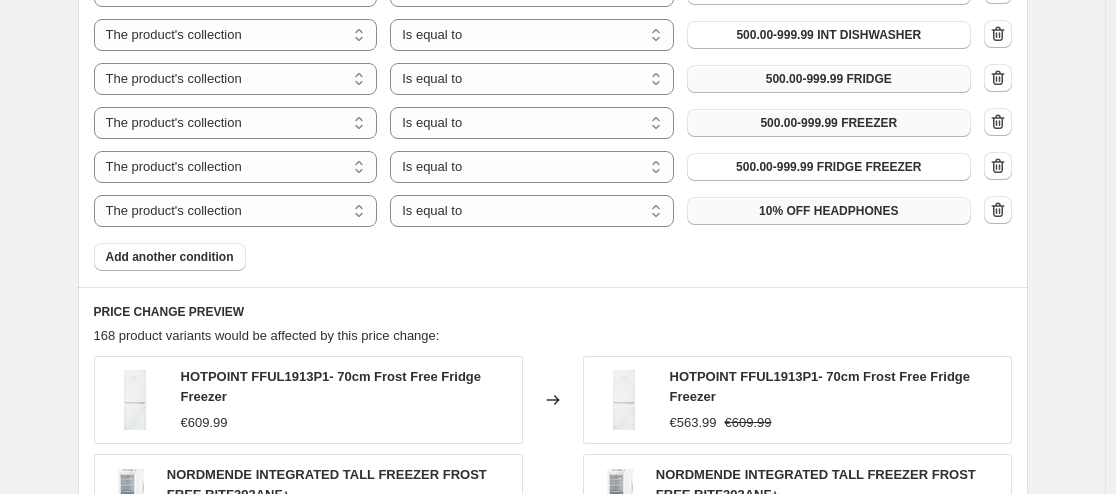 click on "10% OFF HEADPHONES" at bounding box center (828, 211) 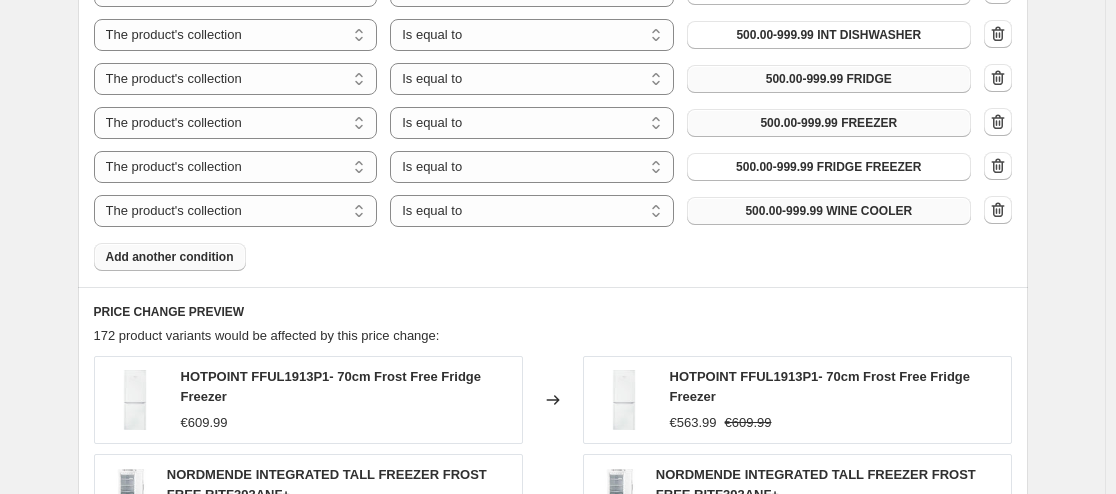 click on "Add another condition" at bounding box center [170, 257] 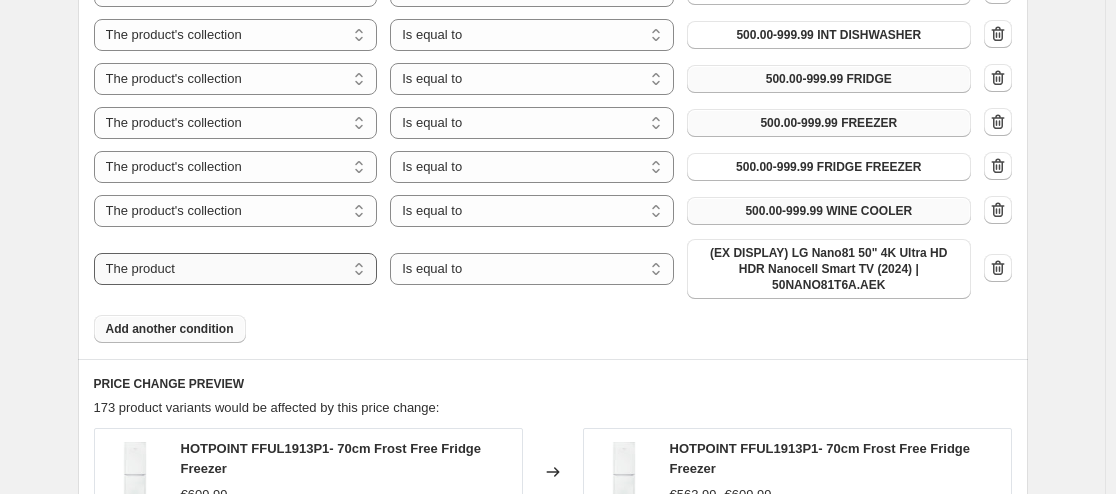click on "The product The product's collection The product's tag The product's vendor The product's type The product's status The variant's title Inventory quantity" at bounding box center [236, 269] 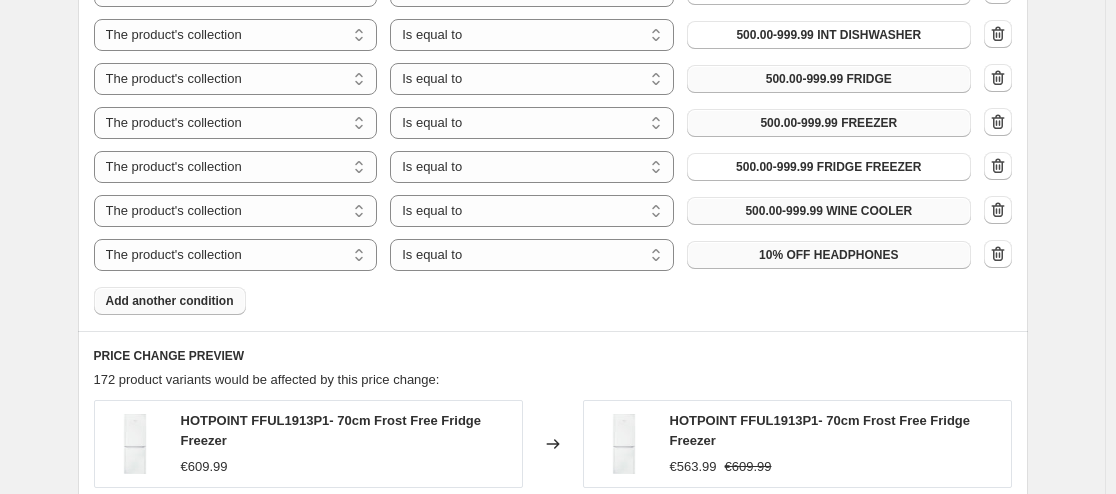 click on "10% OFF HEADPHONES" at bounding box center [828, 255] 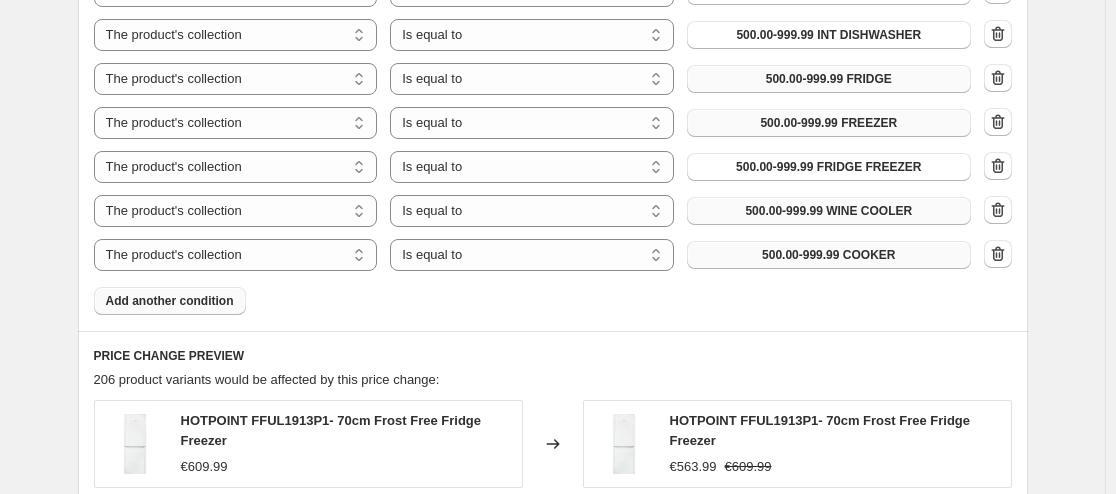click on "Add another condition" at bounding box center (170, 301) 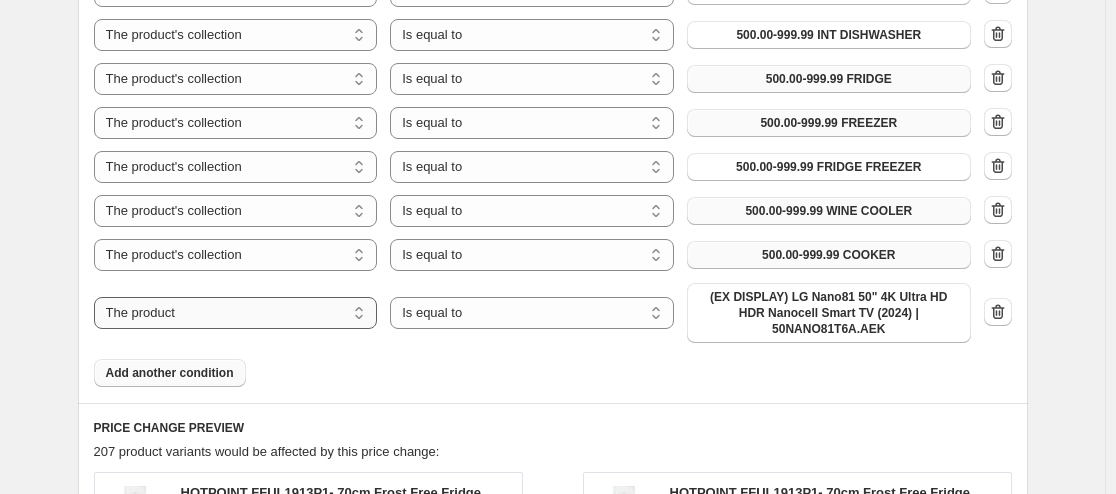 click on "The product The product's collection The product's tag The product's vendor The product's type The product's status The variant's title Inventory quantity" at bounding box center [236, 313] 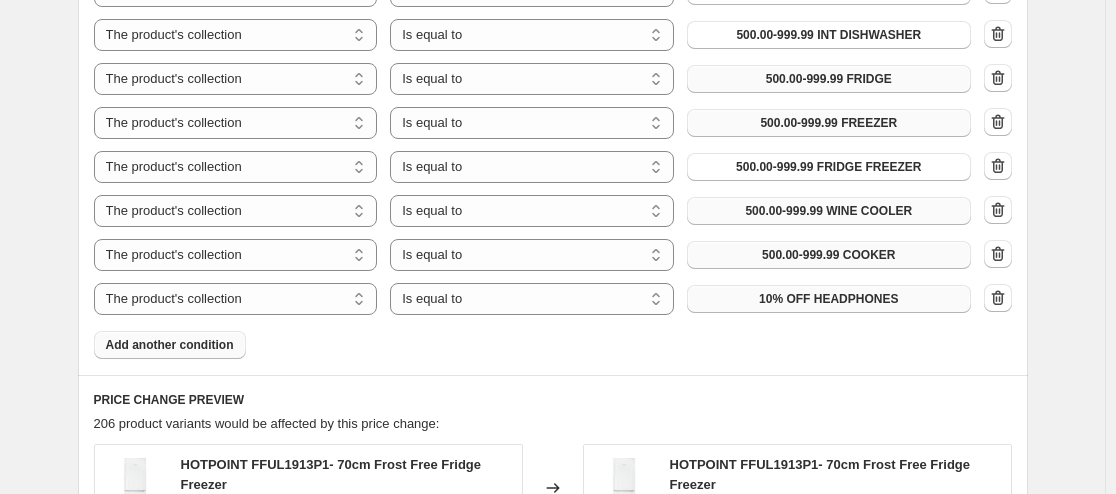 click on "10% OFF HEADPHONES" at bounding box center (828, 299) 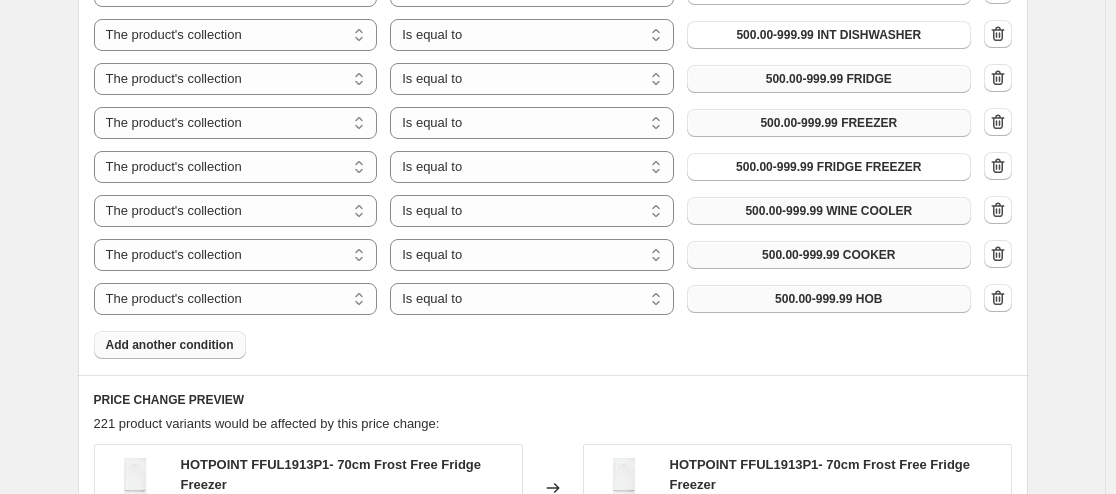 click on "Add another condition" at bounding box center (170, 345) 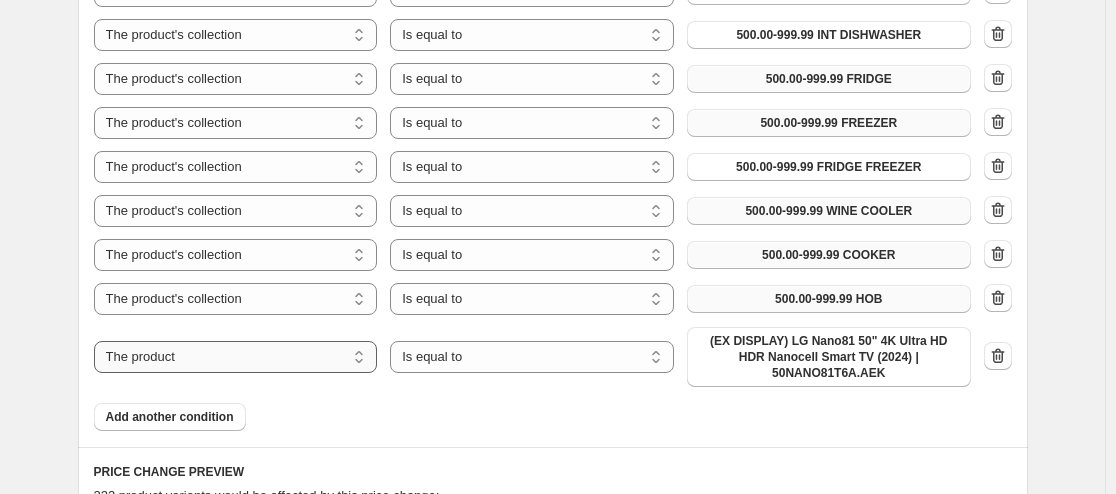 click on "The product The product's collection The product's tag The product's vendor The product's type The product's status The variant's title Inventory quantity" at bounding box center (236, 357) 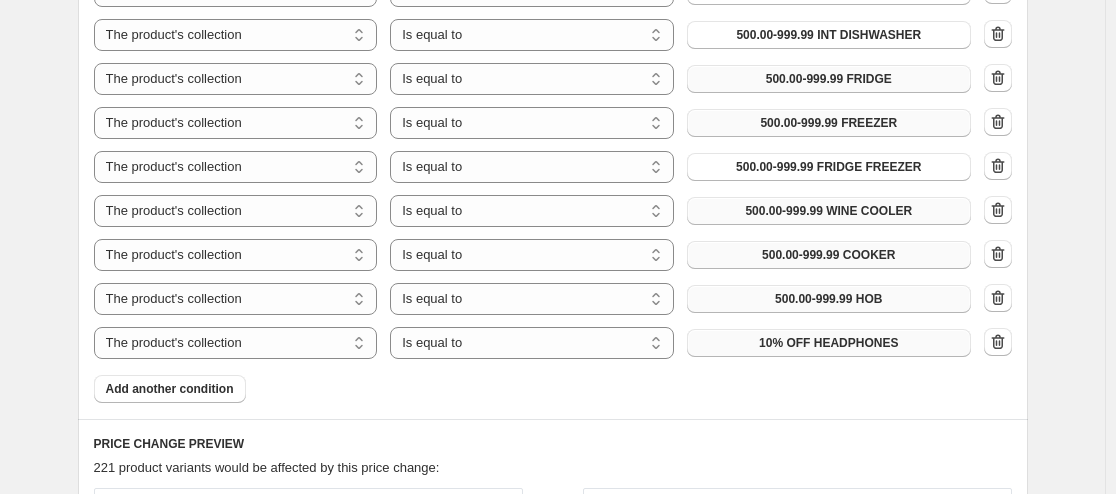 click on "10% OFF HEADPHONES" at bounding box center (828, 343) 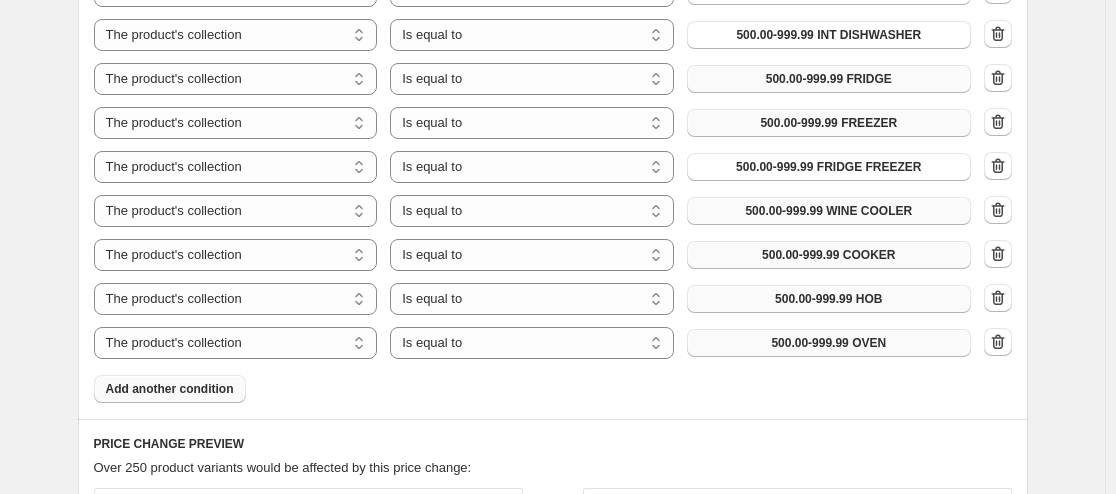 click on "Add another condition" at bounding box center [170, 389] 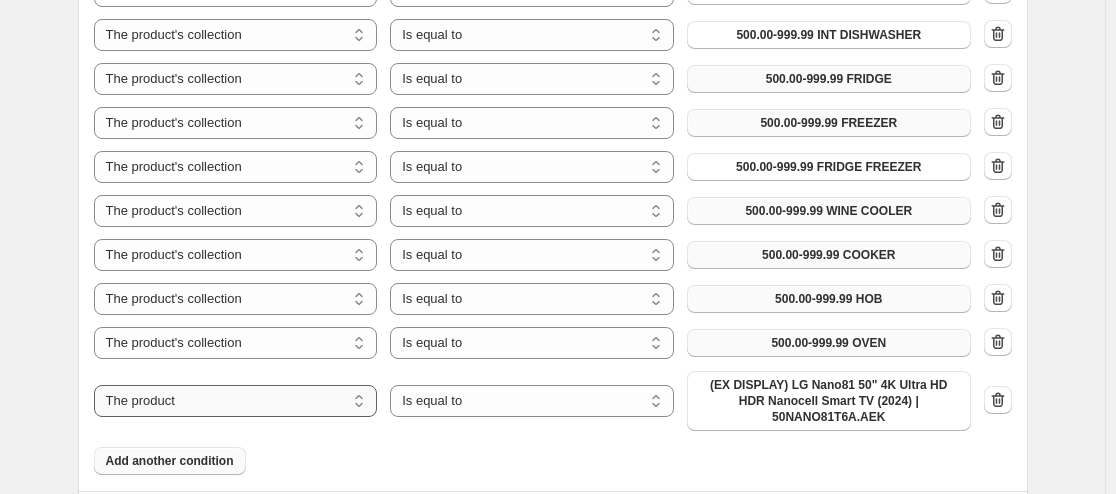 click on "The product The product's collection The product's tag The product's vendor The product's type The product's status The variant's title Inventory quantity" at bounding box center [236, 401] 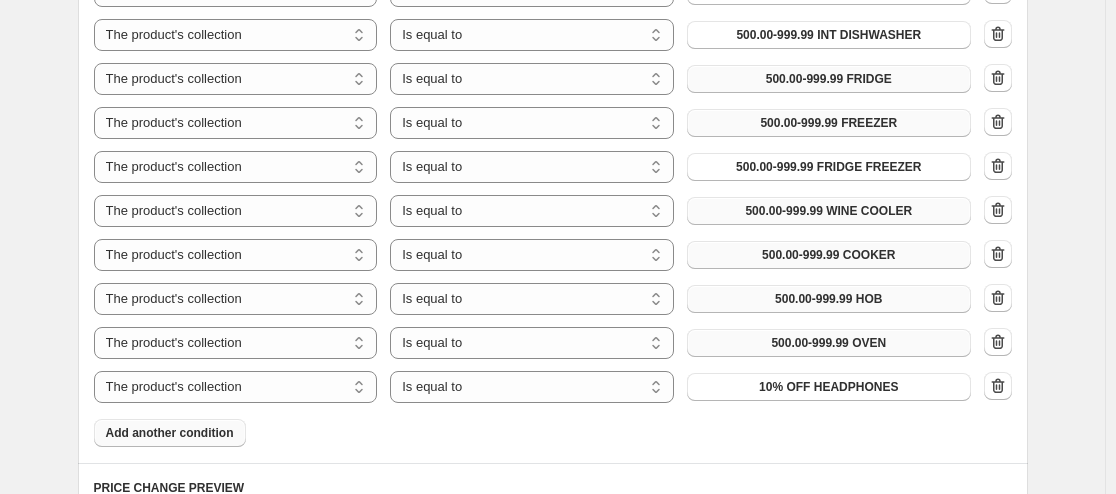 click on "10% OFF HEADPHONES" at bounding box center (828, 387) 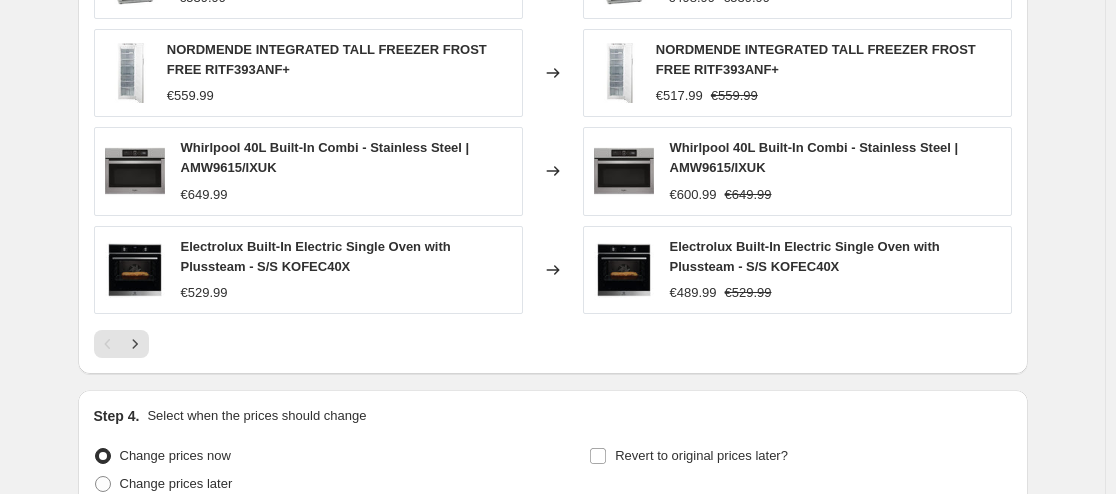 scroll, scrollTop: 2291, scrollLeft: 0, axis: vertical 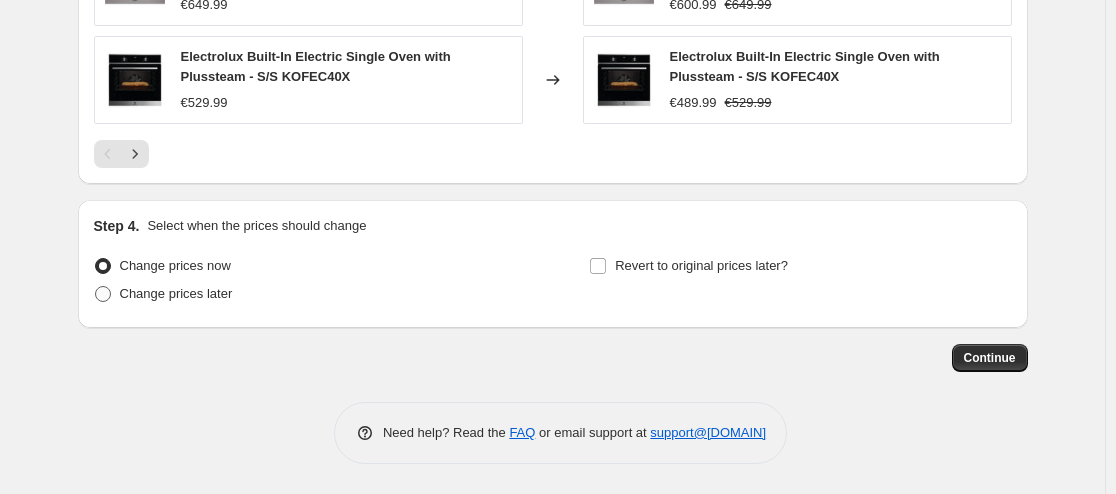click on "Change prices later" at bounding box center [176, 293] 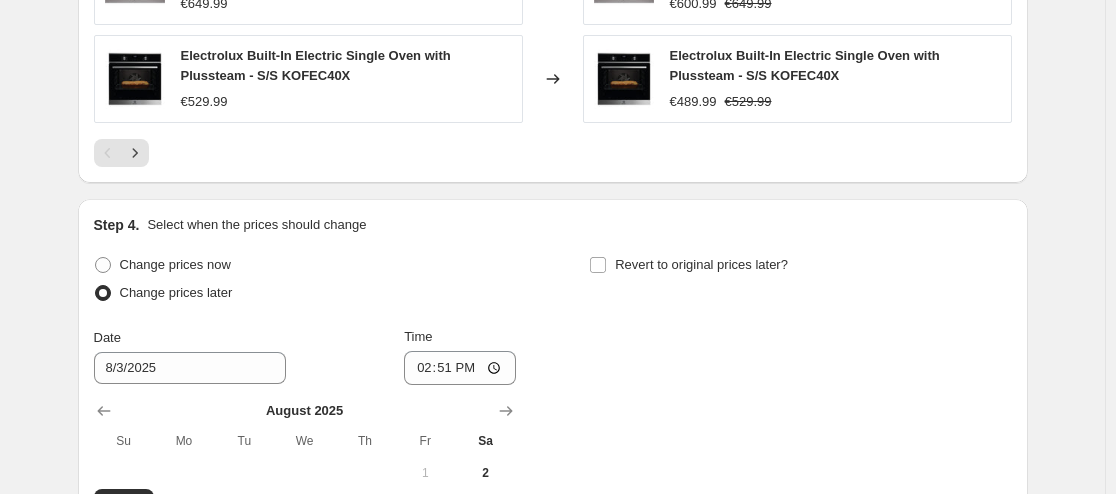 scroll, scrollTop: 2524, scrollLeft: 0, axis: vertical 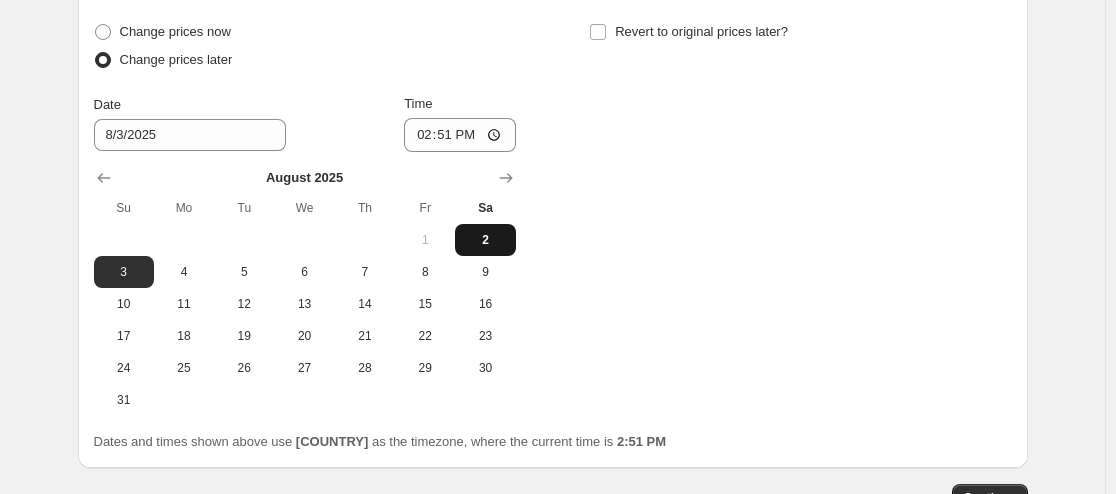 click on "2" at bounding box center (485, 240) 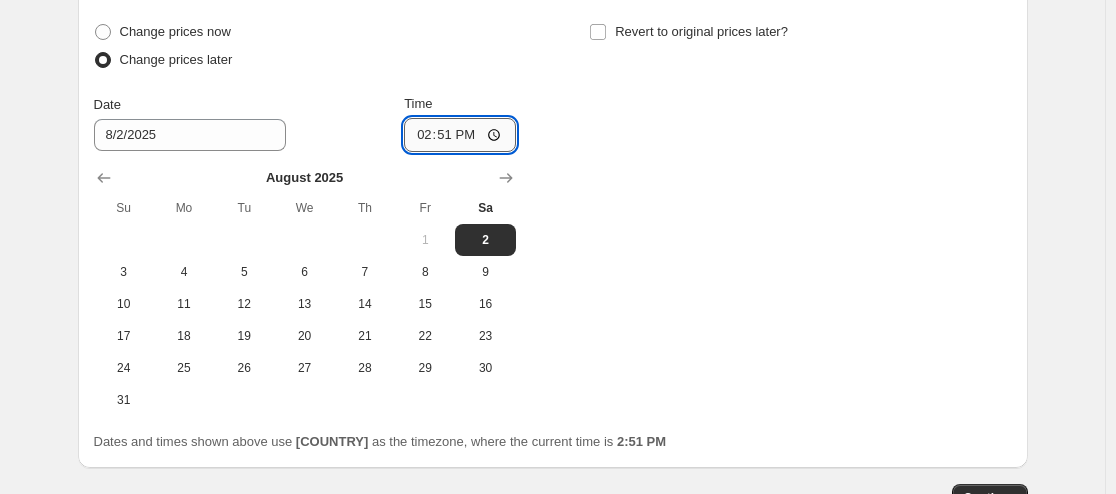 click on "14:51" at bounding box center [460, 135] 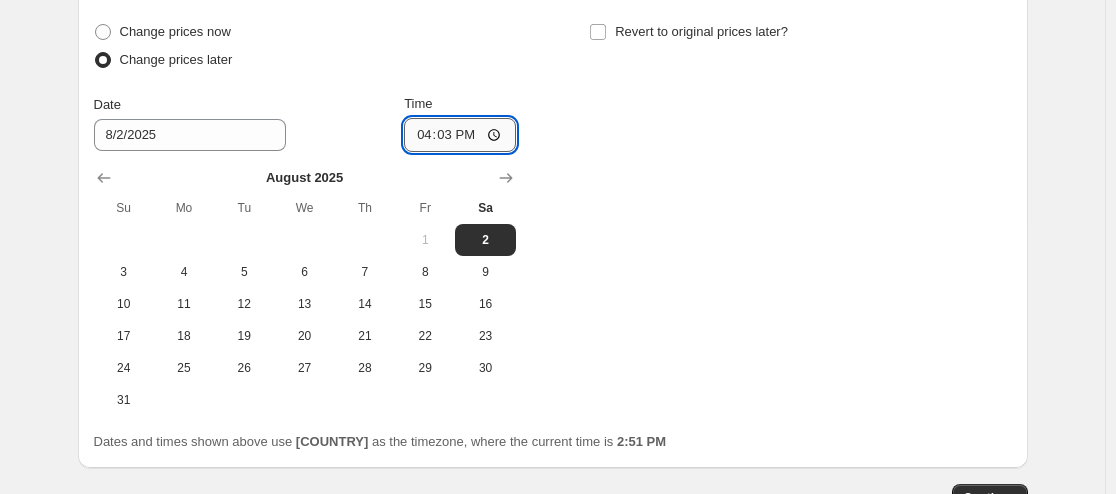 type on "16:30" 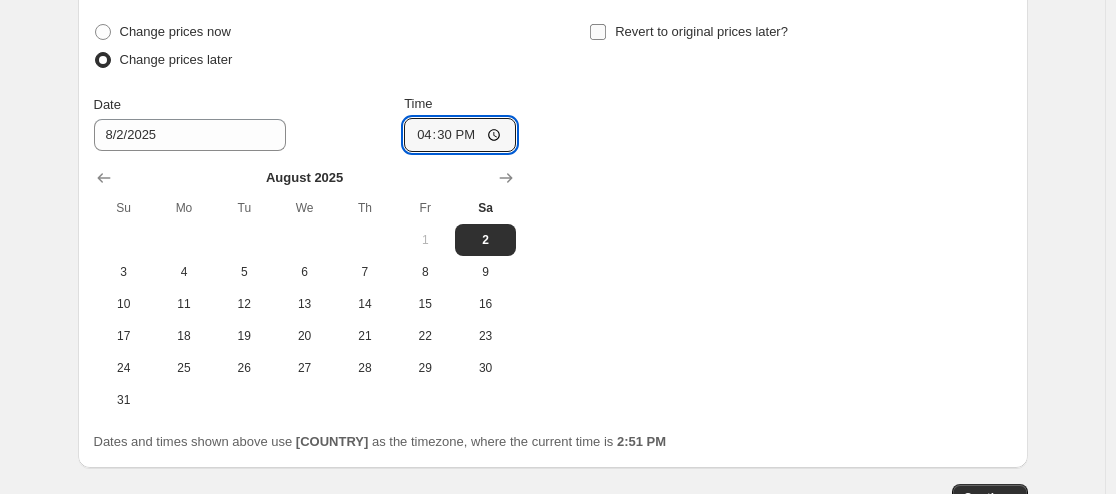 click on "Revert to original prices later?" at bounding box center (598, 32) 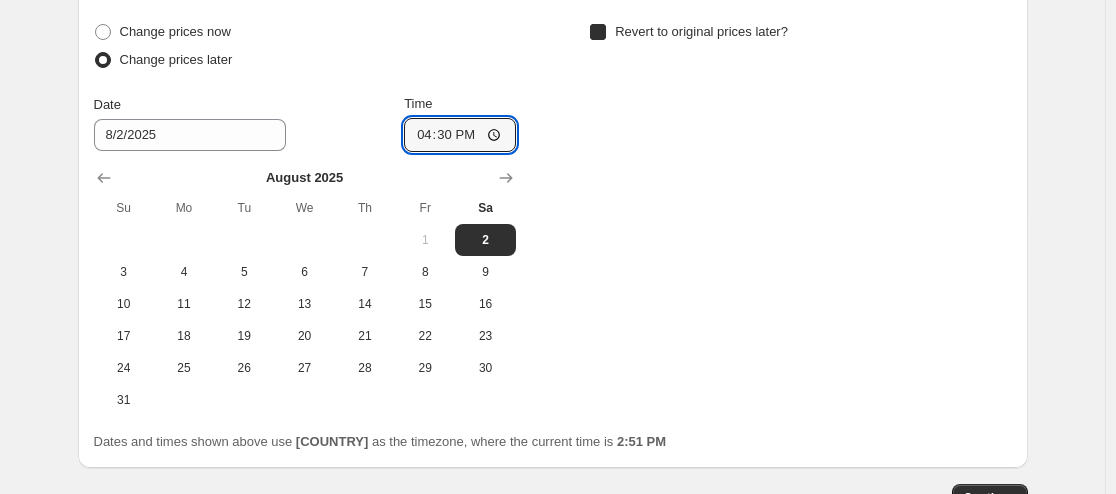 checkbox on "true" 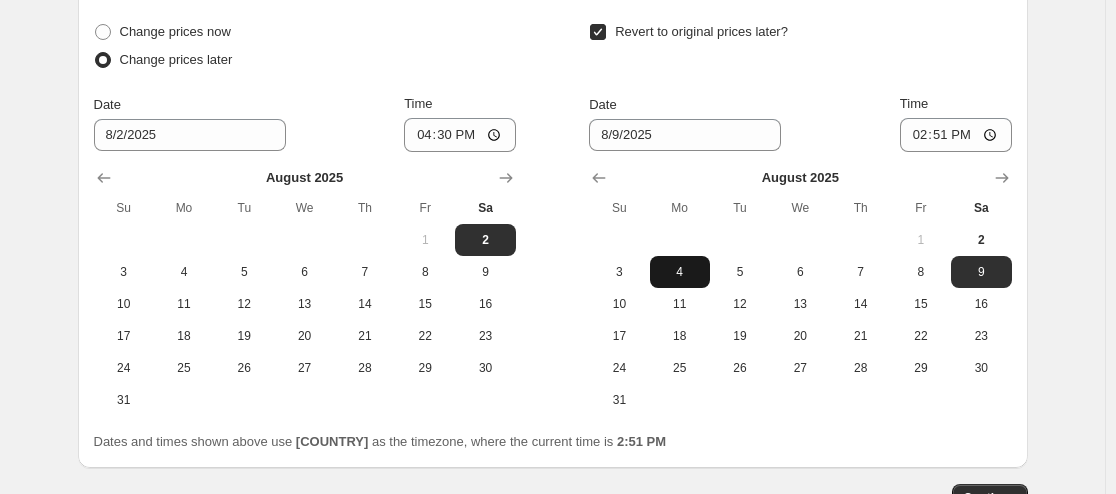 click on "4" at bounding box center (680, 272) 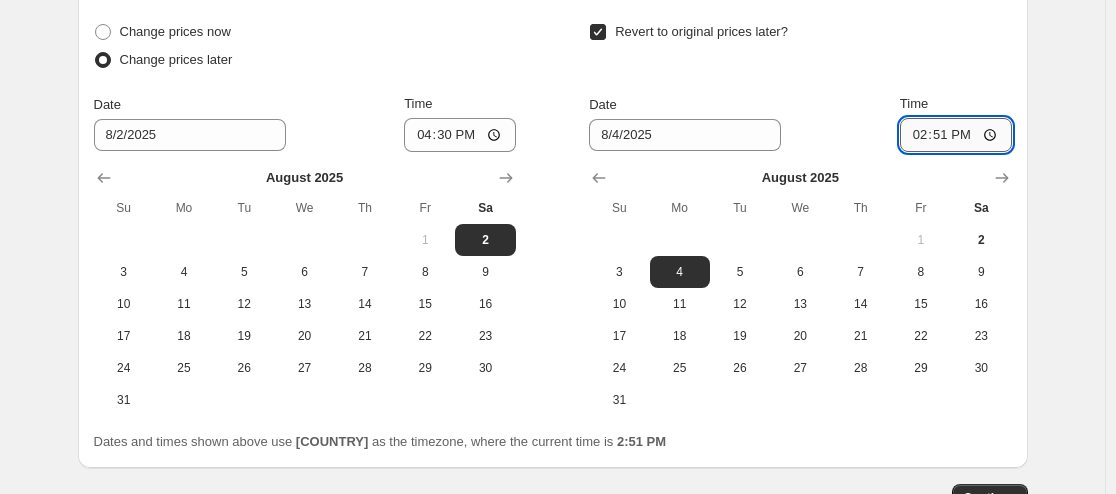 click on "14:51" at bounding box center (956, 135) 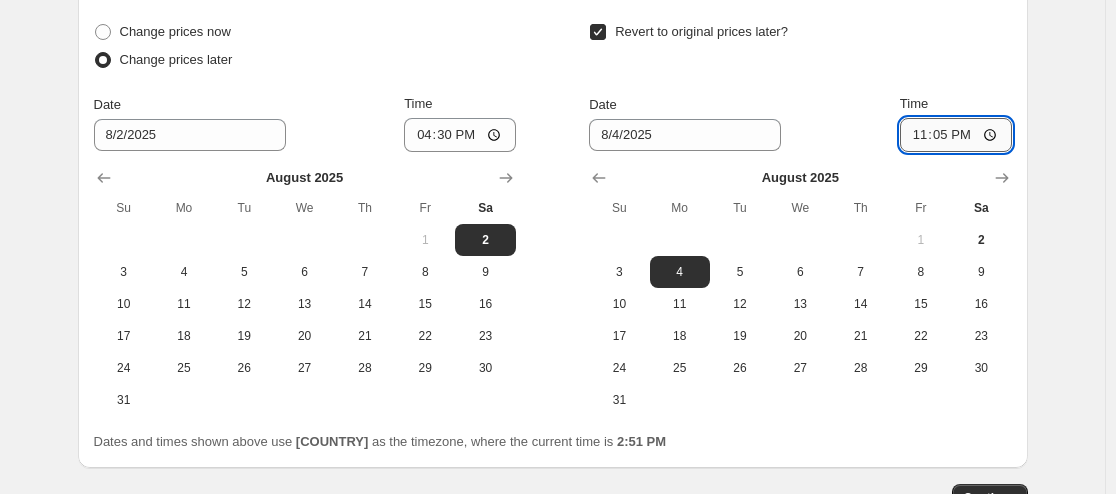 type on "23:59" 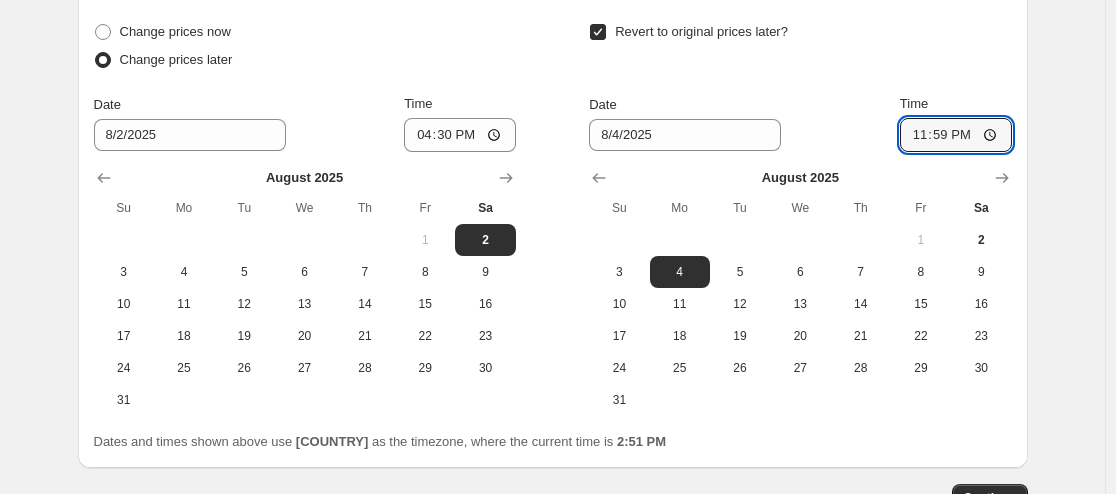 click on "Create new price change job. This page is ready Create new price change job Draft Step 1. Optionally give your price change job a title (eg "March 30% off sale on boots") 7.5% OFF 500.00-999.99 AUGUST BANK HOLIDAY This title is just for internal use, customers won't see it Step 2. Select how the prices should change Use bulk price change rules Set product prices individually Use CSV upload Price Change type Change the price to a certain amount Change the price by a certain amount Change the price by a certain percentage Change the price to the current compare at price (price before sale) Change the price by a certain amount relative to the compare at price Change the price by a certain percentage relative to the compare at price Don't change the price Change the price by a certain percentage relative to the cost per item Change price to certain cost margin Change the price by a certain percentage Price change amount -7.5 % (Price drop) Rounding Round to nearest .01 Round to nearest whole number Change type" at bounding box center [552, -945] 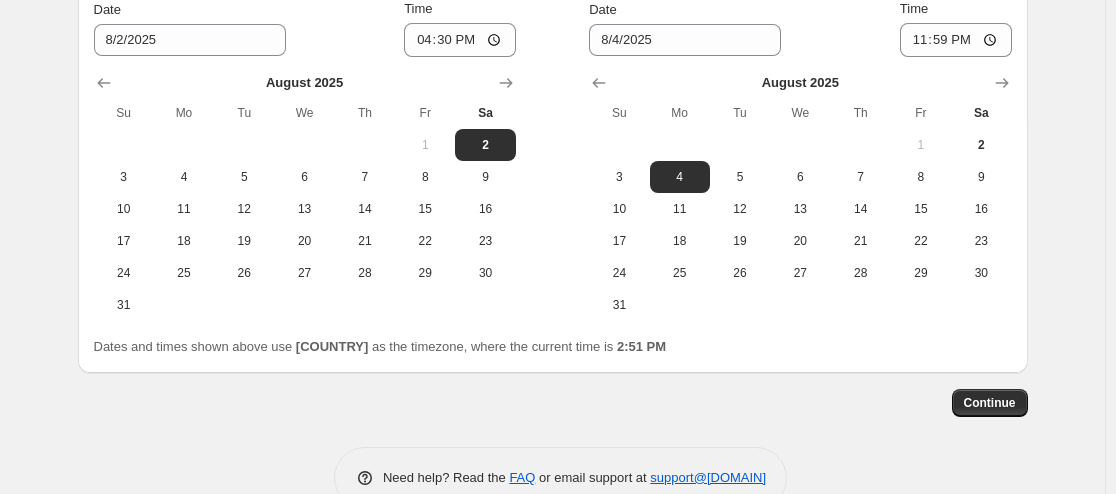 scroll, scrollTop: 2665, scrollLeft: 0, axis: vertical 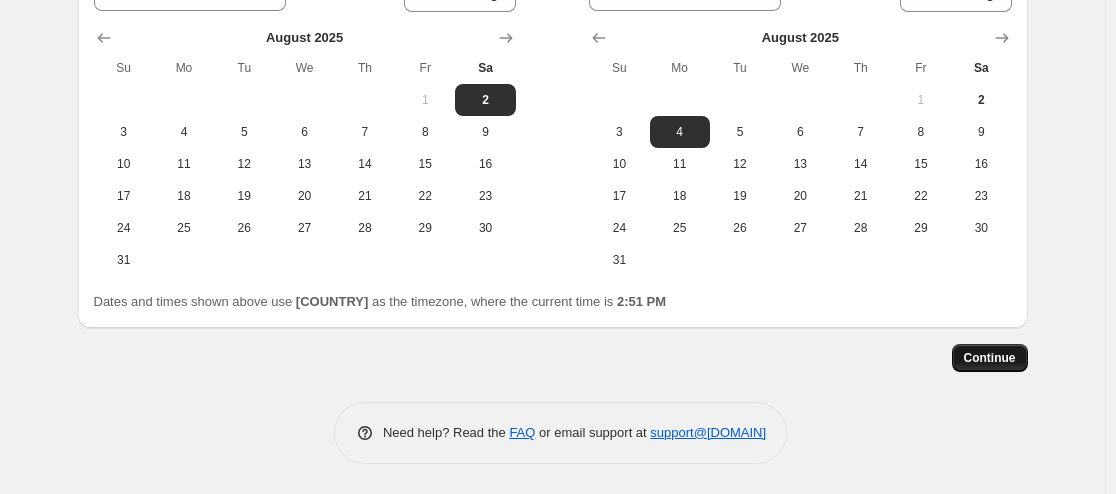 click on "Continue" at bounding box center (990, 358) 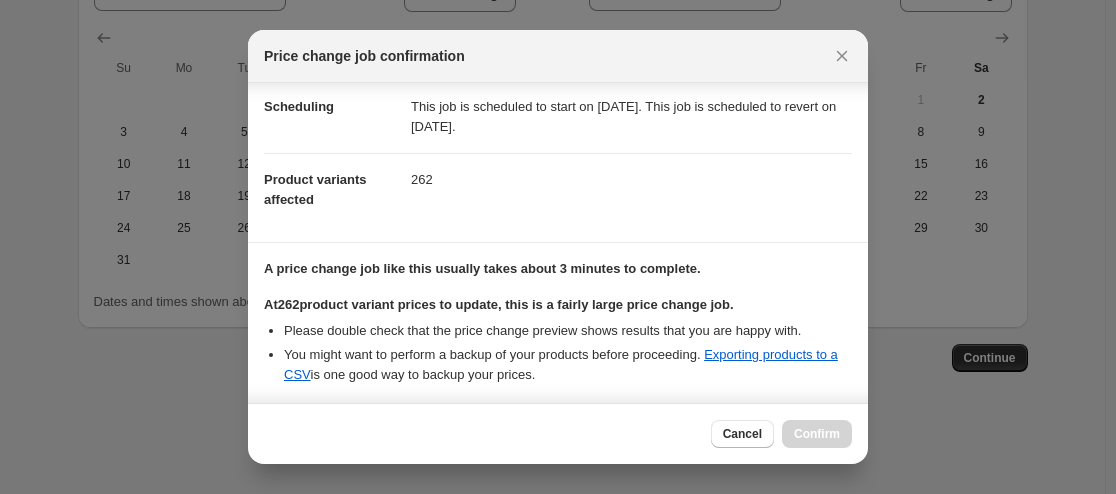 scroll, scrollTop: 454, scrollLeft: 0, axis: vertical 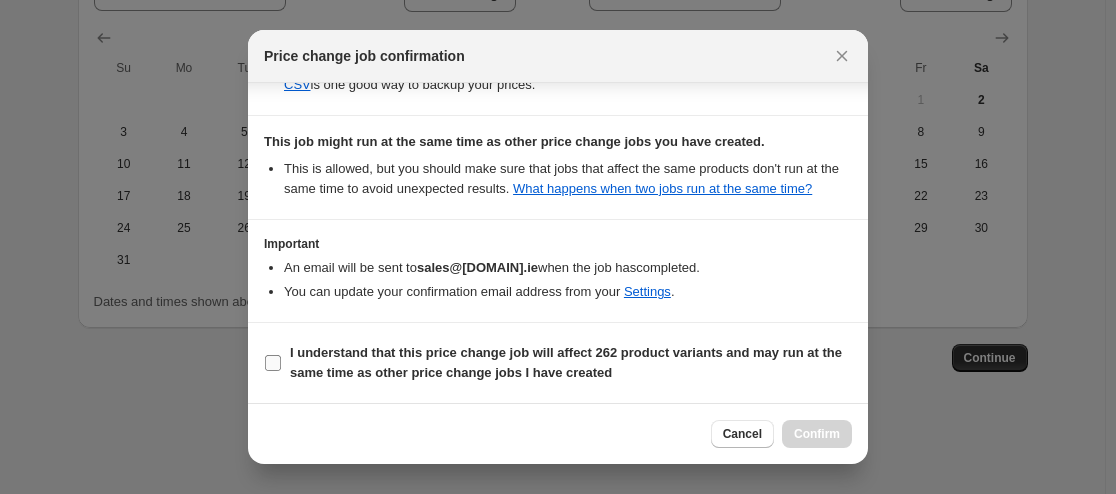 click on "I understand that this price change job will affect 262 product variants and may run at the same time as other price change jobs I have created" at bounding box center [273, 363] 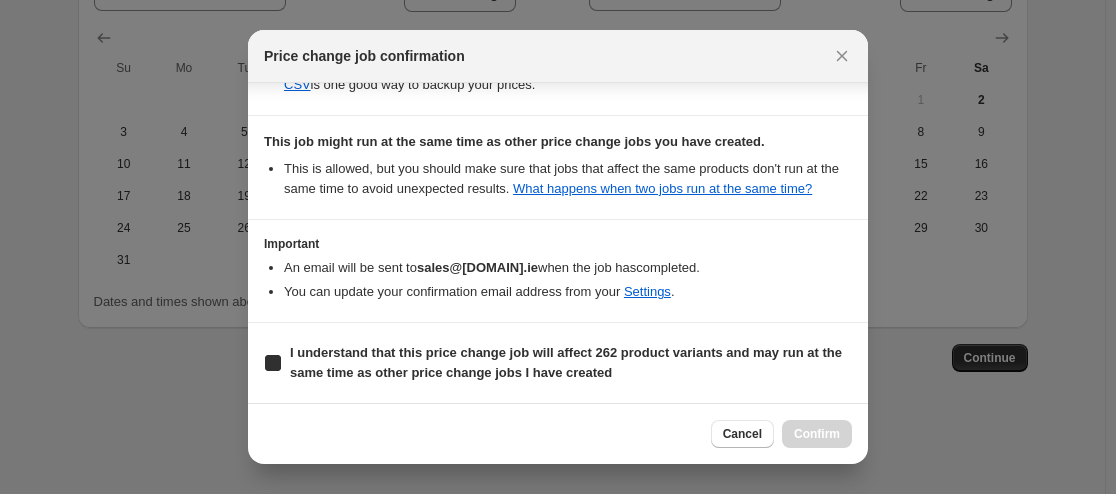 checkbox on "true" 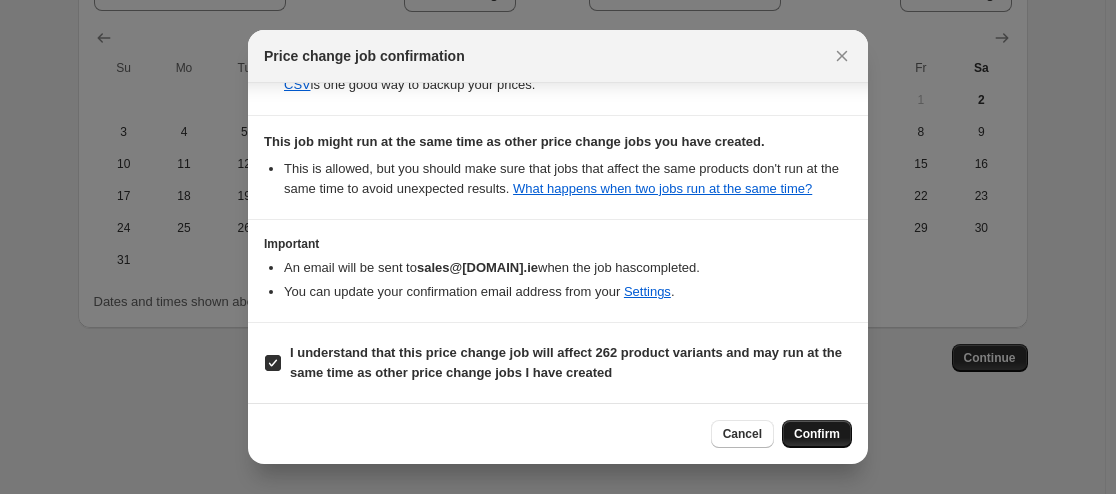 click on "Confirm" at bounding box center (817, 434) 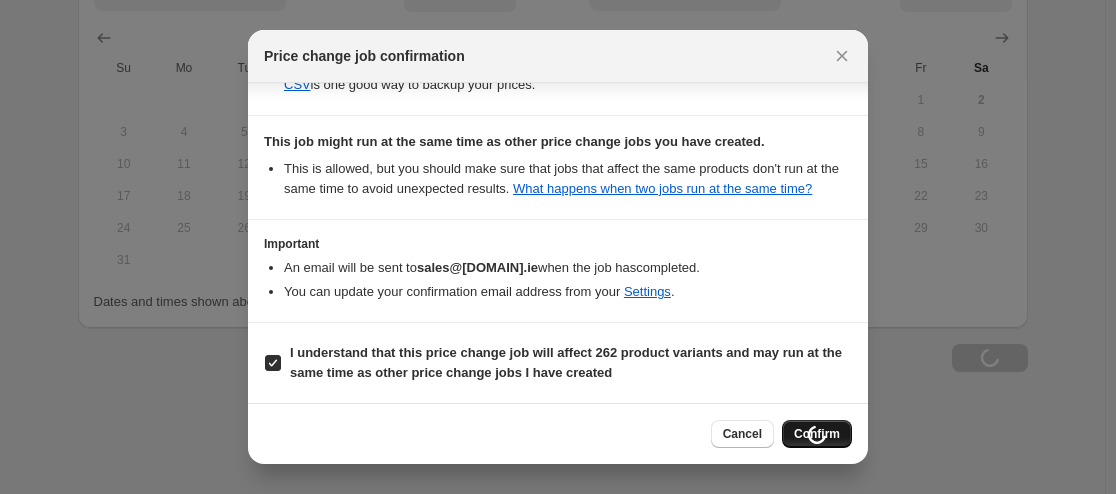 type on "7.5% OFF 500.00-999.99 AUGUST BANK HOLIDAY" 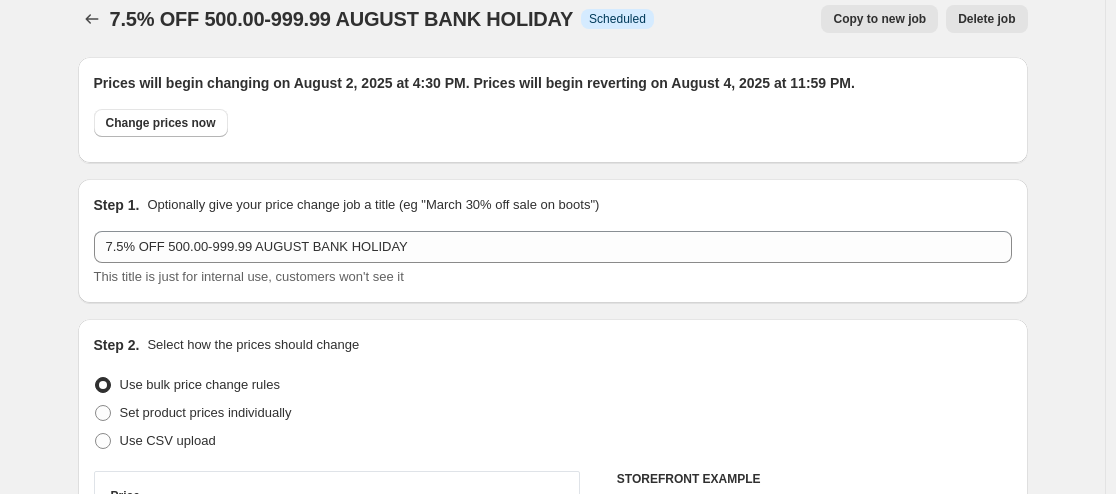 scroll, scrollTop: 0, scrollLeft: 0, axis: both 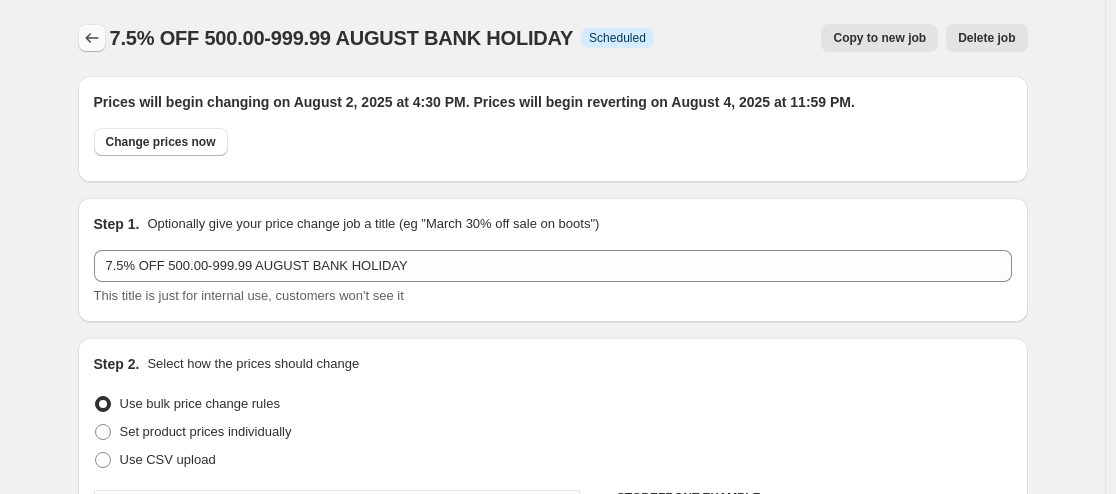 click 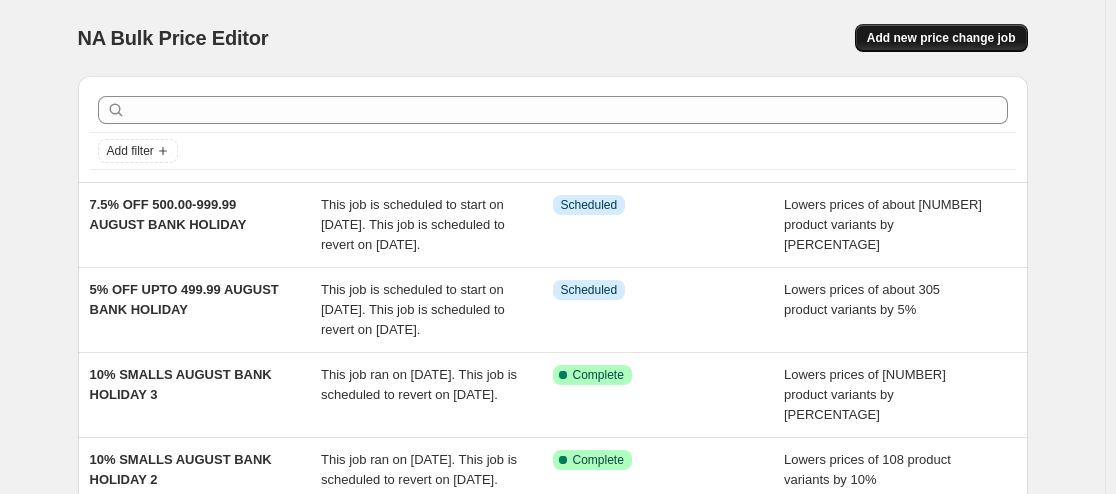 click on "Add new price change job" at bounding box center [941, 38] 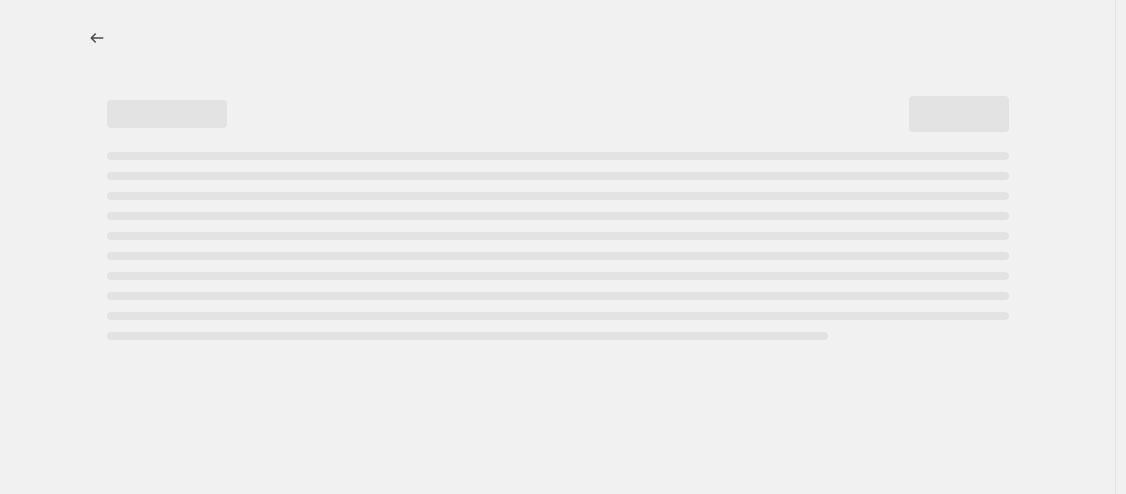 select on "percentage" 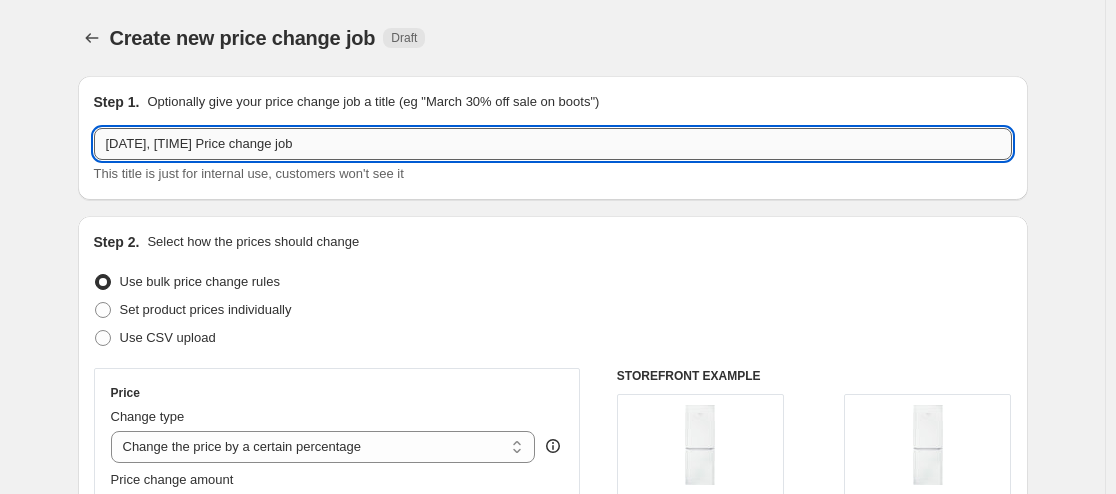 click on "[DATE], [TIME] Price change job" at bounding box center [553, 144] 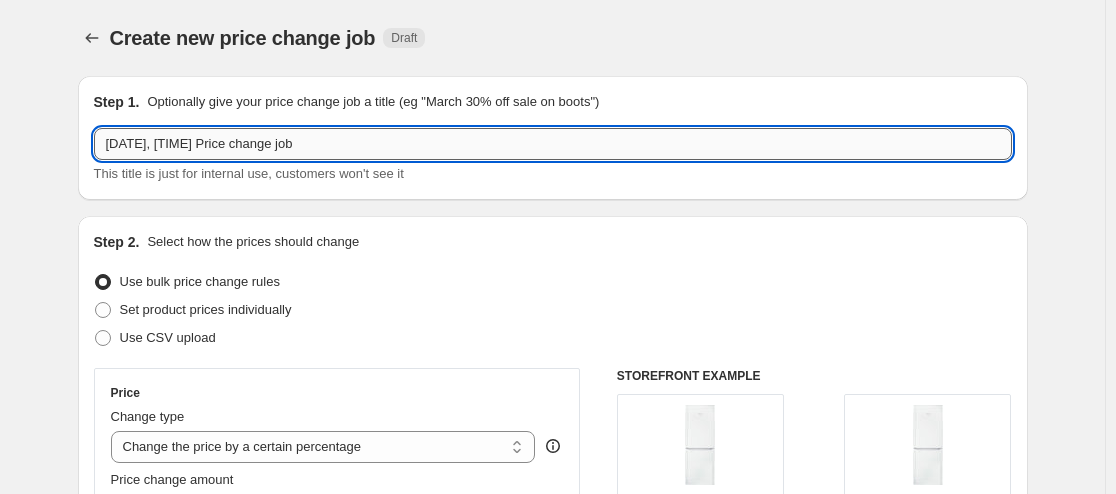 click on "[DATE], [TIME] Price change job" at bounding box center [553, 144] 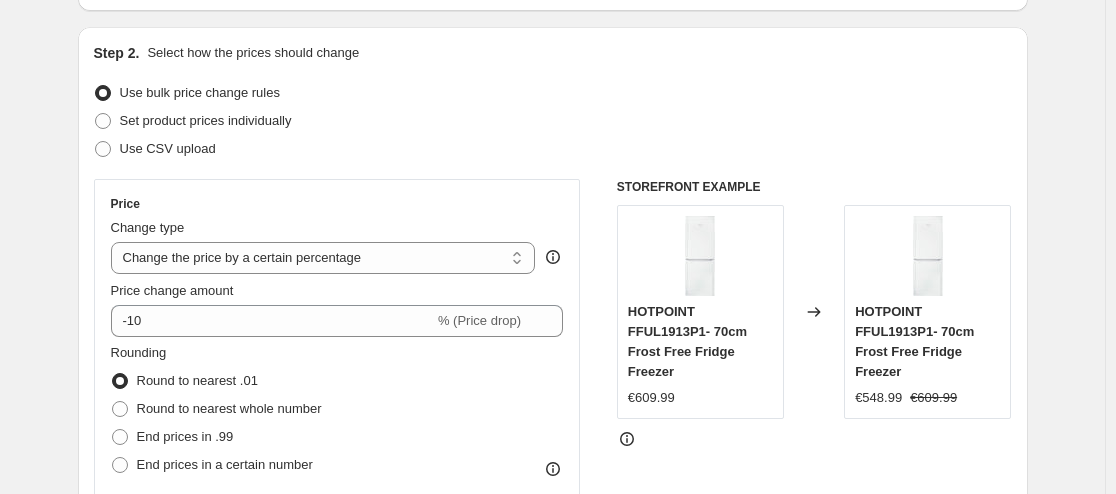 scroll, scrollTop: 233, scrollLeft: 0, axis: vertical 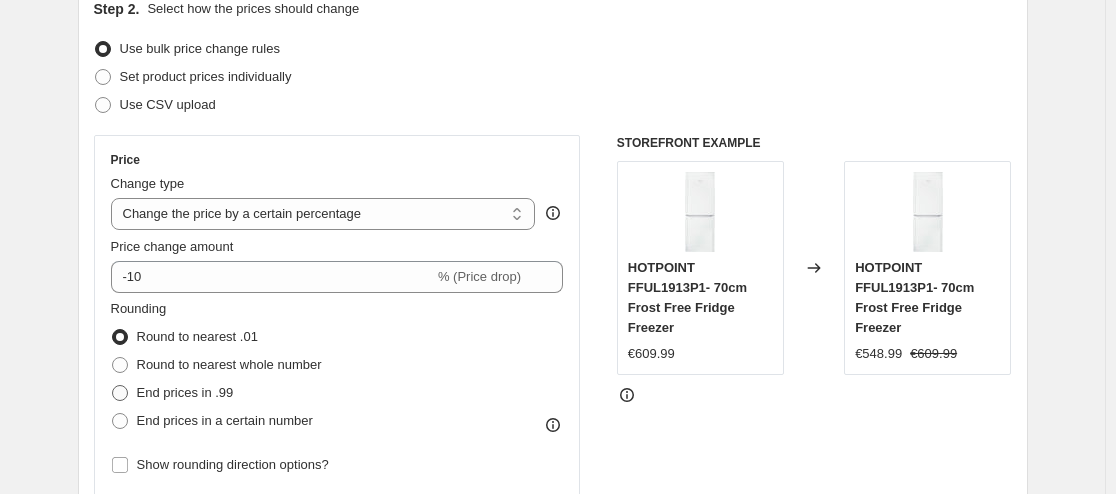 type on "10% OFF 1000+ AUGUST BANK HOLIDAY" 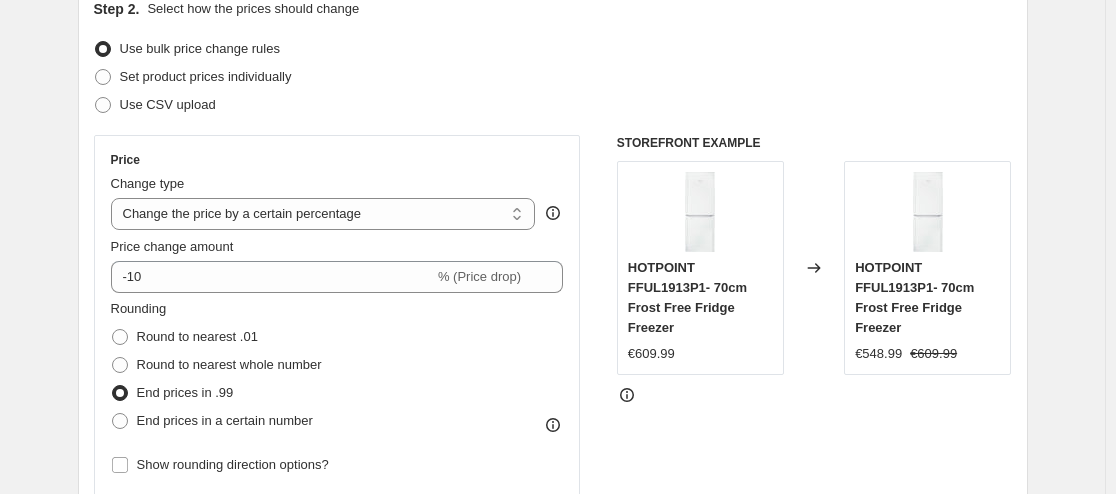 click on "STOREFRONT EXAMPLE [BRAND] [PRODUCT] 70cm Frost Free Fridge Freezer [PRICE] Changed to [BRAND] [PRODUCT] 70cm Frost Free Fridge Freezer [PRICE] [PRICE]" at bounding box center [814, 380] 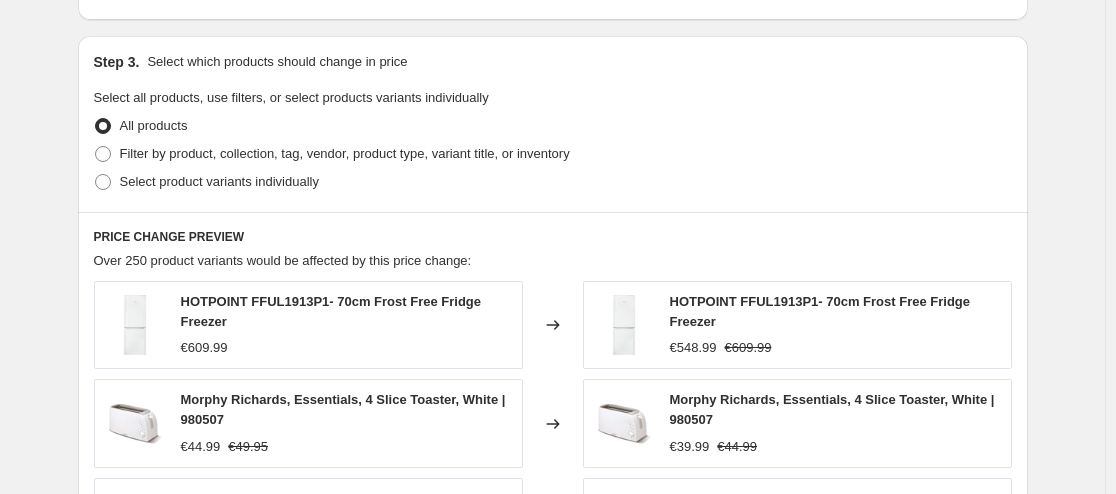 scroll, scrollTop: 933, scrollLeft: 0, axis: vertical 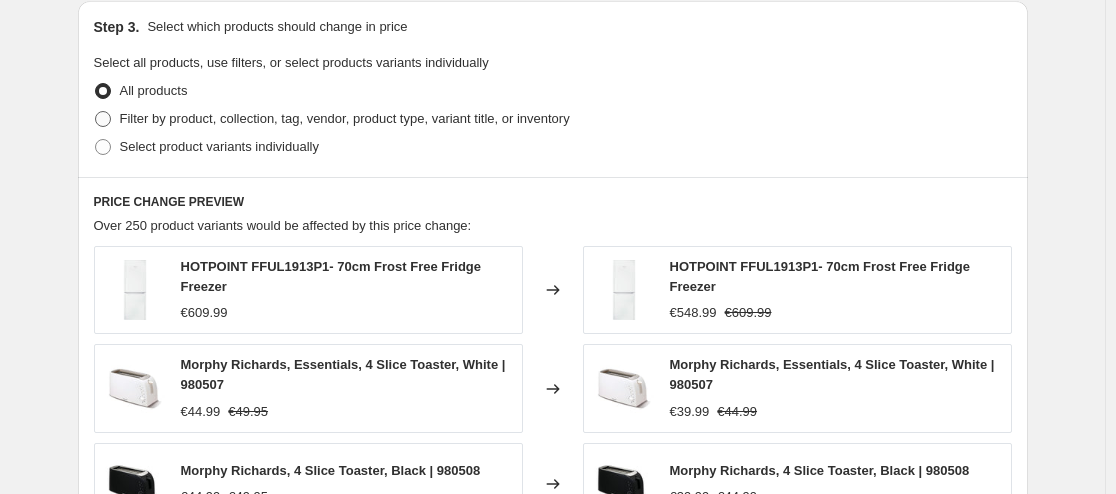 click on "Filter by product, collection, tag, vendor, product type, variant title, or inventory" at bounding box center (345, 119) 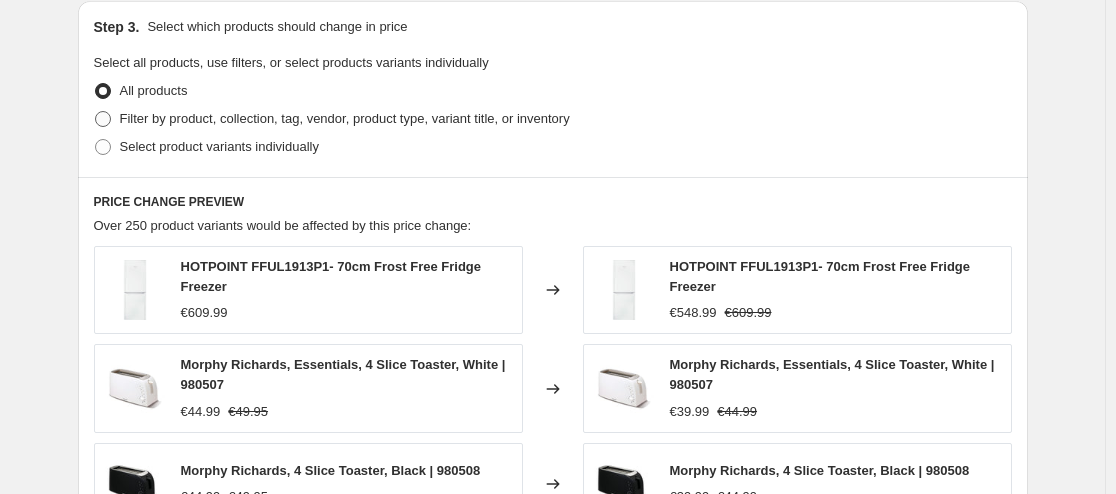radio on "true" 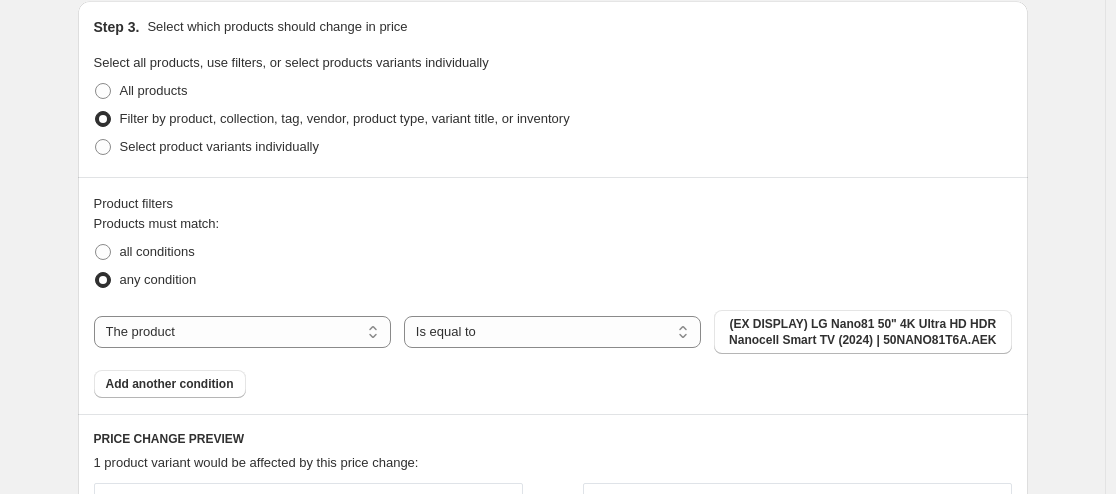 scroll, scrollTop: 1167, scrollLeft: 0, axis: vertical 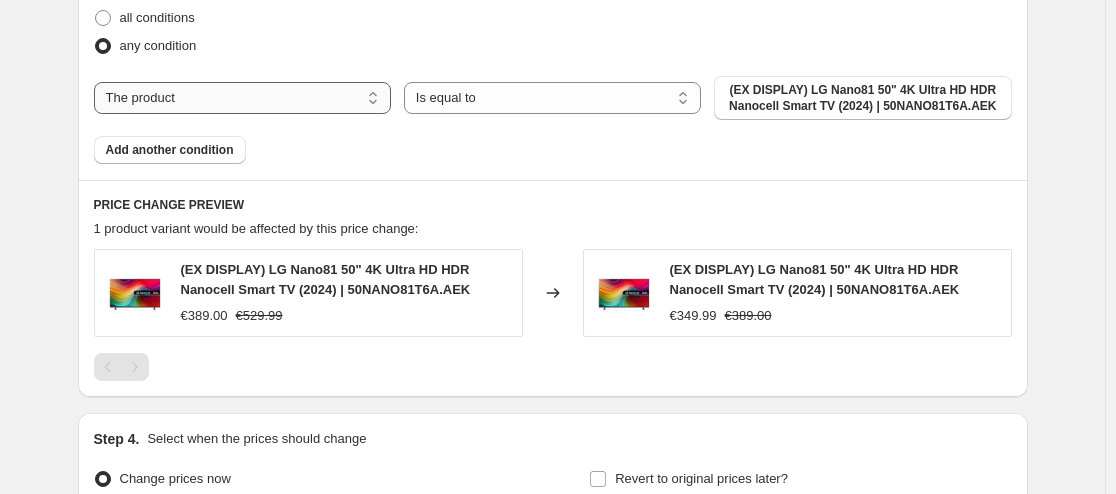 click on "The product The product's collection The product's tag The product's vendor The product's type The product's status The variant's title Inventory quantity" at bounding box center [242, 98] 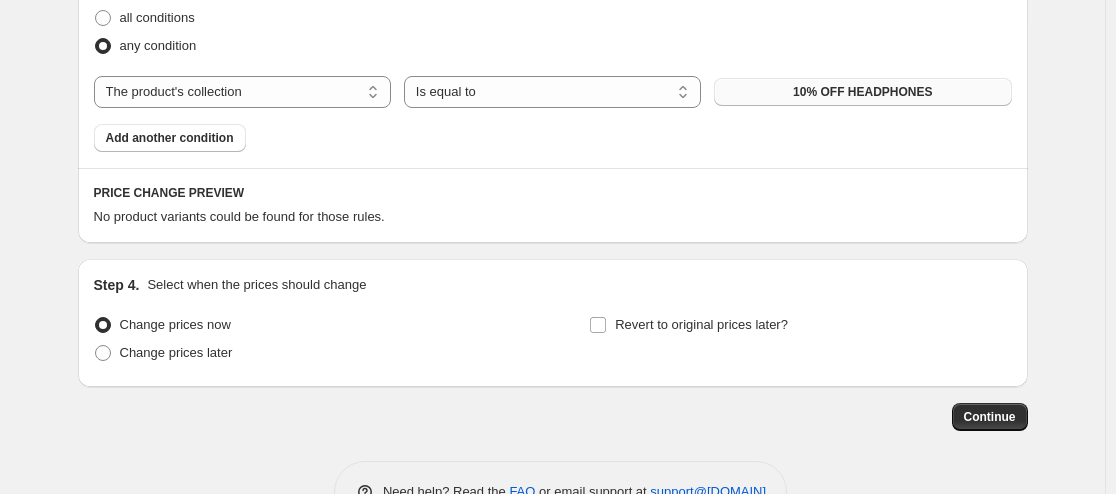 click on "10% OFF HEADPHONES" at bounding box center (862, 92) 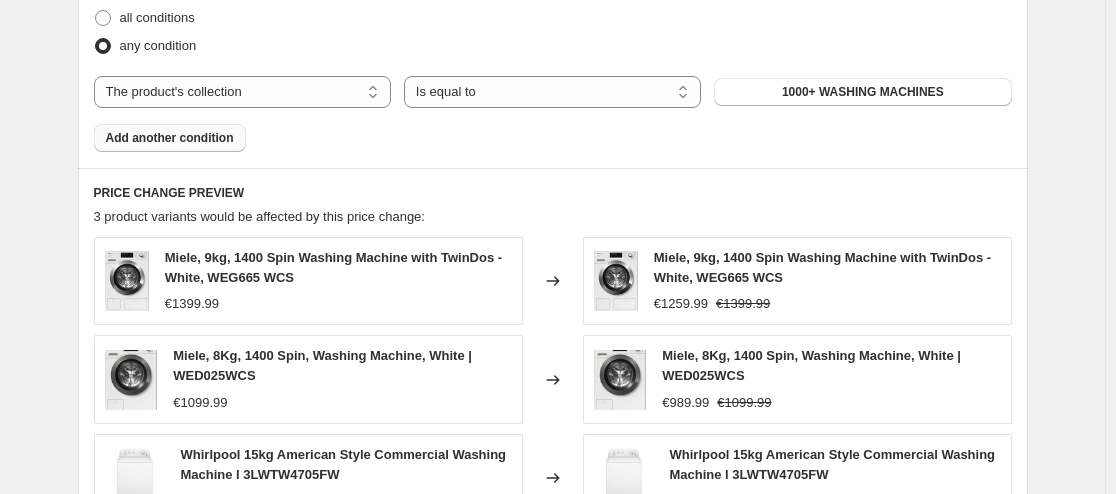 click on "Add another condition" at bounding box center (170, 138) 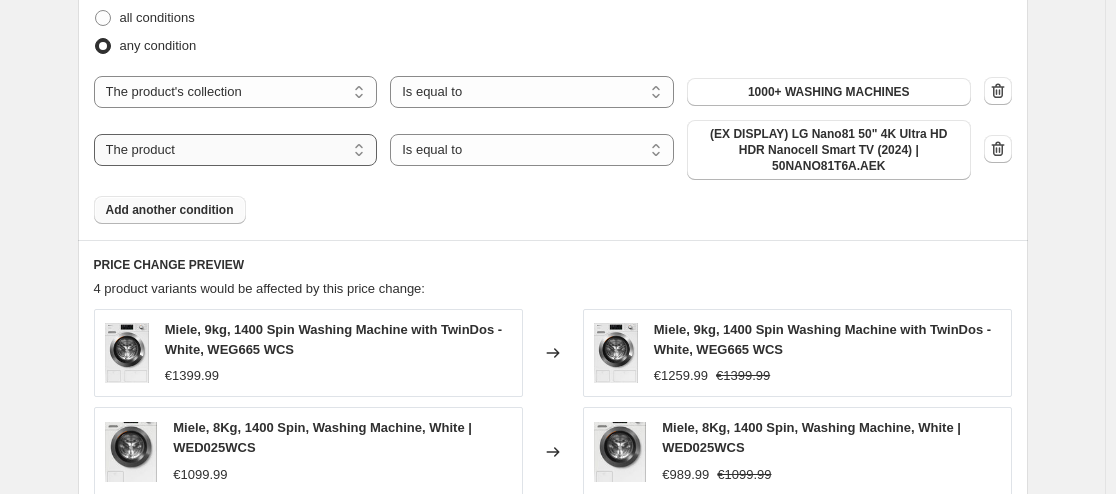 click on "The product The product's collection The product's tag The product's vendor The product's type The product's status The variant's title Inventory quantity" at bounding box center [236, 150] 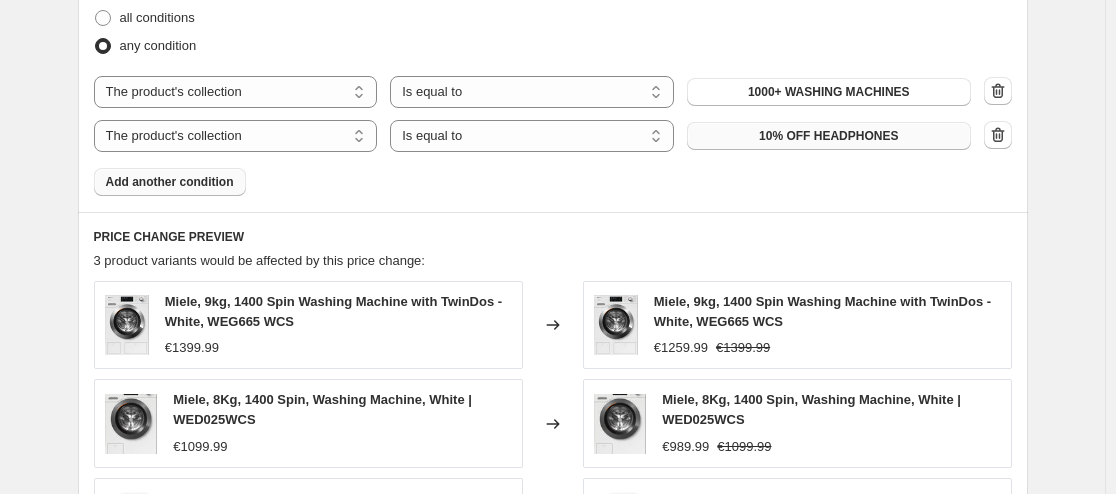 click on "10% OFF HEADPHONES" at bounding box center (828, 136) 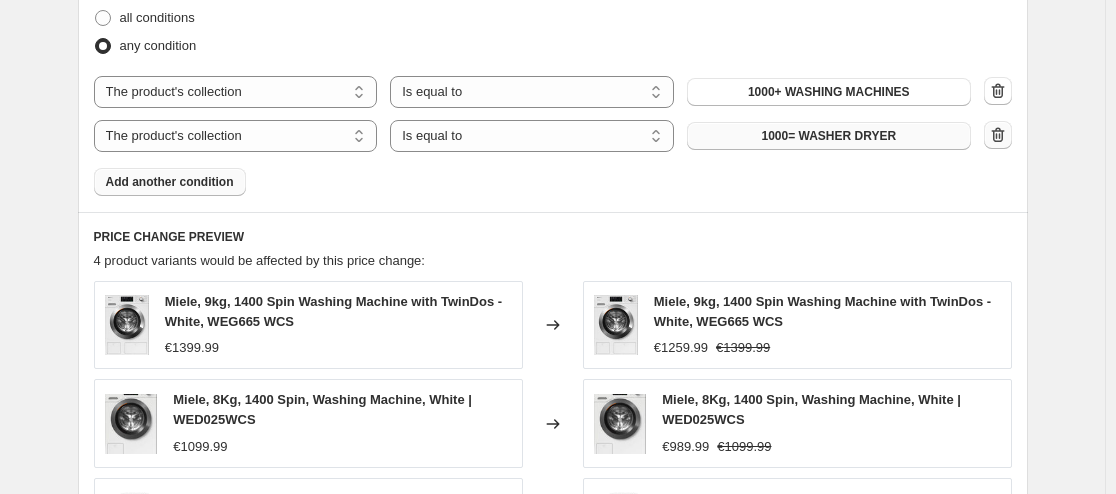 click 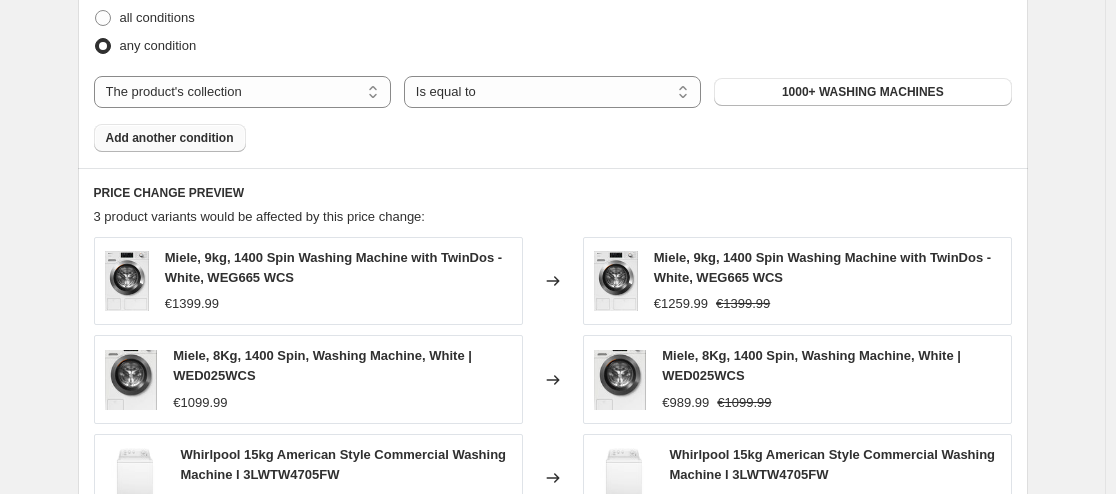 click on "Add another condition" at bounding box center (170, 138) 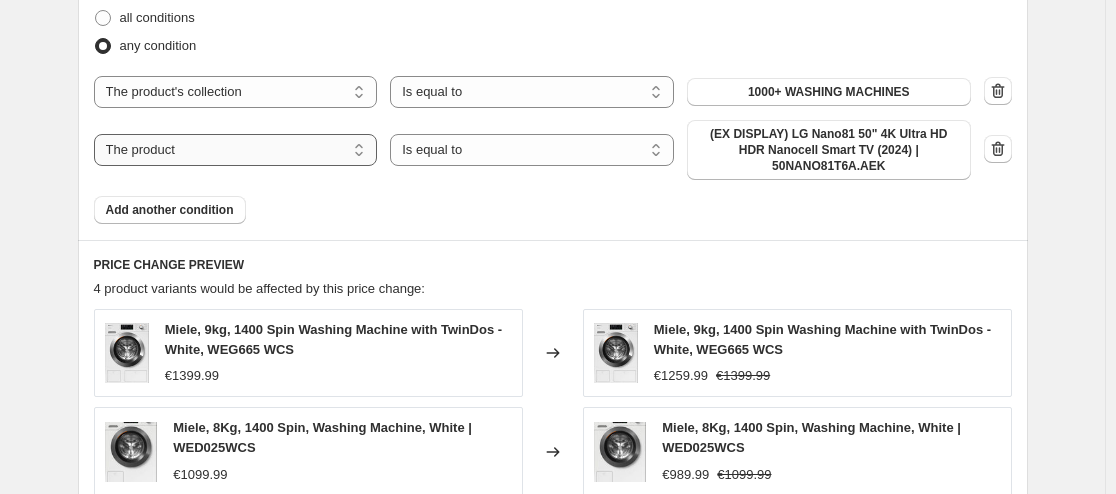 click on "The product The product's collection The product's tag The product's vendor The product's type The product's status The variant's title Inventory quantity" at bounding box center (236, 150) 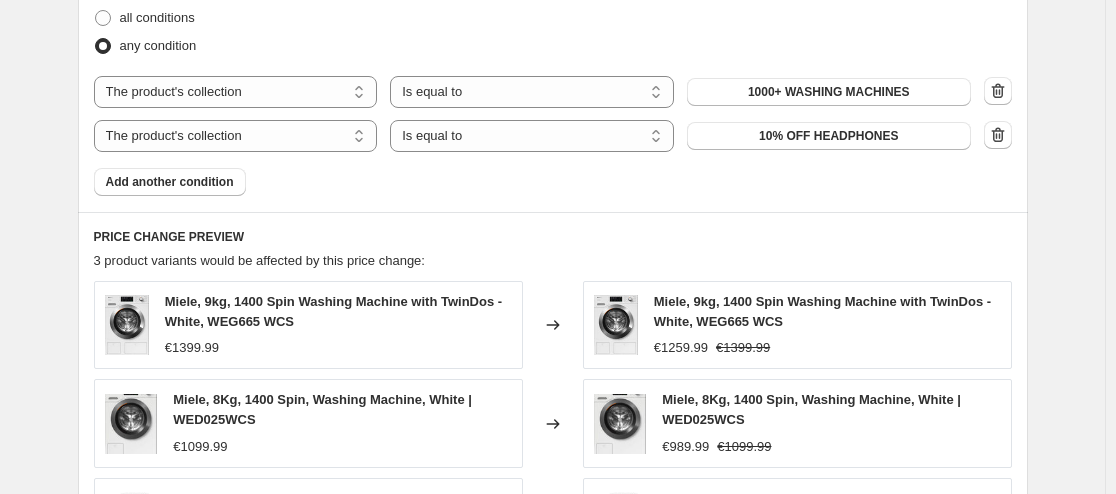click on "10% OFF HEADPHONES" at bounding box center (828, 136) 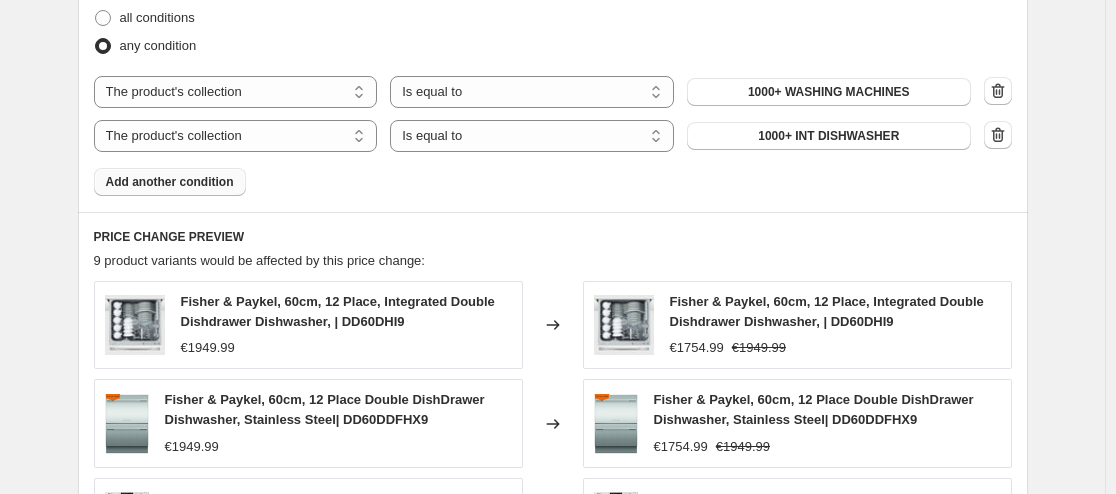 click on "Add another condition" at bounding box center (170, 182) 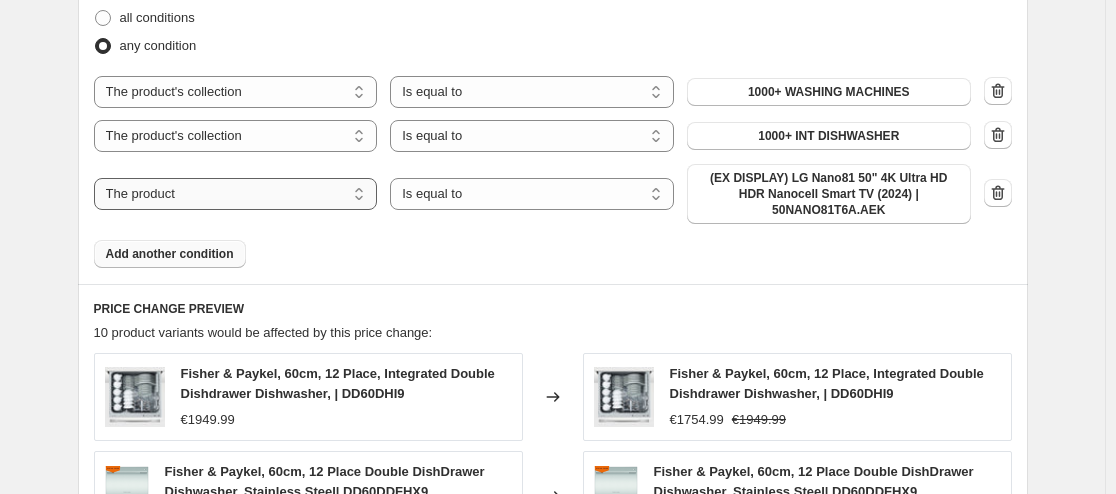 click on "The product The product's collection The product's tag The product's vendor The product's type The product's status The variant's title Inventory quantity" at bounding box center [236, 194] 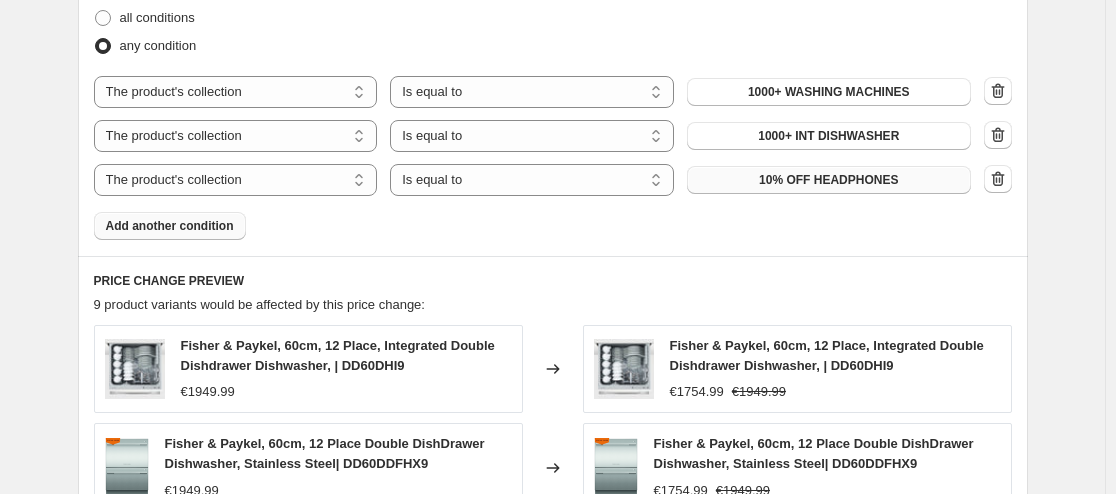 click on "10% OFF HEADPHONES" at bounding box center [828, 180] 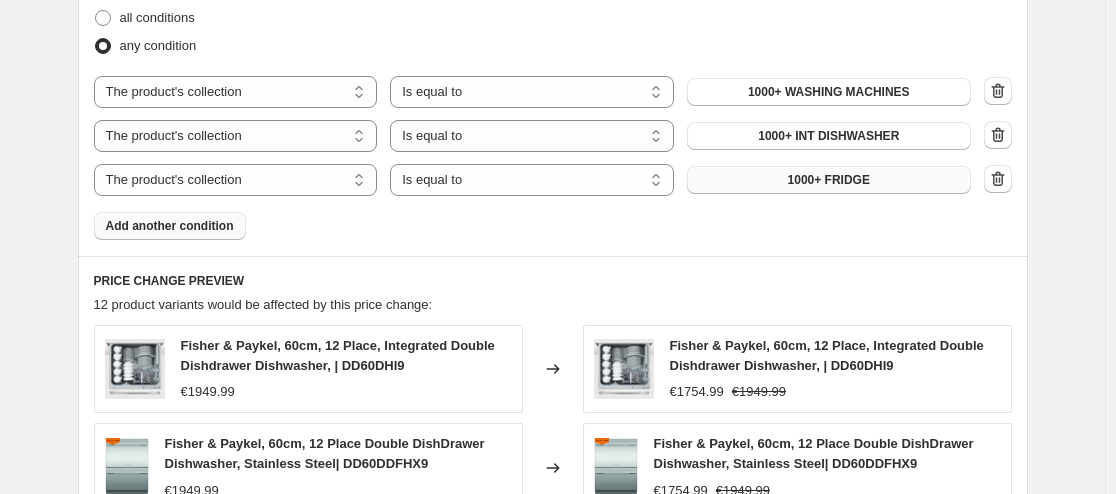click on "Add another condition" at bounding box center (170, 226) 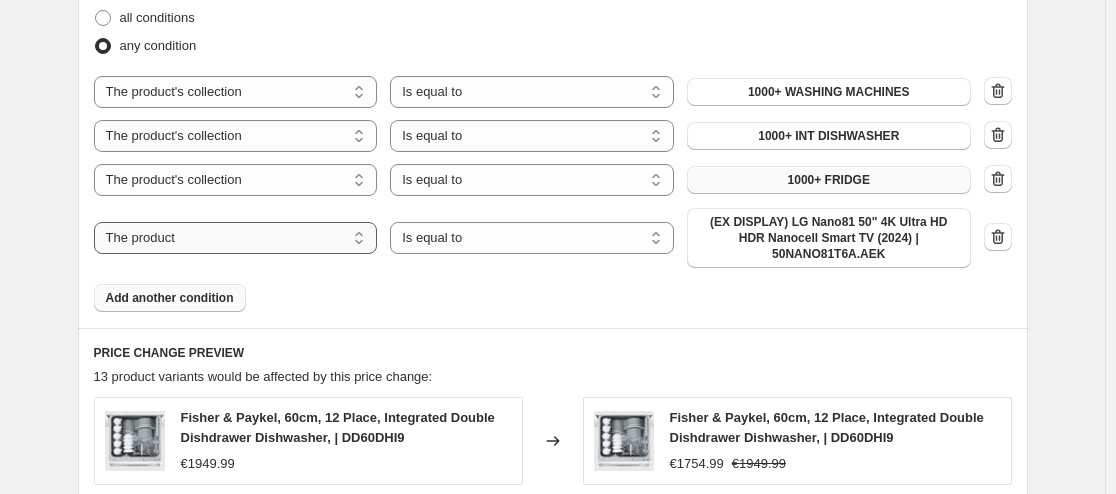 click on "The product The product's collection The product's tag The product's vendor The product's type The product's status The variant's title Inventory quantity" at bounding box center (236, 238) 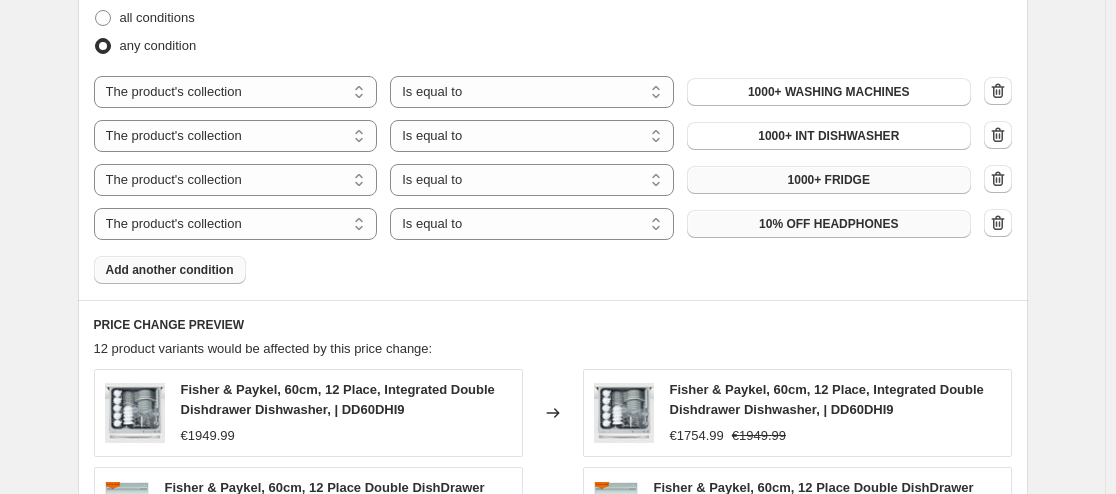 click on "10% OFF HEADPHONES" at bounding box center [828, 224] 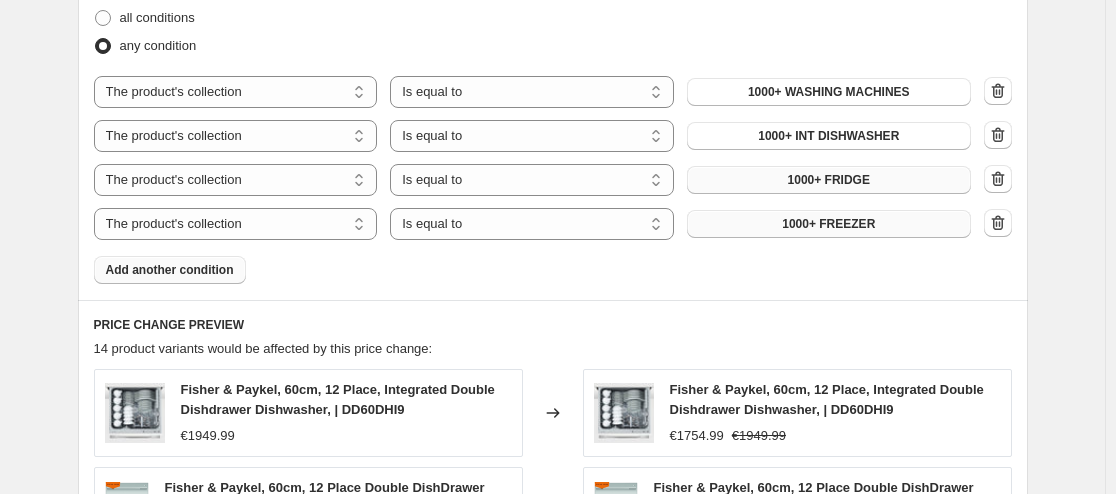 click on "Add another condition" at bounding box center [170, 270] 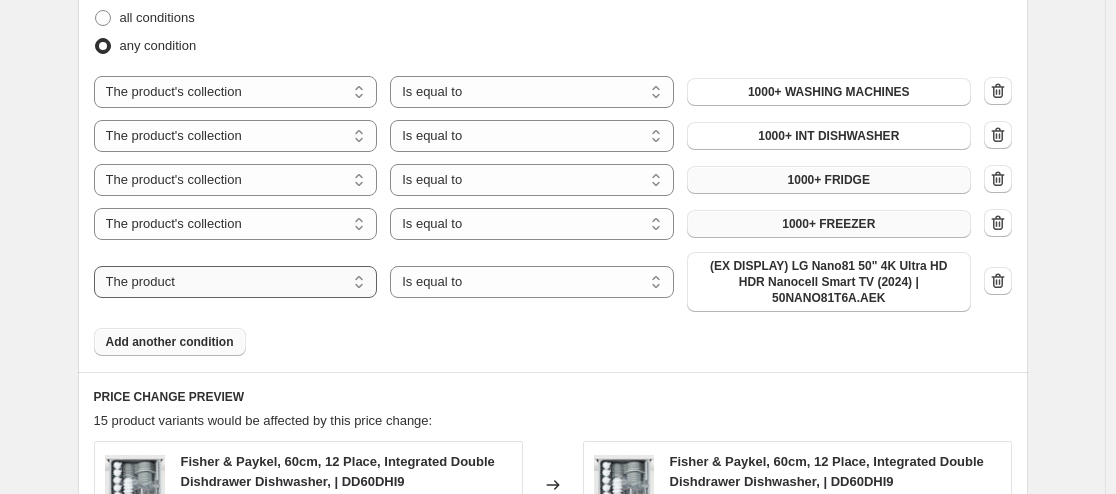click on "The product The product's collection The product's tag The product's vendor The product's type The product's status The variant's title Inventory quantity" at bounding box center [236, 282] 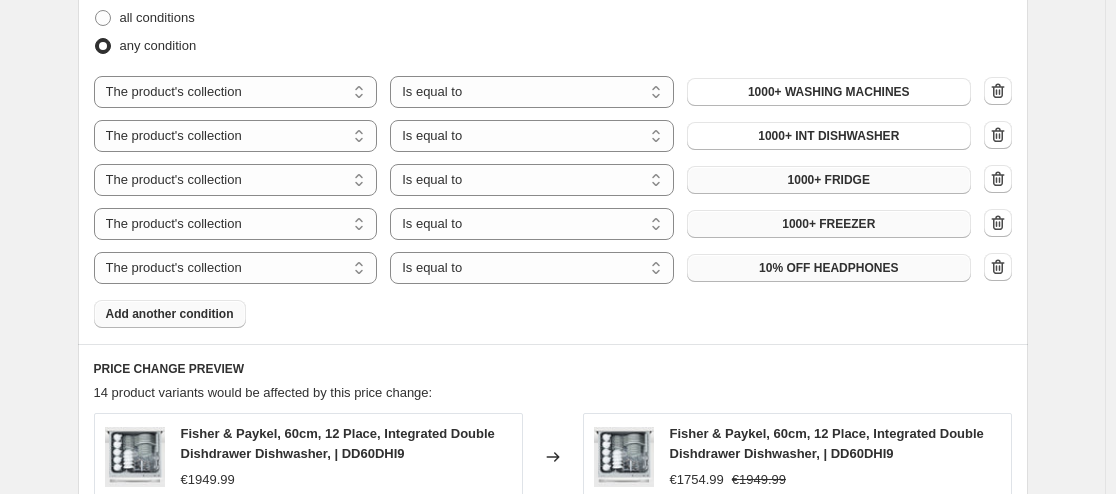click on "10% OFF HEADPHONES" at bounding box center (828, 268) 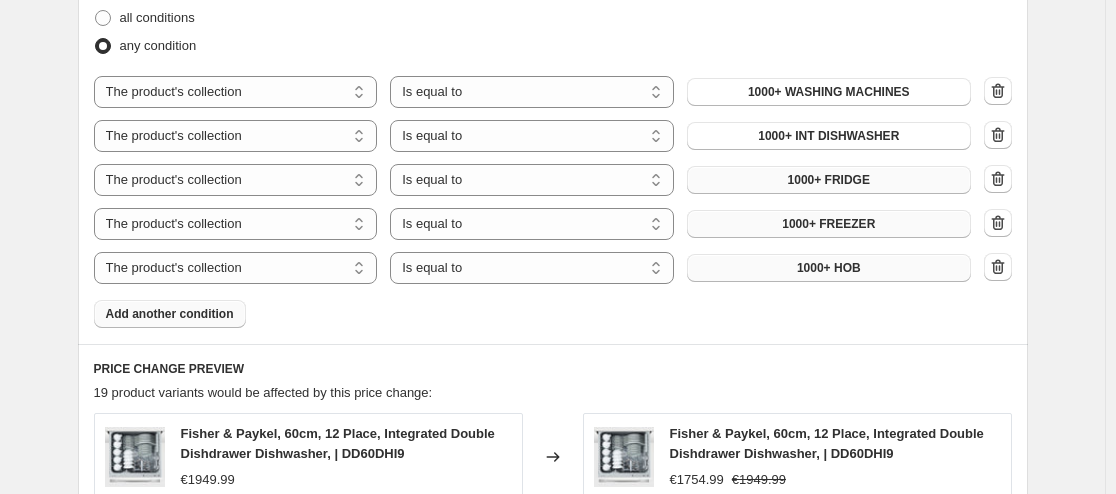 click on "Add another condition" at bounding box center (170, 314) 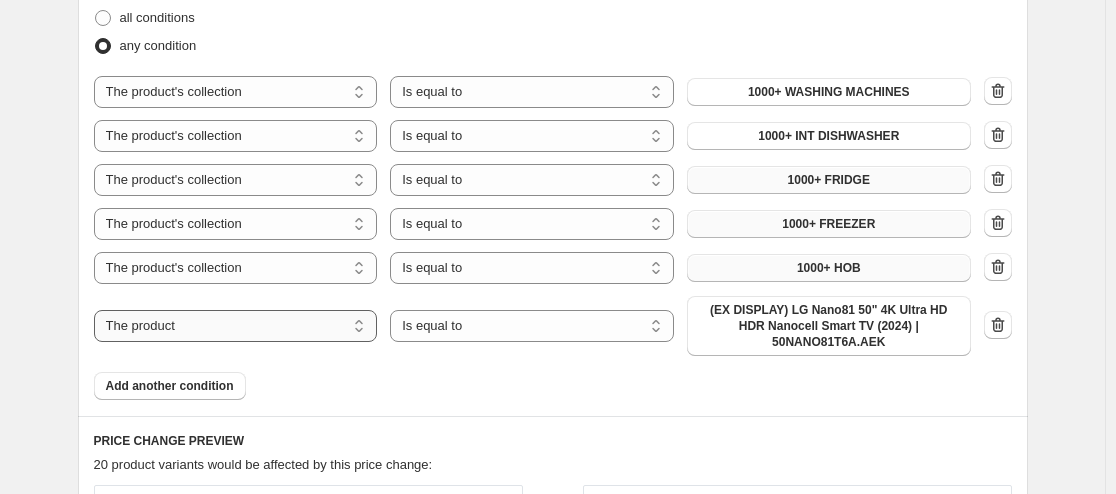 drag, startPoint x: 230, startPoint y: 325, endPoint x: 215, endPoint y: 321, distance: 15.524175 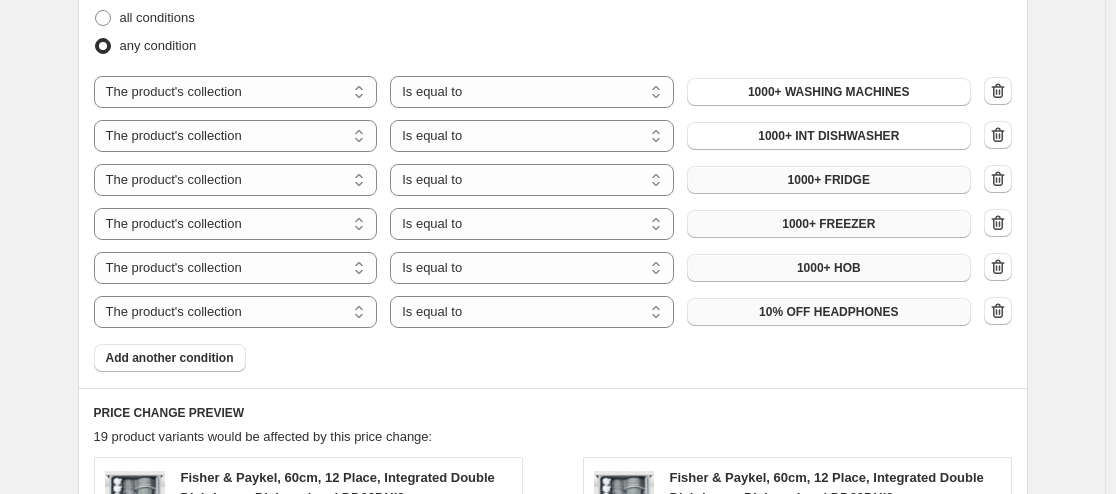 click on "10% OFF HEADPHONES" at bounding box center [828, 312] 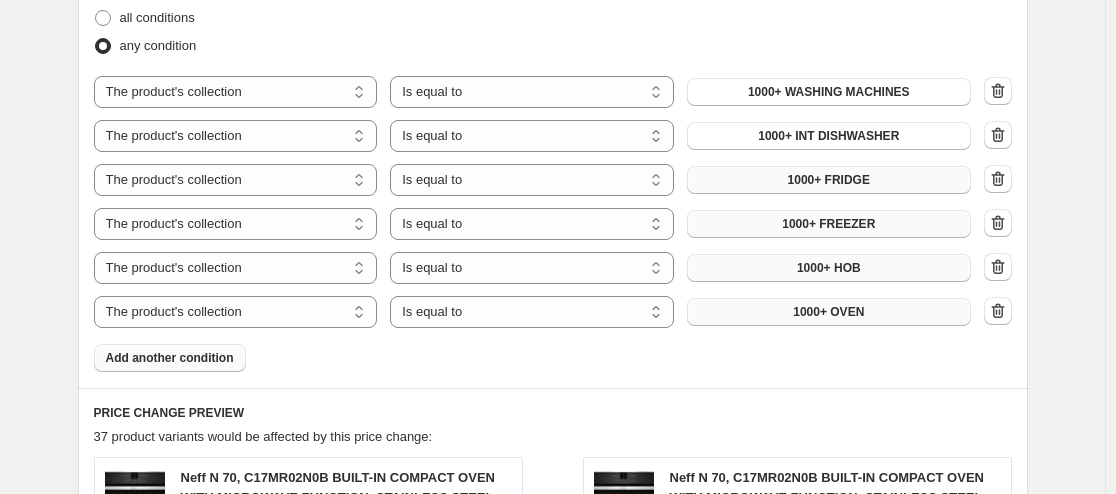 click on "Add another condition" at bounding box center [170, 358] 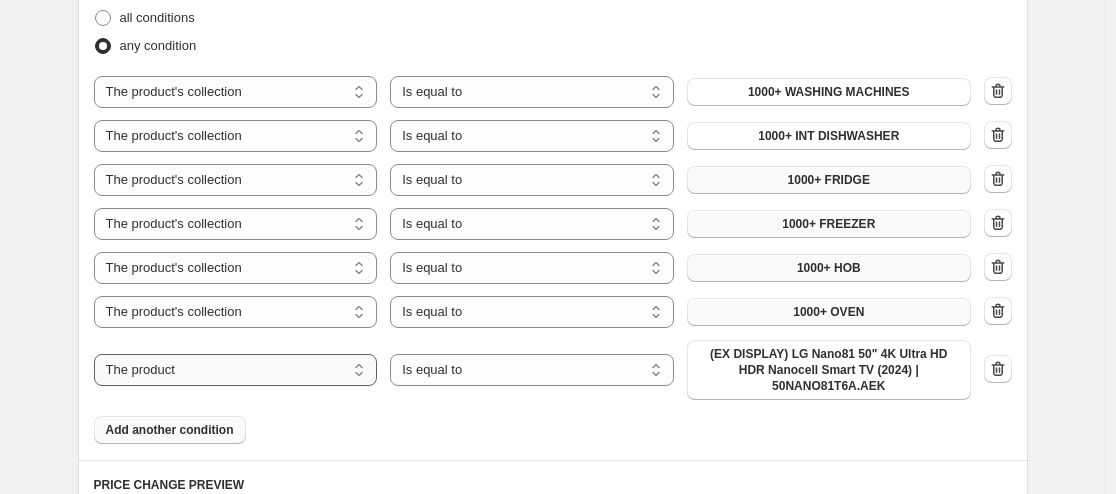 click on "The product The product's collection The product's tag The product's vendor The product's type The product's status The variant's title Inventory quantity" at bounding box center [236, 370] 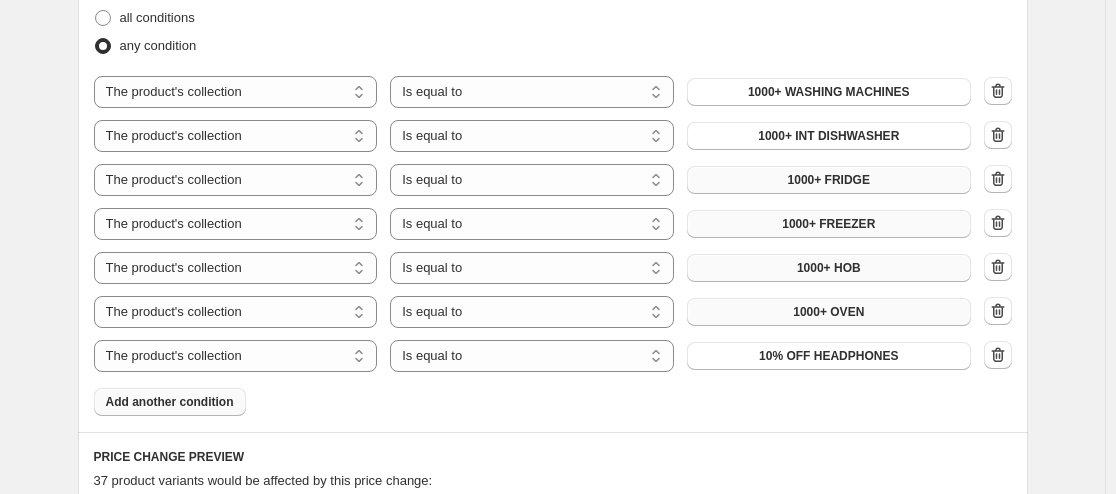 click on "10% OFF HEADPHONES" at bounding box center (828, 356) 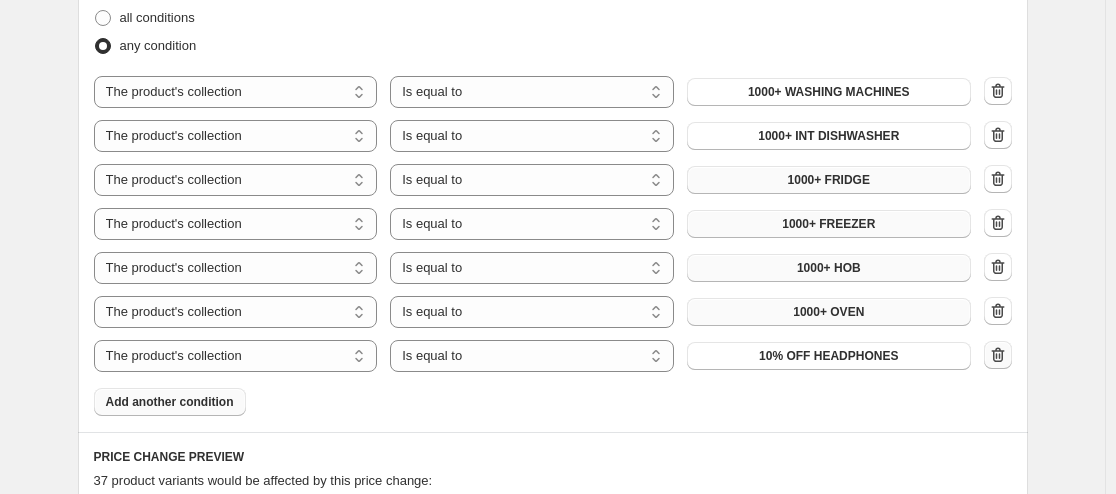 click 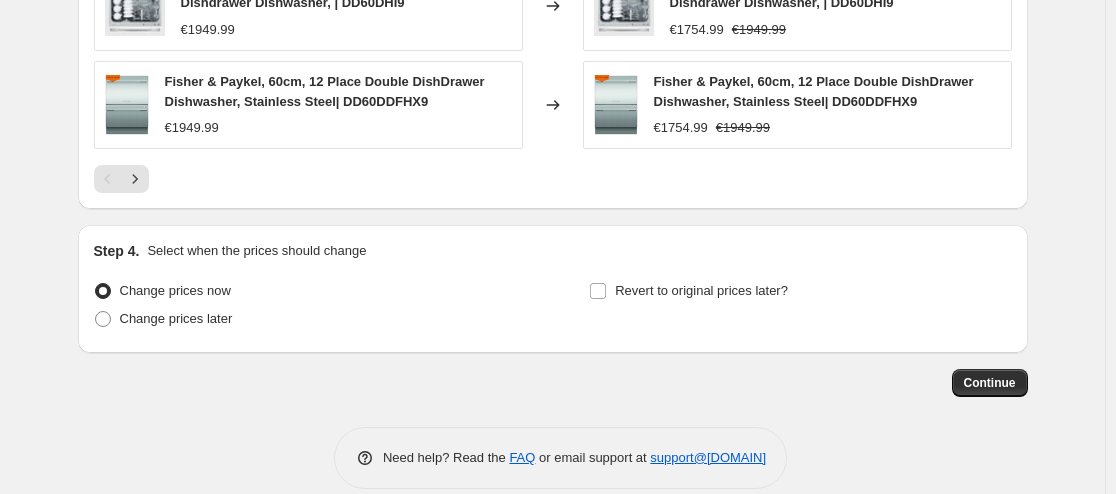 scroll, scrollTop: 1983, scrollLeft: 0, axis: vertical 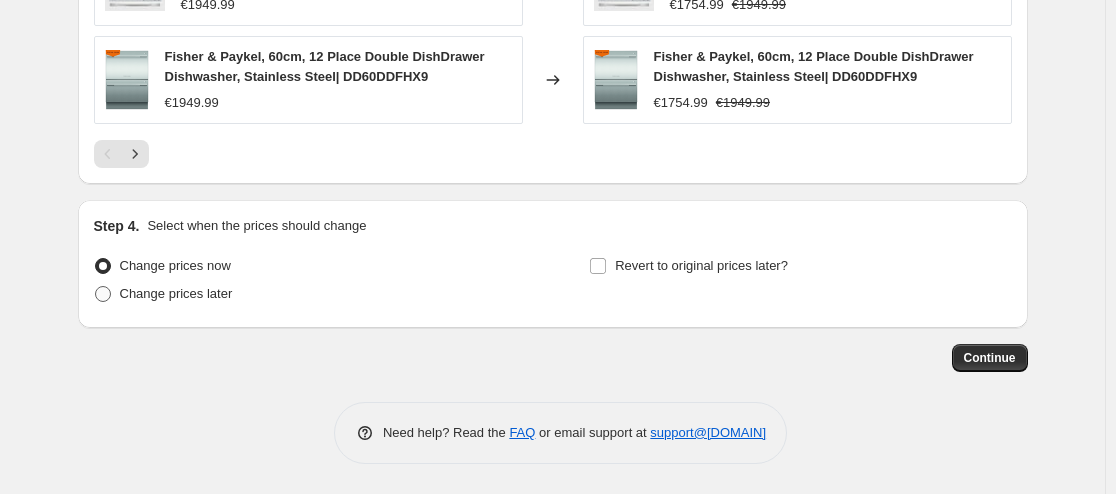 click on "Change prices later" at bounding box center [176, 293] 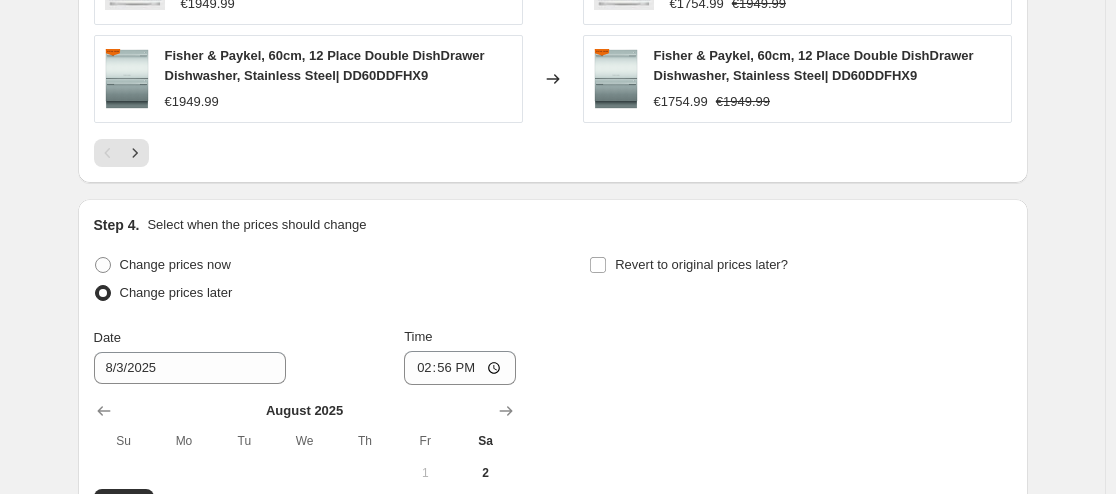 scroll, scrollTop: 2216, scrollLeft: 0, axis: vertical 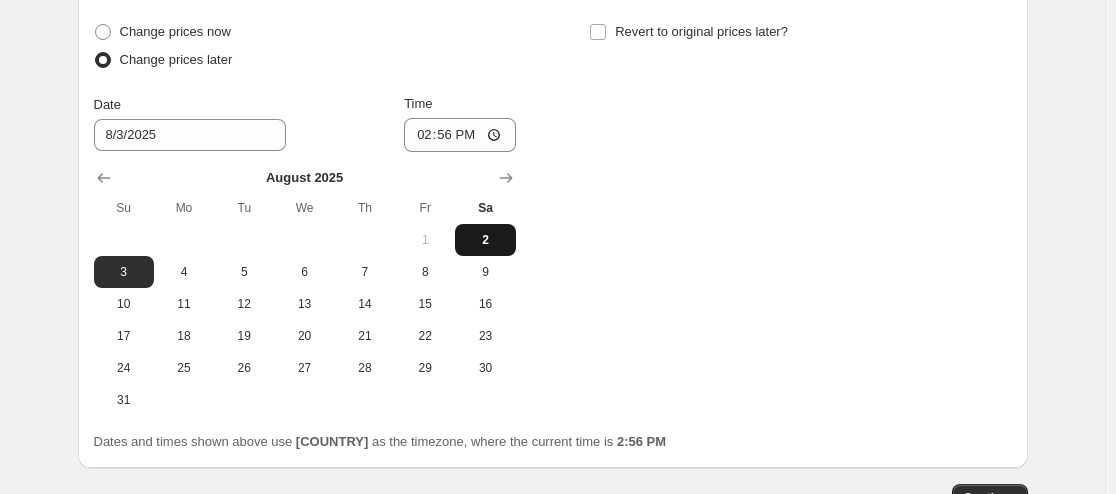 click on "2" at bounding box center [485, 240] 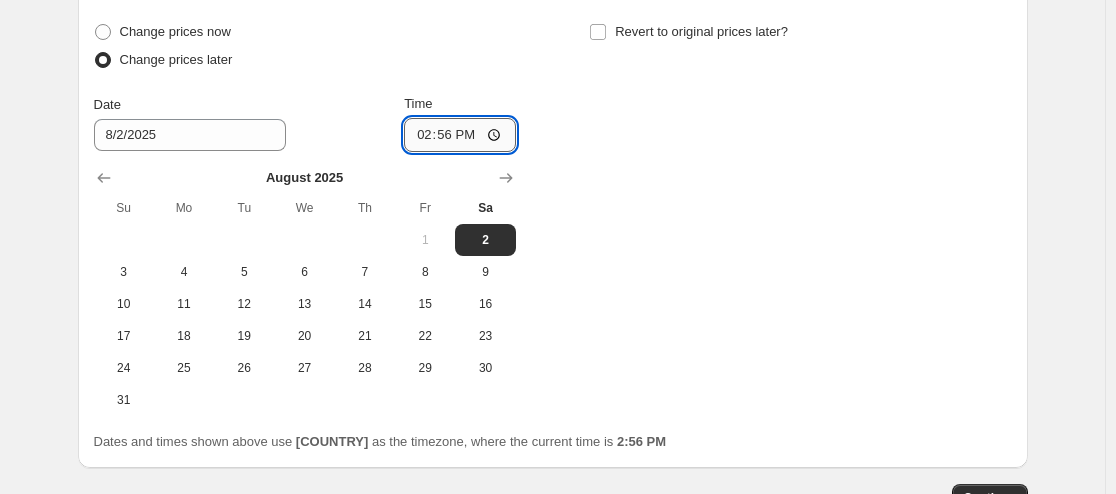 click on "14:56" at bounding box center [460, 135] 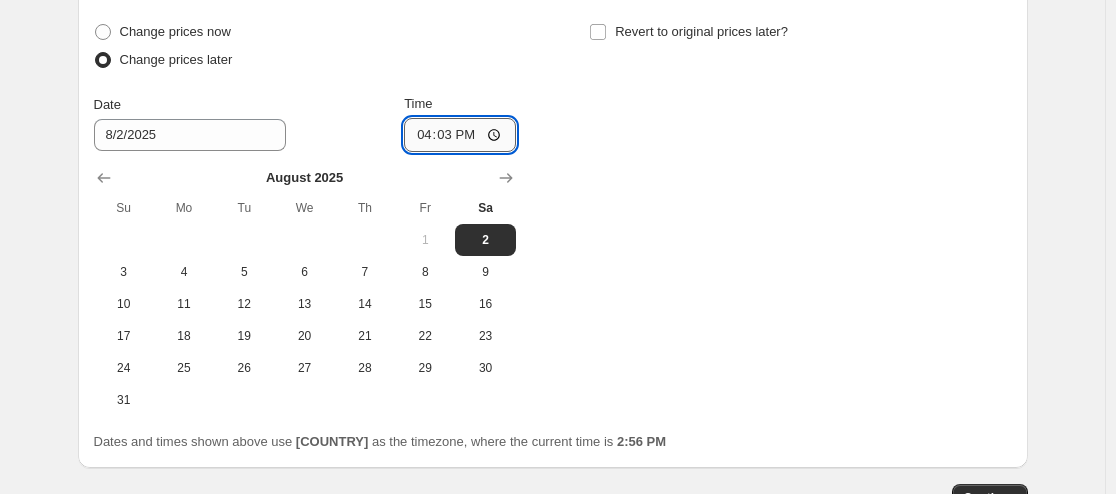 type on "16:30" 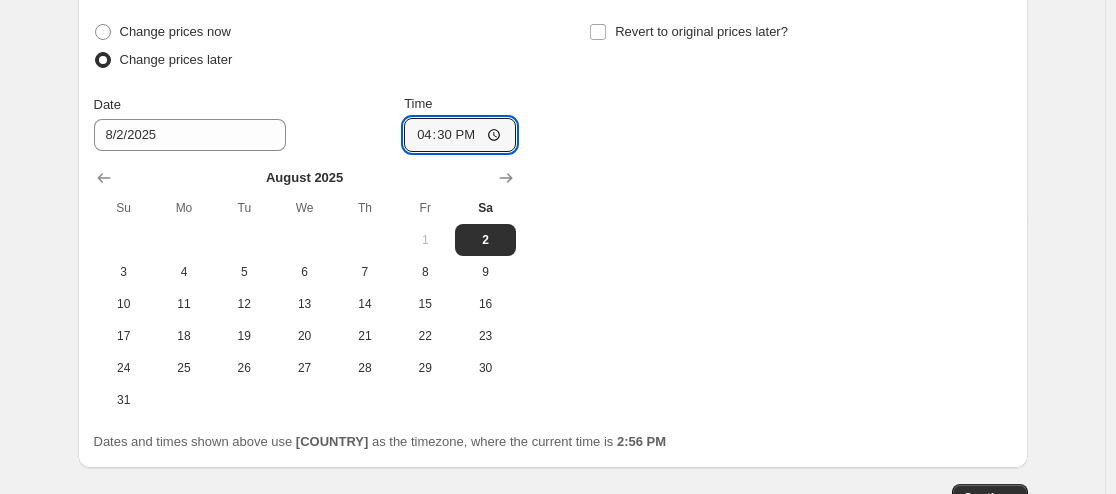 click on "Change prices now Change prices later Date [DATE] Time [TIME] August   2025 Su Mo Tu We Th Fr Sa 1 2 3 4 5 6 7 8 9 10 11 12 13 14 15 16 17 18 19 20 21 22 23 24 25 26 27 28 29 30 31 Revert to original prices later?" at bounding box center [553, 217] 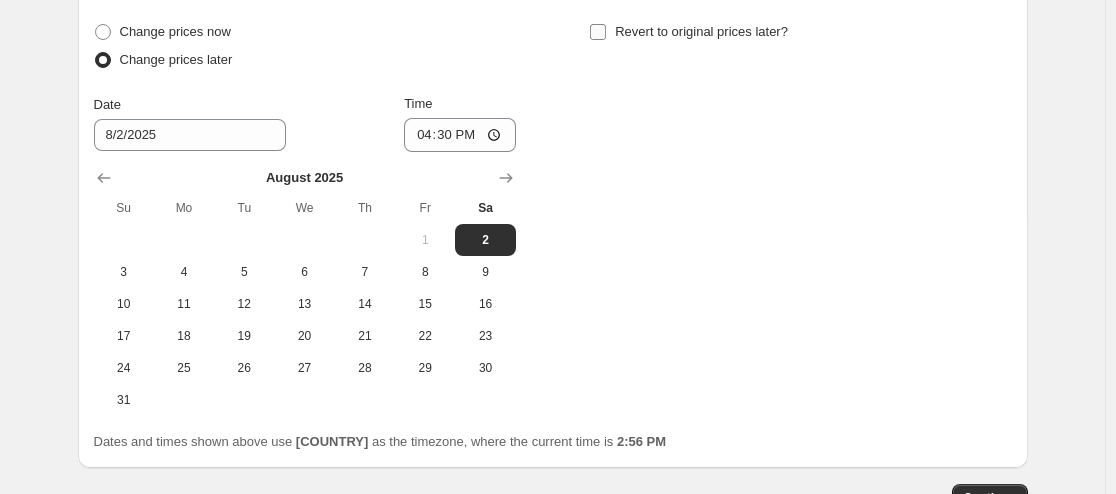 click on "Revert to original prices later?" at bounding box center (598, 32) 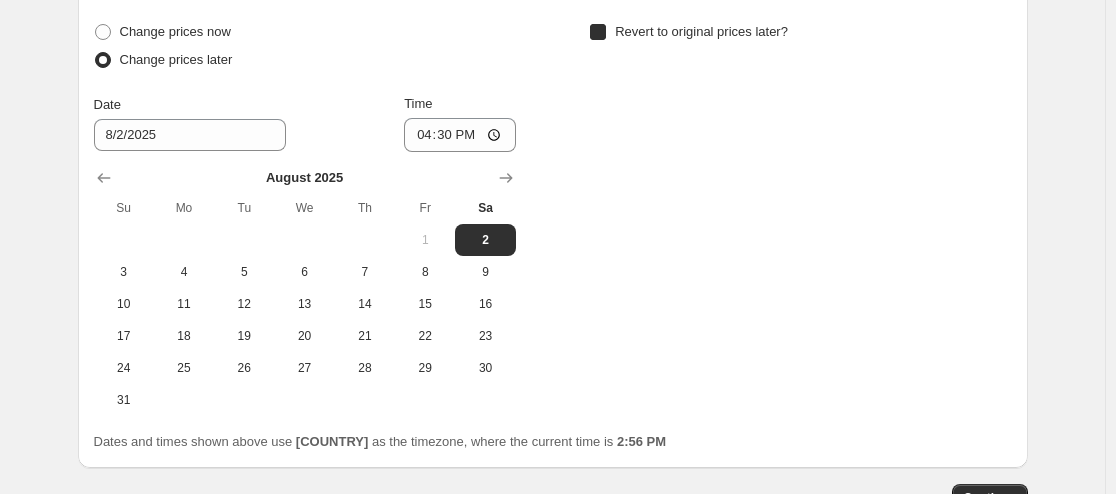 checkbox on "true" 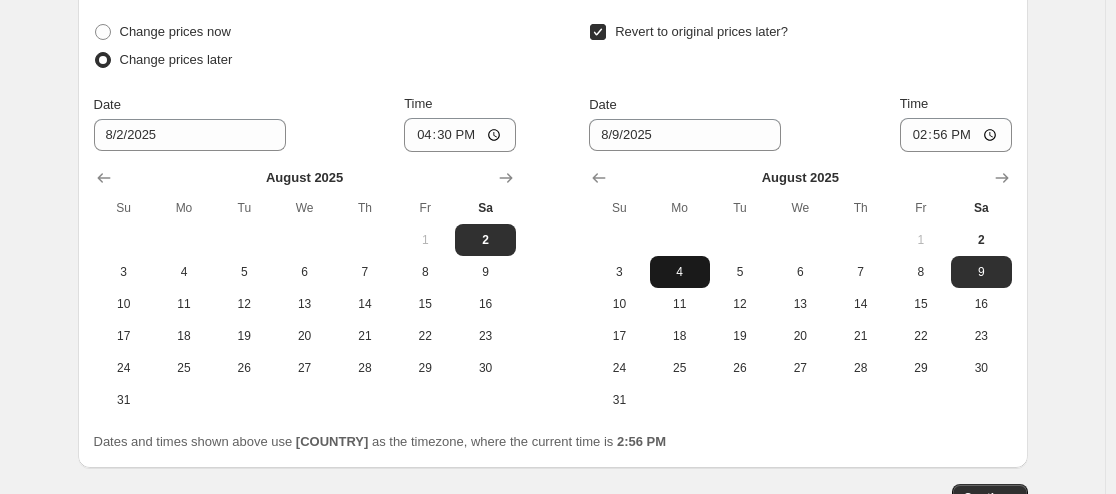click on "4" at bounding box center (680, 272) 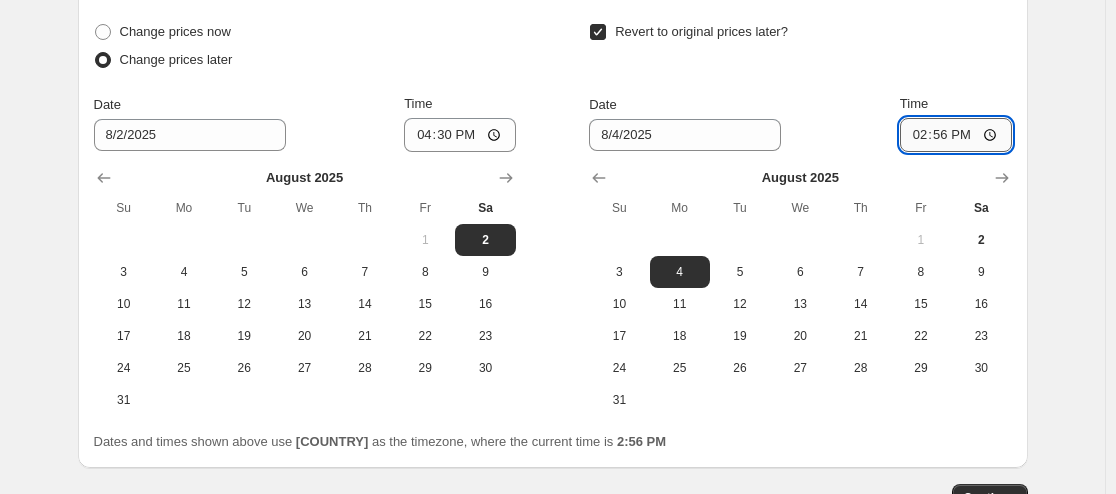 click on "14:56" at bounding box center (956, 135) 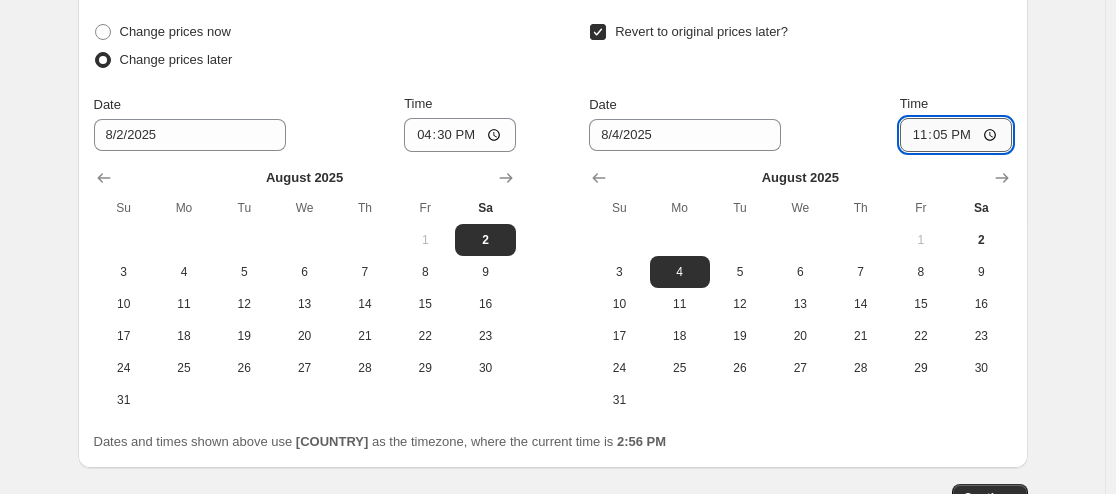 type on "23:59" 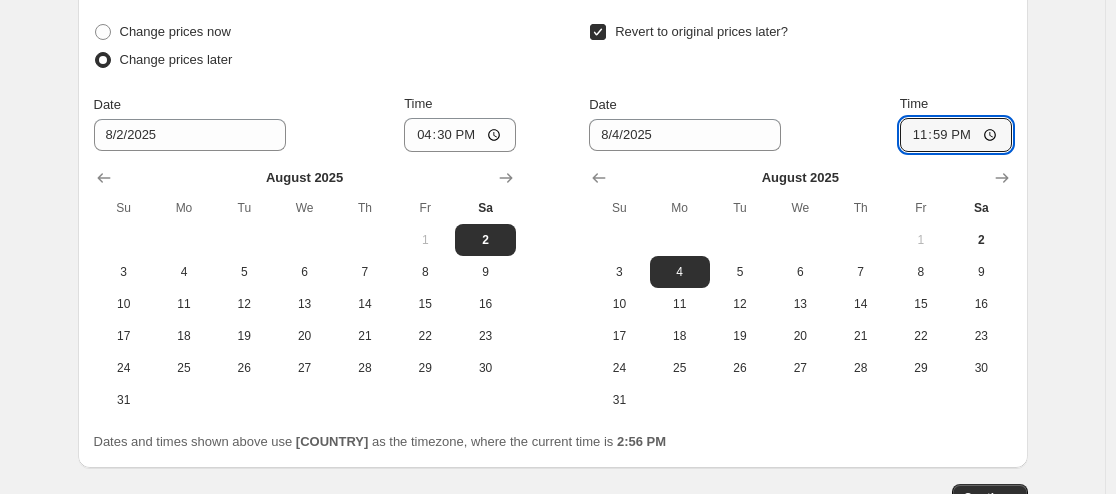 click on "Create new price change job. This page is ready Create new price change job Draft Step 1. Optionally give your price change job a title (eg "March 30% off sale on boots") 10% OFF 1000+ AUGUST BANK HOLIDAY This title is just for internal use, customers won't see it Step 2. Select how the prices should change Use bulk price change rules Set product prices individually Use CSV upload Price Change type Change the price to a certain amount Change the price by a certain amount Change the price by a certain percentage Change the price to the current compare at price (price before sale) Change the price by a certain amount relative to the compare at price Change the price by a certain percentage relative to the compare at price Don't change the price Change the price by a certain percentage relative to the cost per item Change price to certain cost margin Change the price by a certain percentage Price change amount -10 % (Price drop) Rounding Round to nearest .01 Round to nearest whole number End prices in .99 Date" at bounding box center [552, -791] 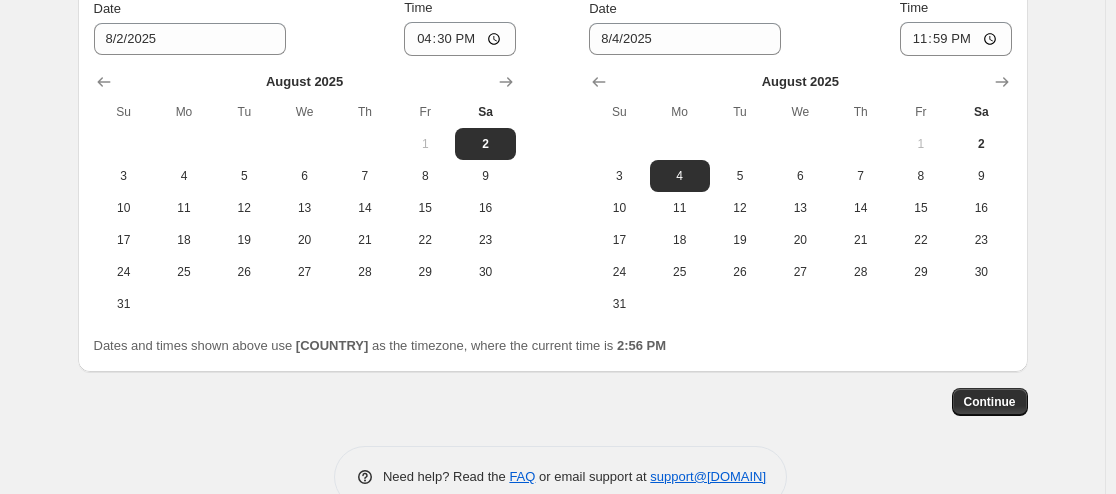 scroll, scrollTop: 2357, scrollLeft: 0, axis: vertical 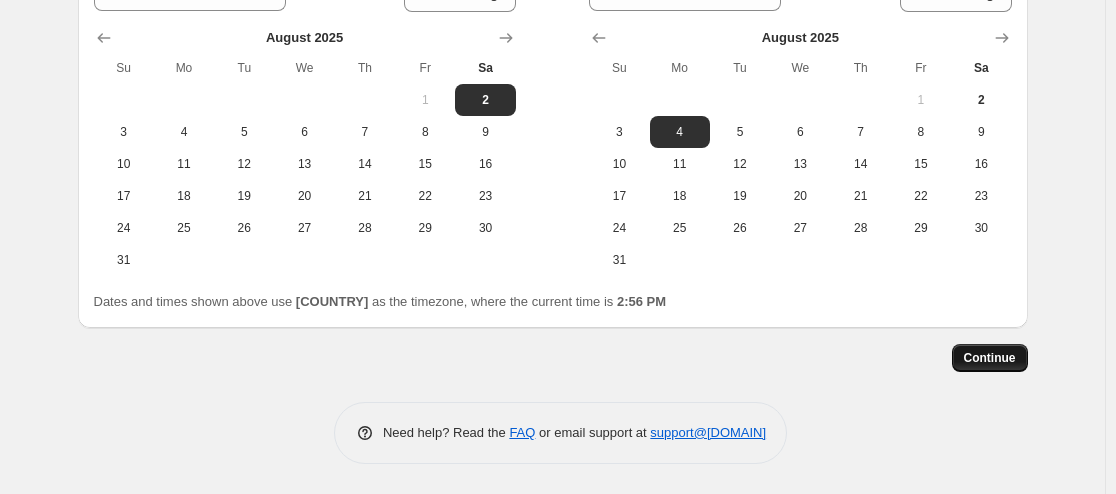 click on "Continue" at bounding box center [990, 358] 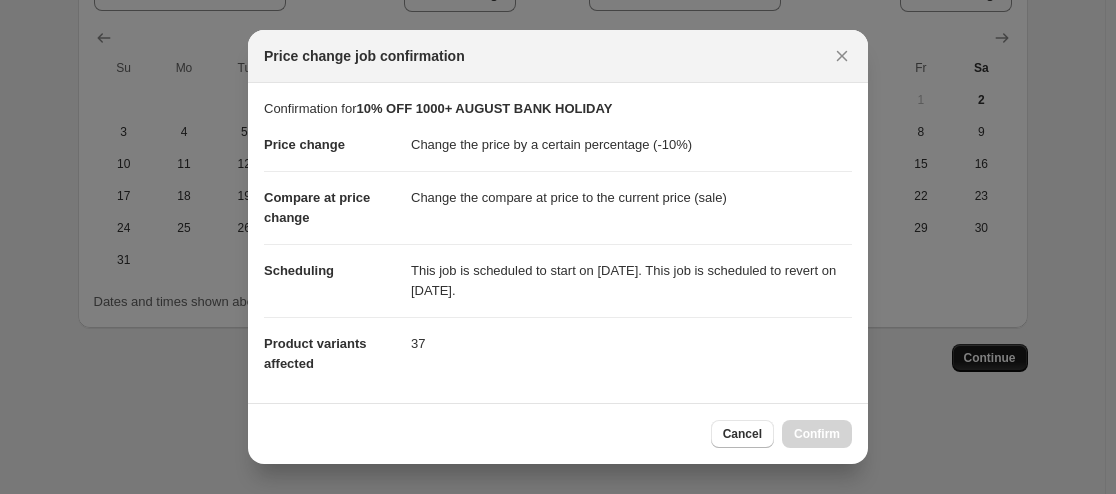 scroll, scrollTop: 0, scrollLeft: 0, axis: both 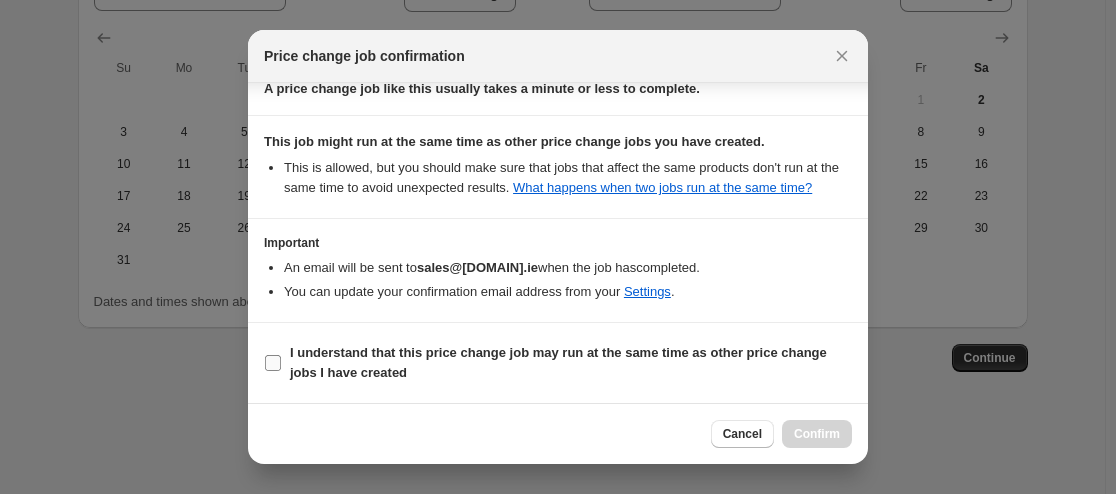 click on "I understand that this price change job may run at the same time as other price change jobs I have created" at bounding box center [273, 363] 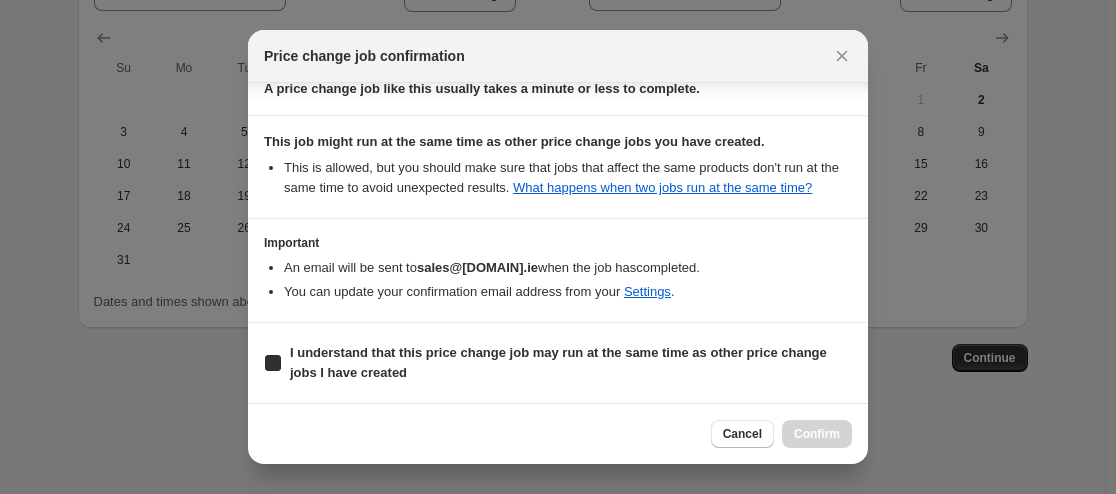 checkbox on "true" 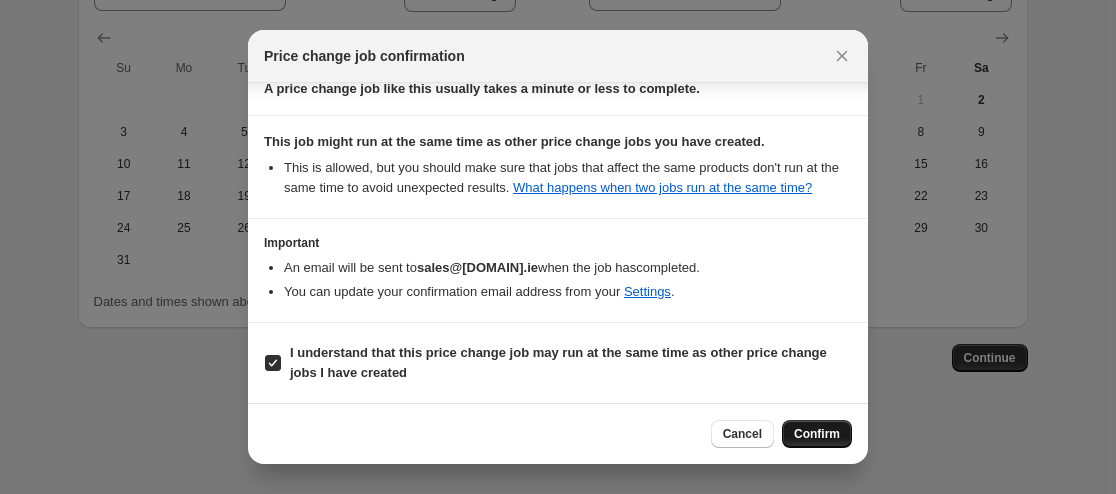 click on "Confirm" at bounding box center (817, 434) 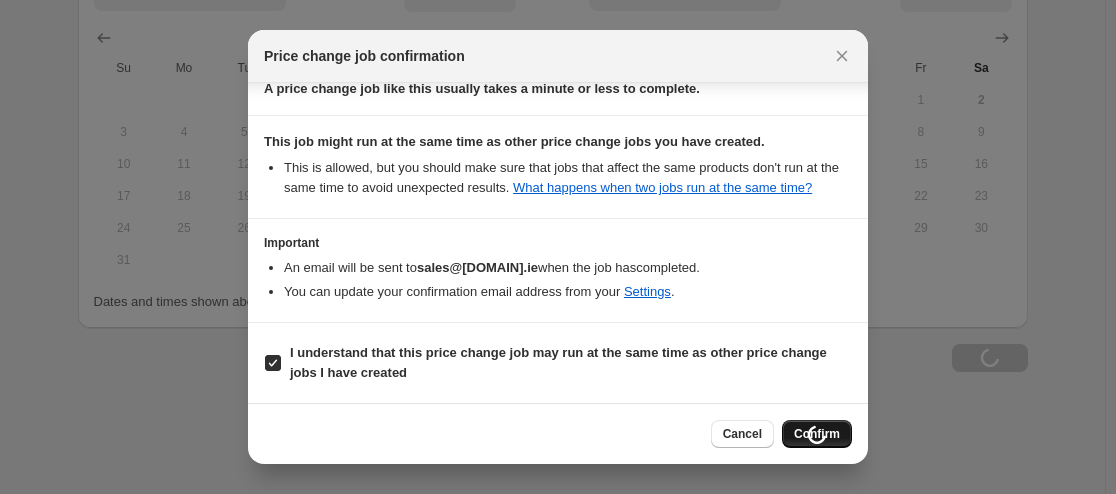 type on "10% OFF 1000+ AUGUST BANK HOLIDAY" 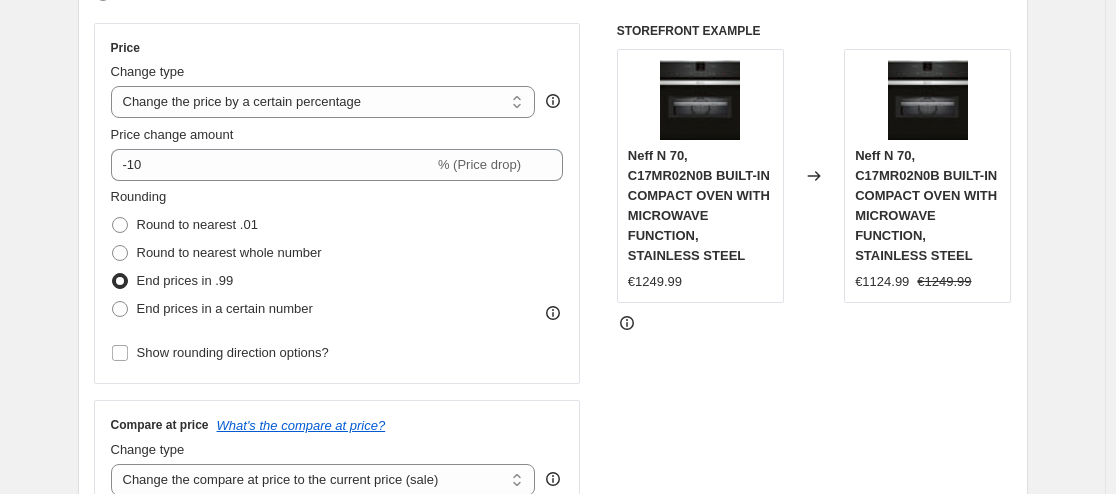 scroll, scrollTop: 0, scrollLeft: 0, axis: both 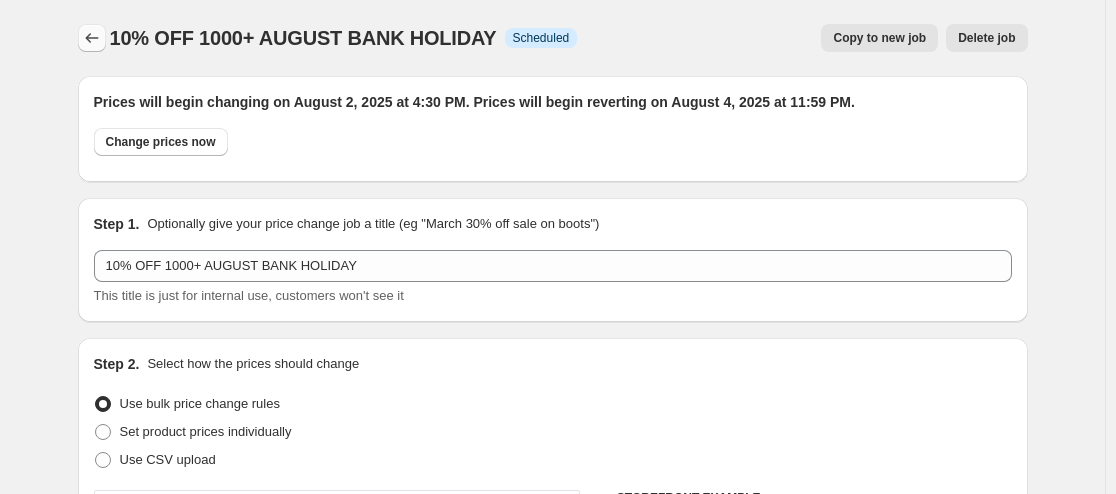 click 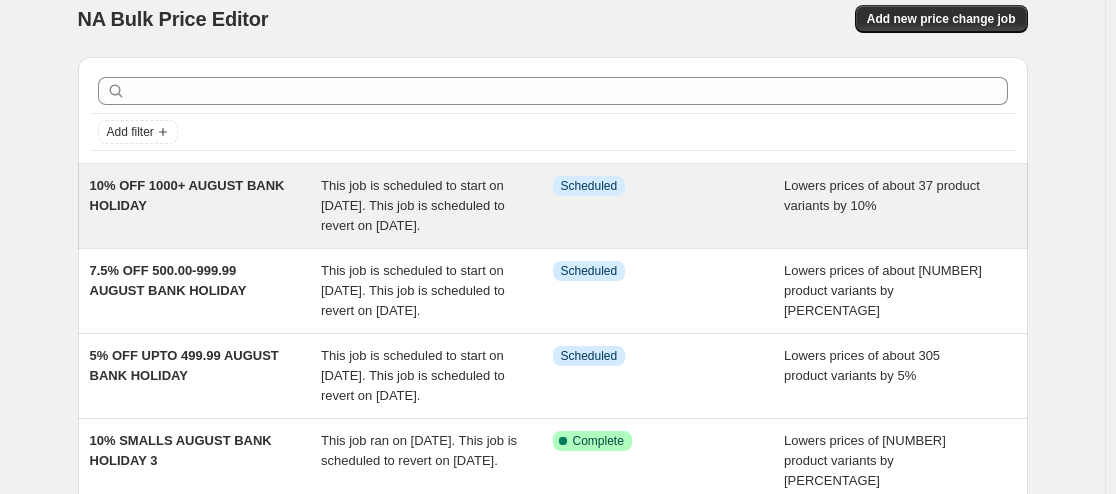 scroll, scrollTop: 0, scrollLeft: 0, axis: both 